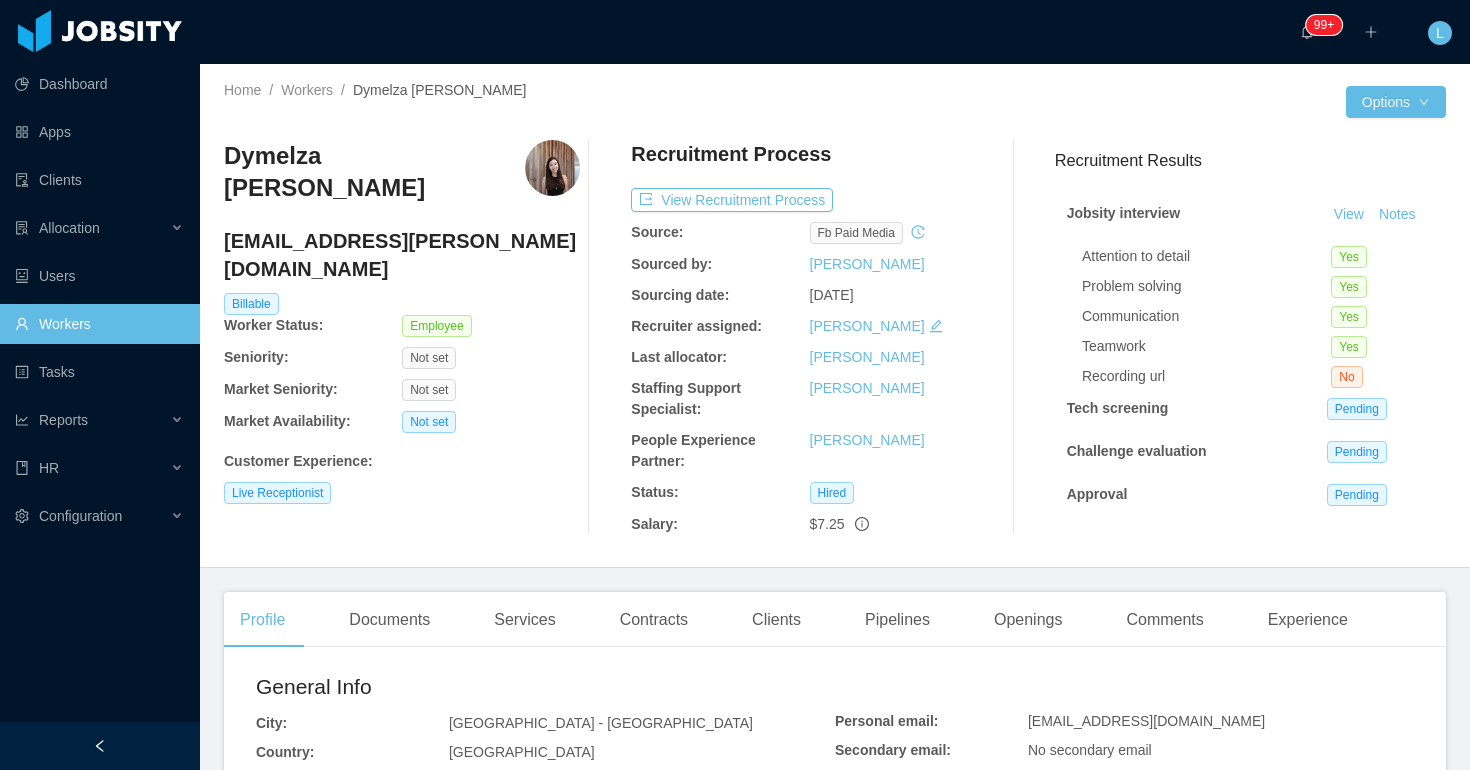 scroll, scrollTop: 0, scrollLeft: 0, axis: both 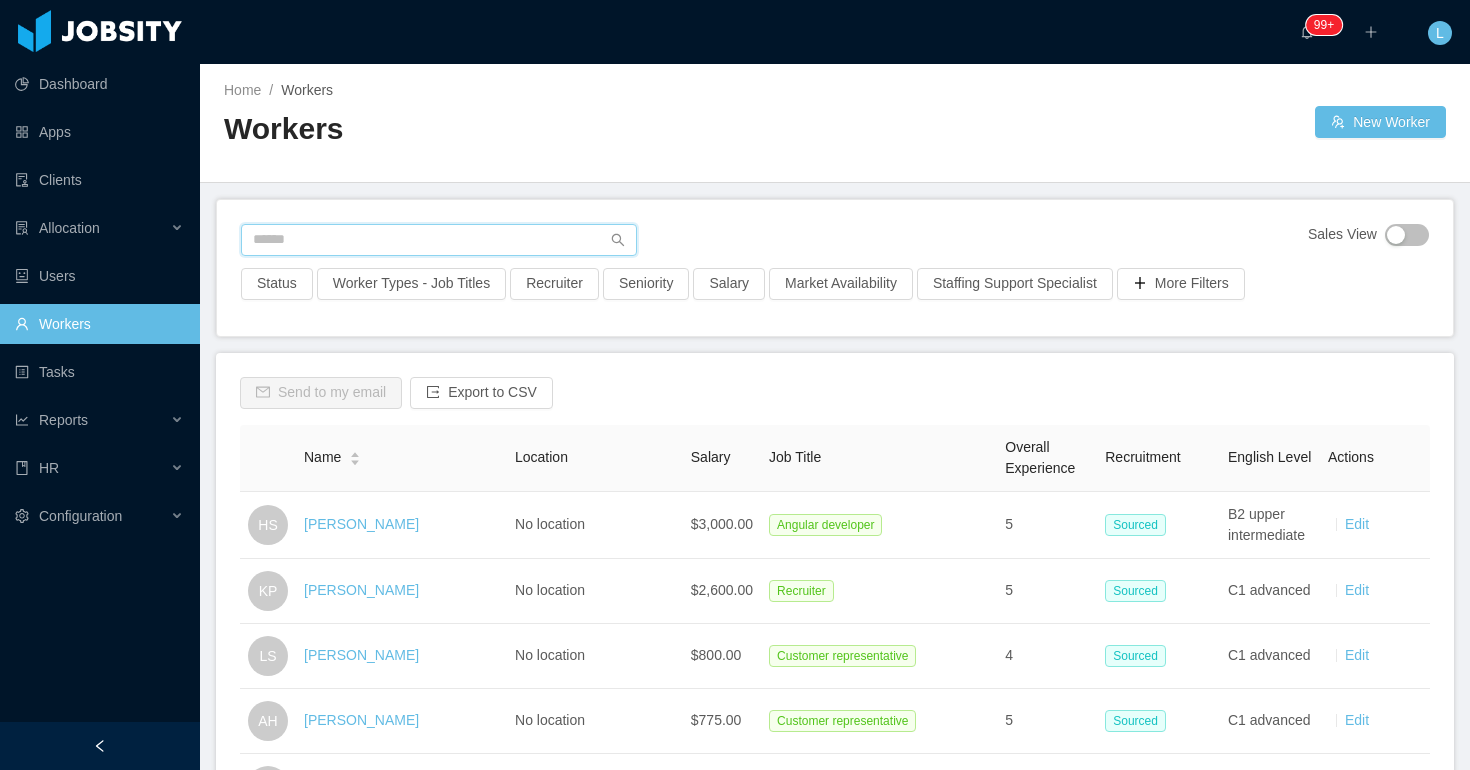 click at bounding box center (439, 240) 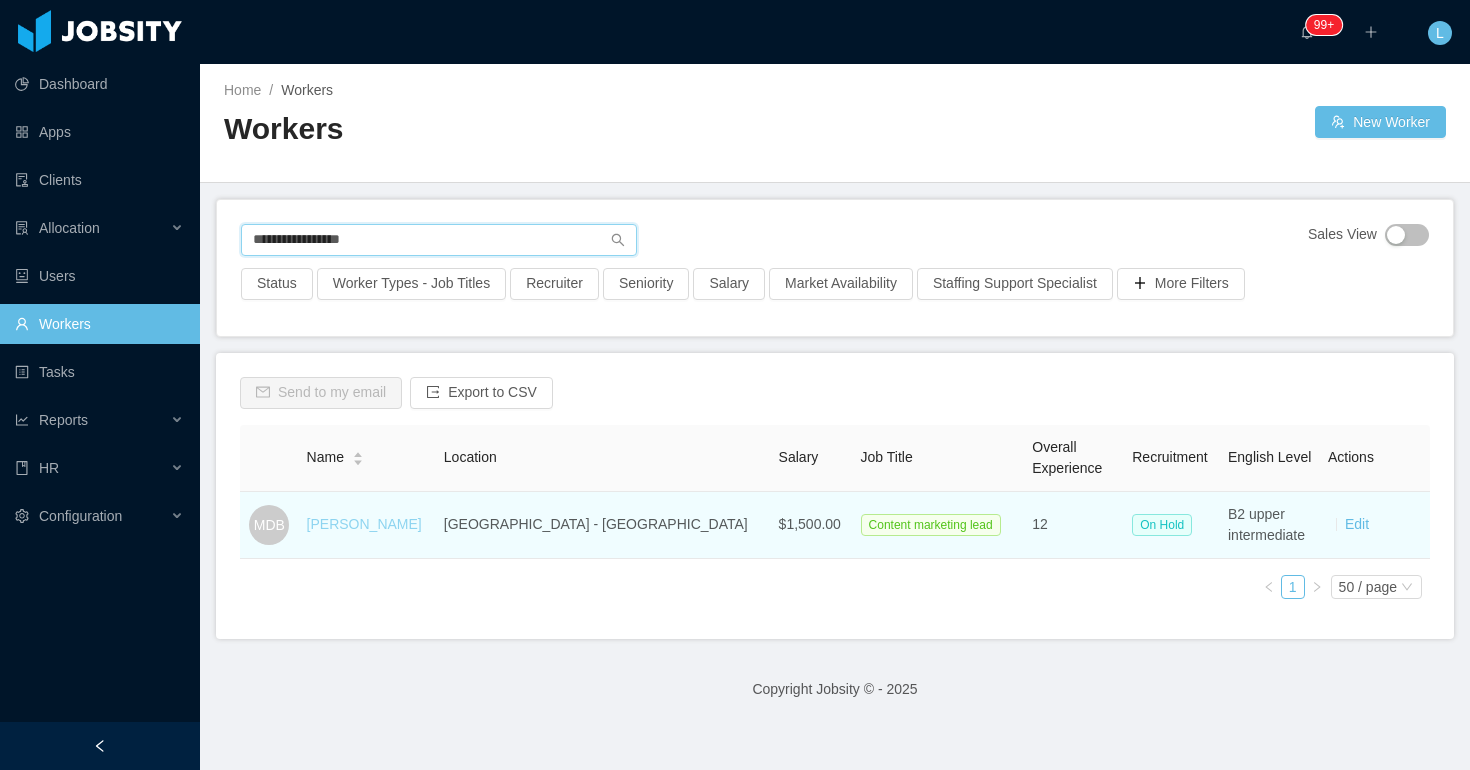 type on "**********" 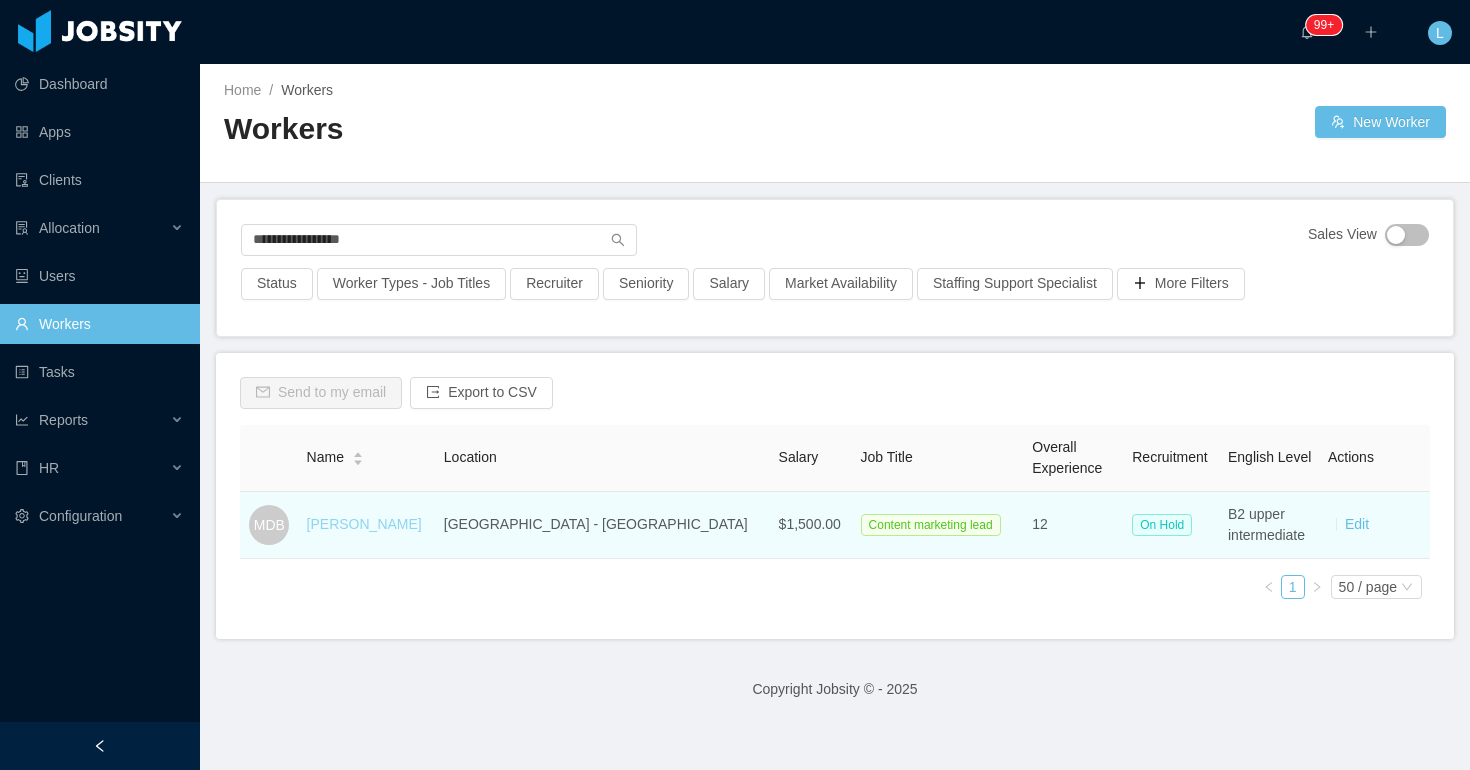 click on "[PERSON_NAME]" at bounding box center (364, 524) 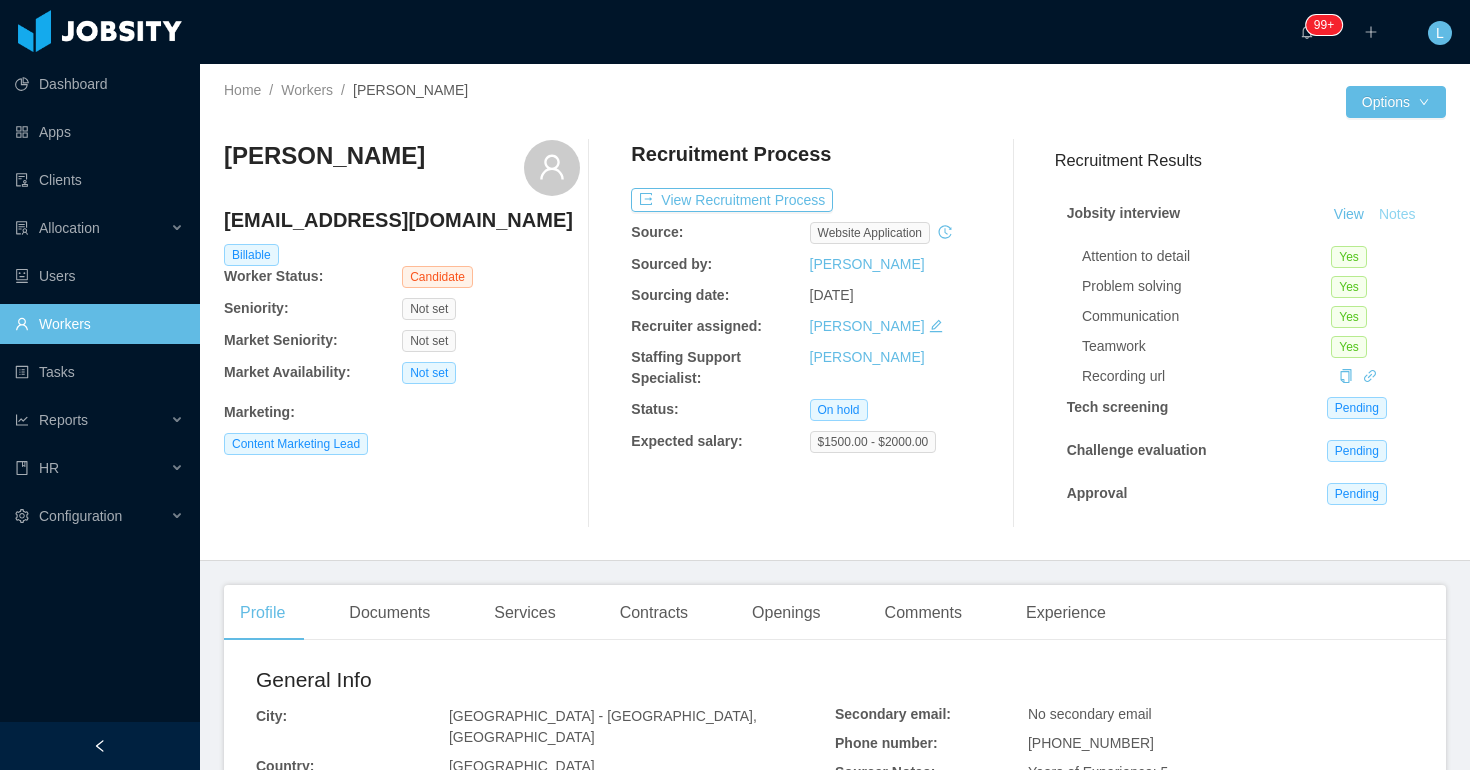 click on "Notes" at bounding box center (1397, 215) 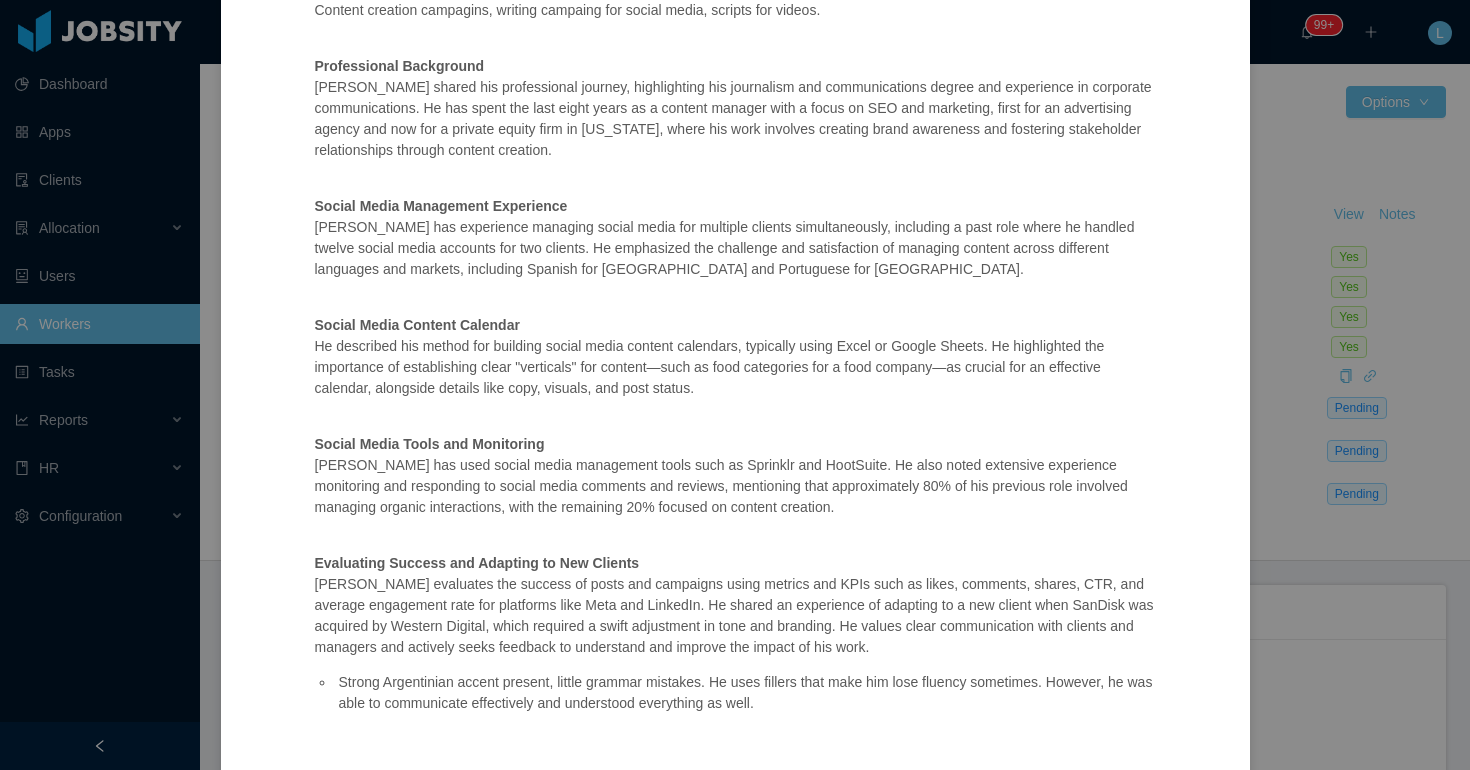 scroll, scrollTop: 370, scrollLeft: 0, axis: vertical 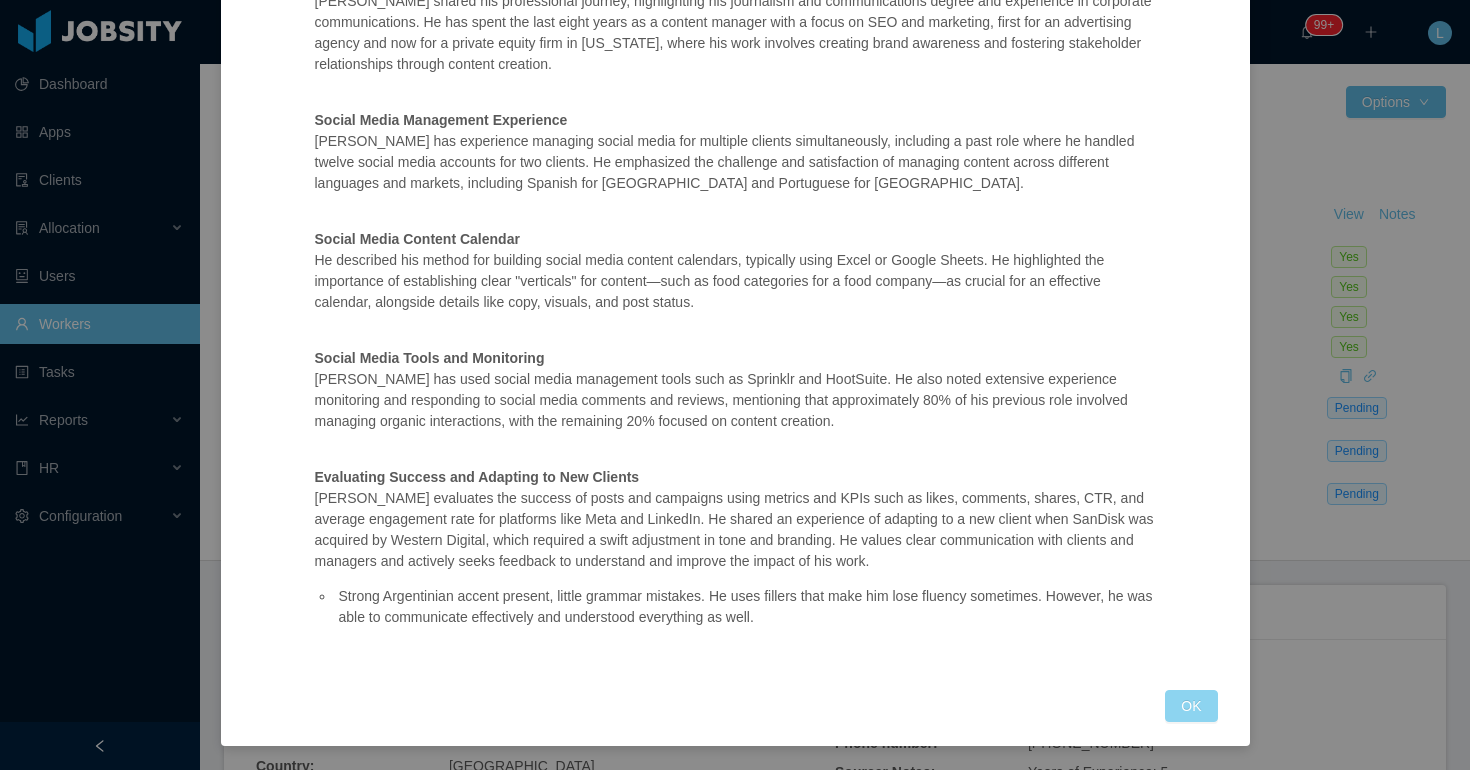 click on "OK" at bounding box center [1191, 706] 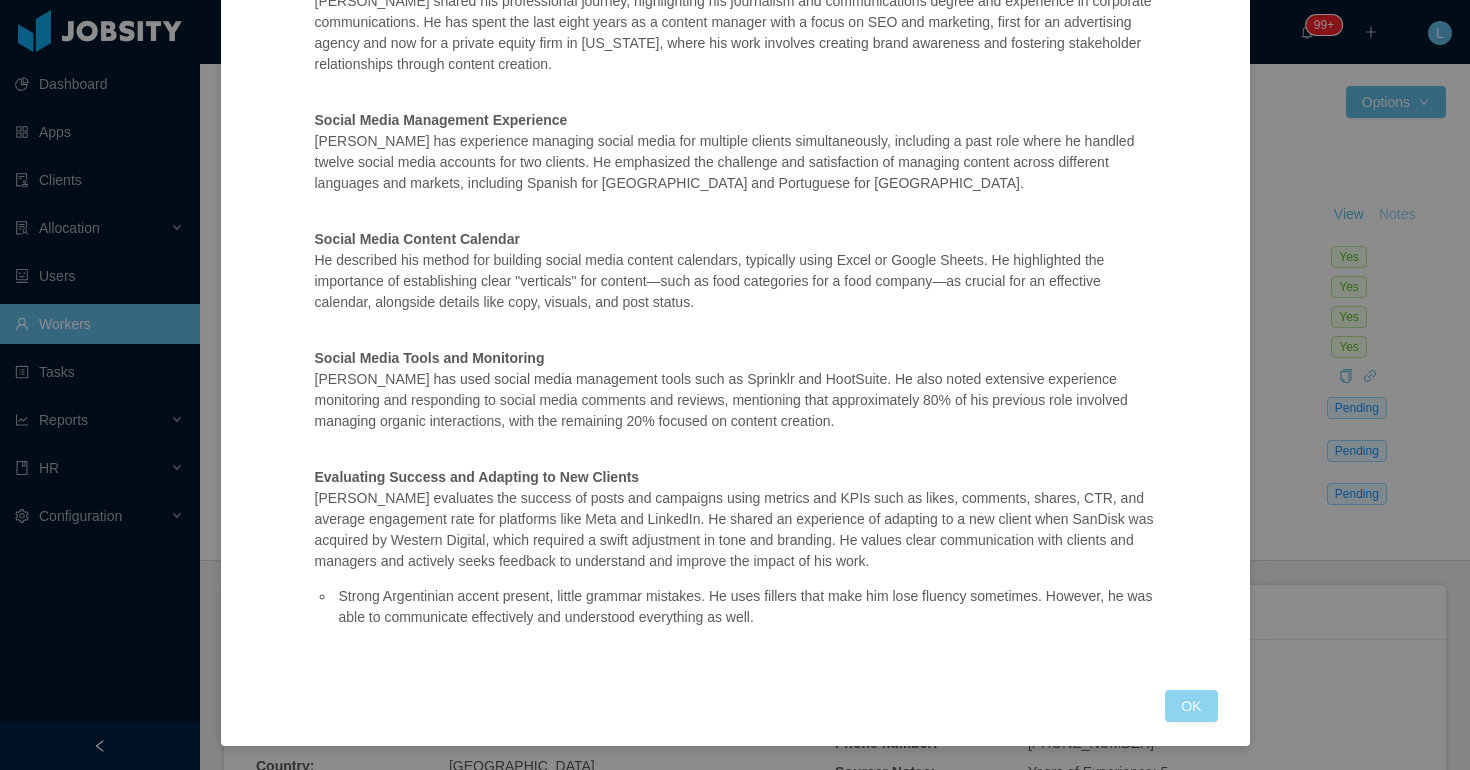 scroll, scrollTop: 270, scrollLeft: 0, axis: vertical 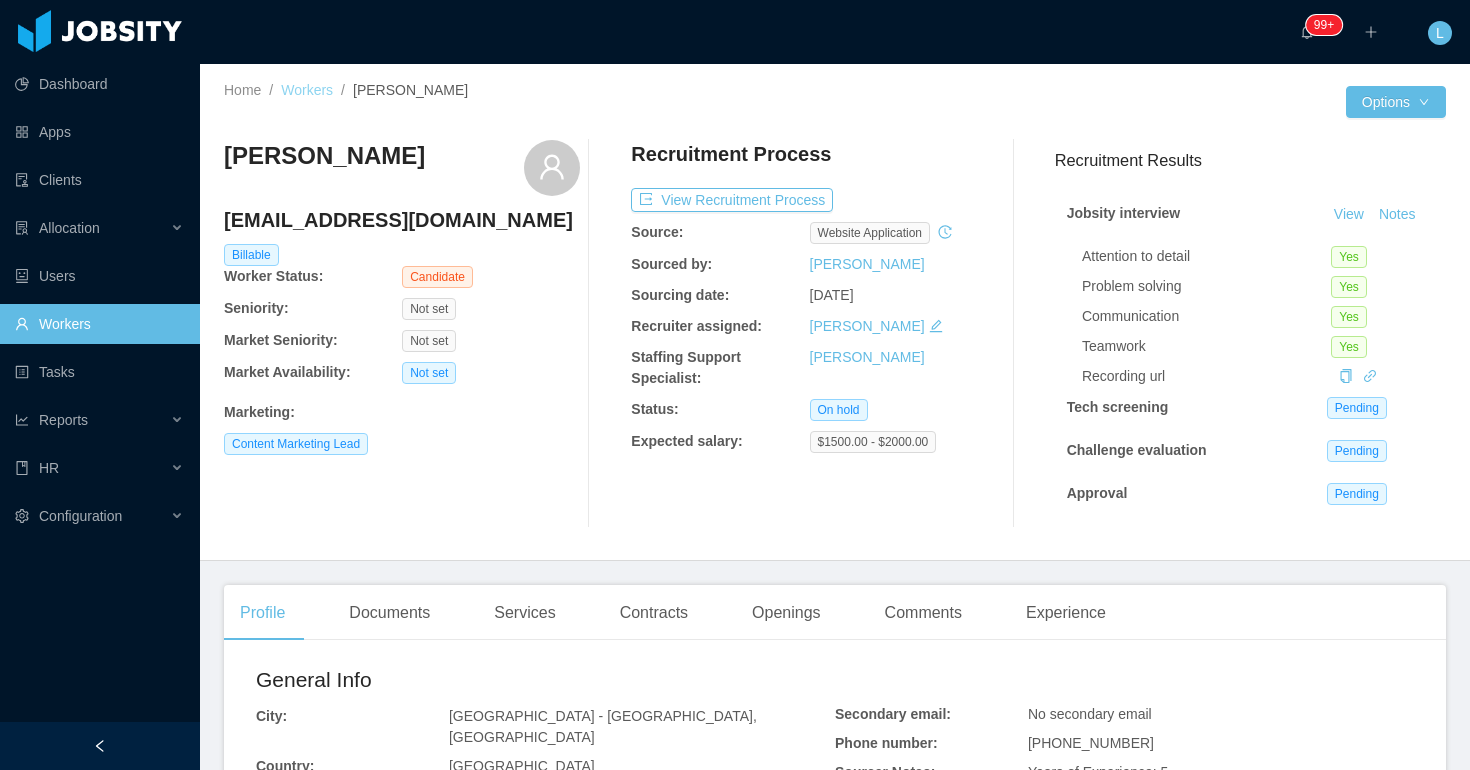 click on "Workers" at bounding box center [307, 90] 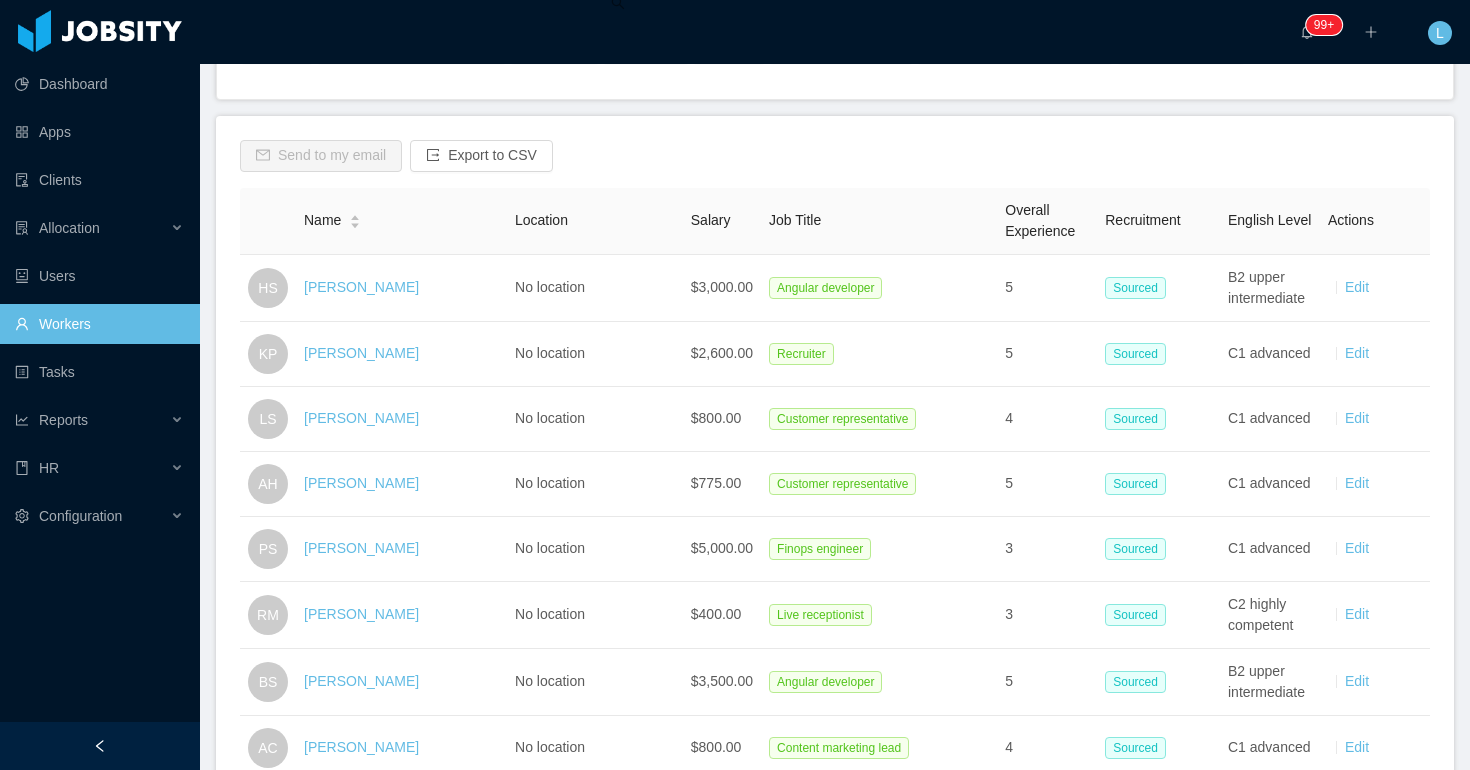scroll, scrollTop: 0, scrollLeft: 0, axis: both 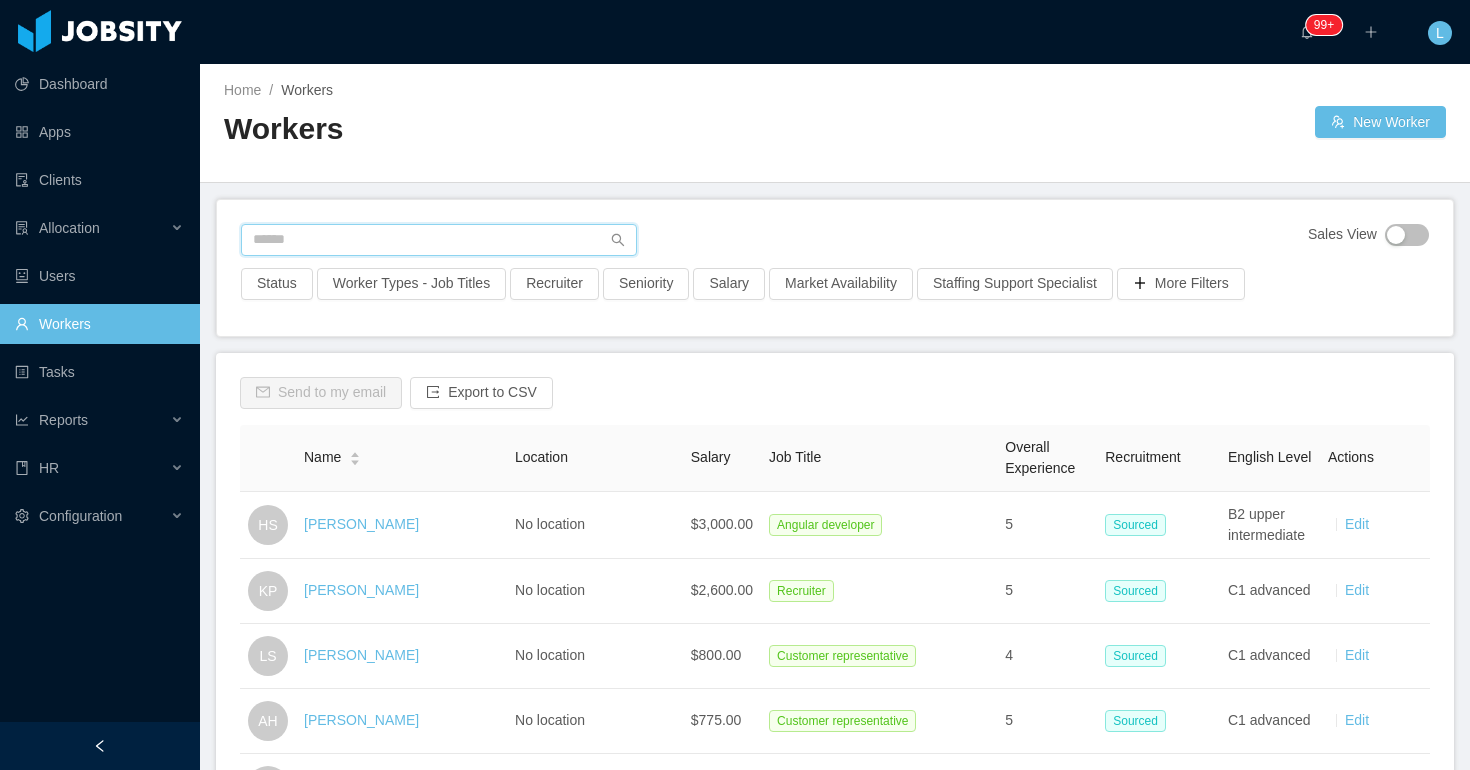 click at bounding box center (439, 240) 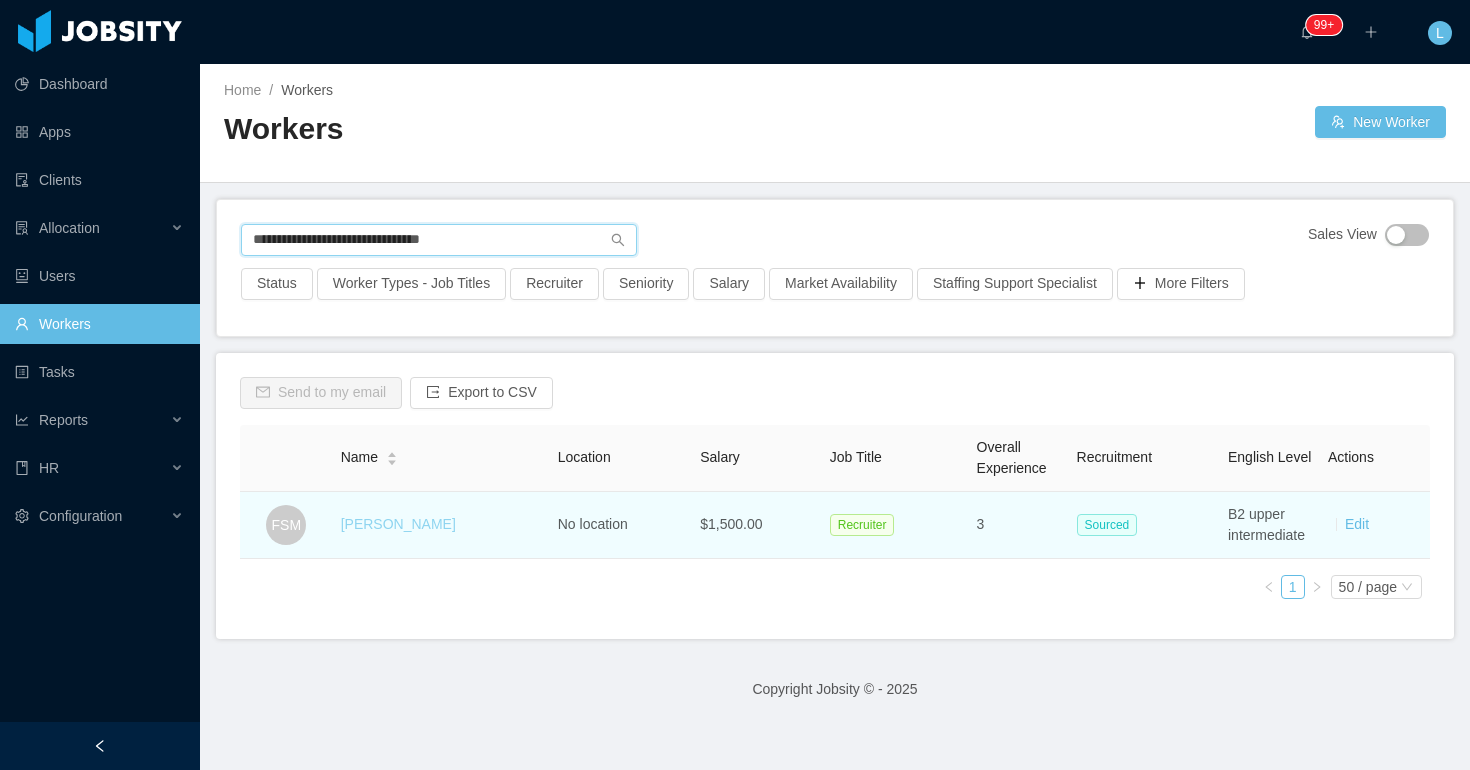 type on "**********" 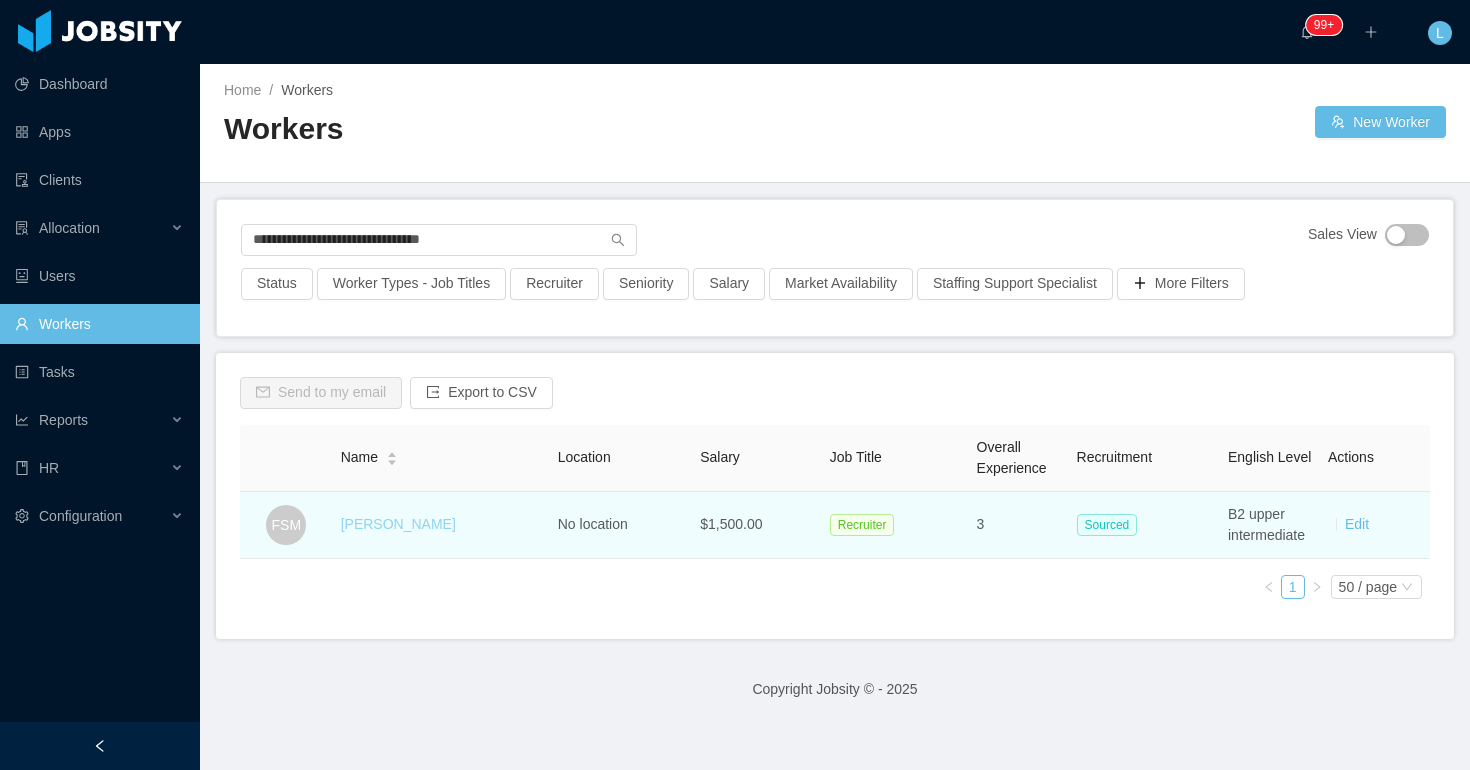 click on "[PERSON_NAME]" at bounding box center [398, 524] 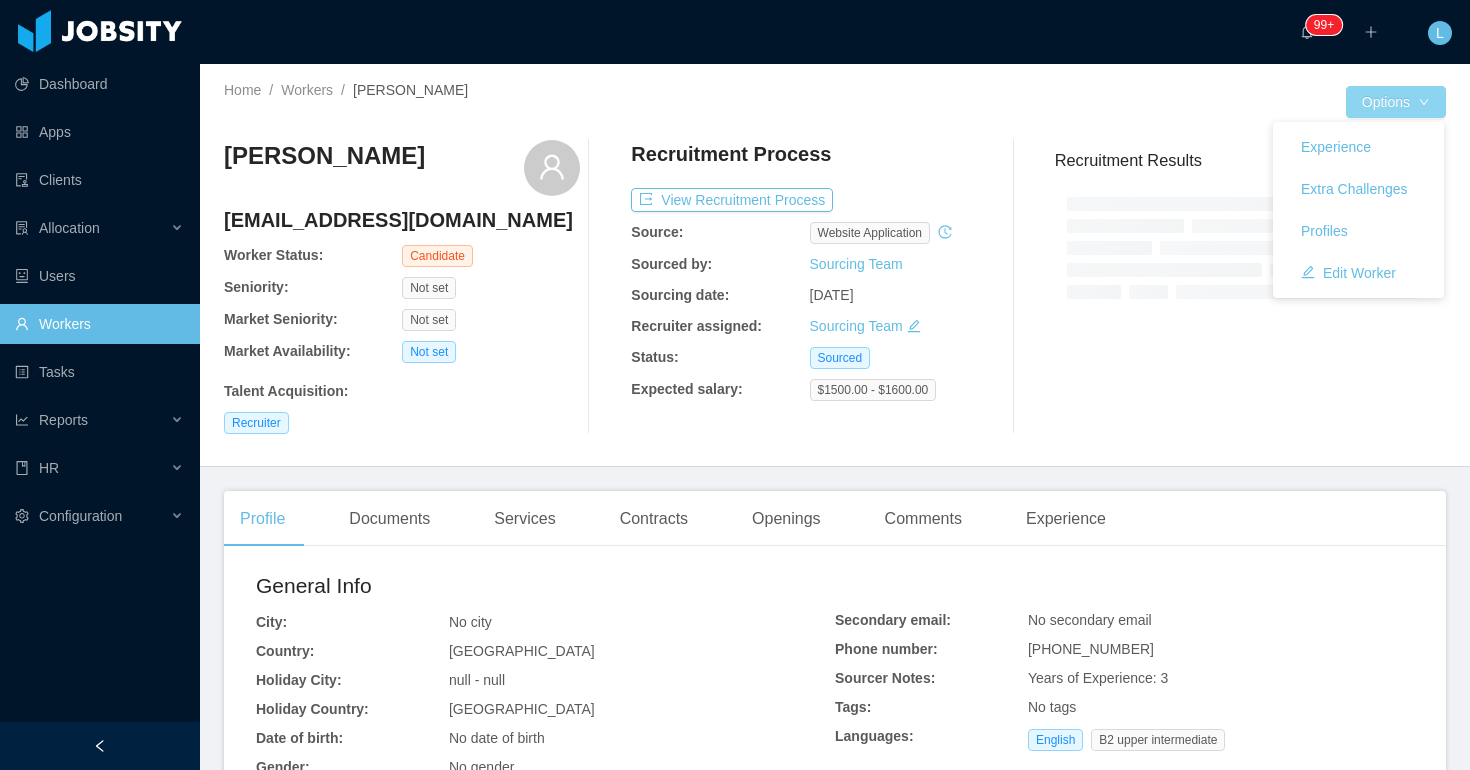 click on "Options" at bounding box center [1396, 102] 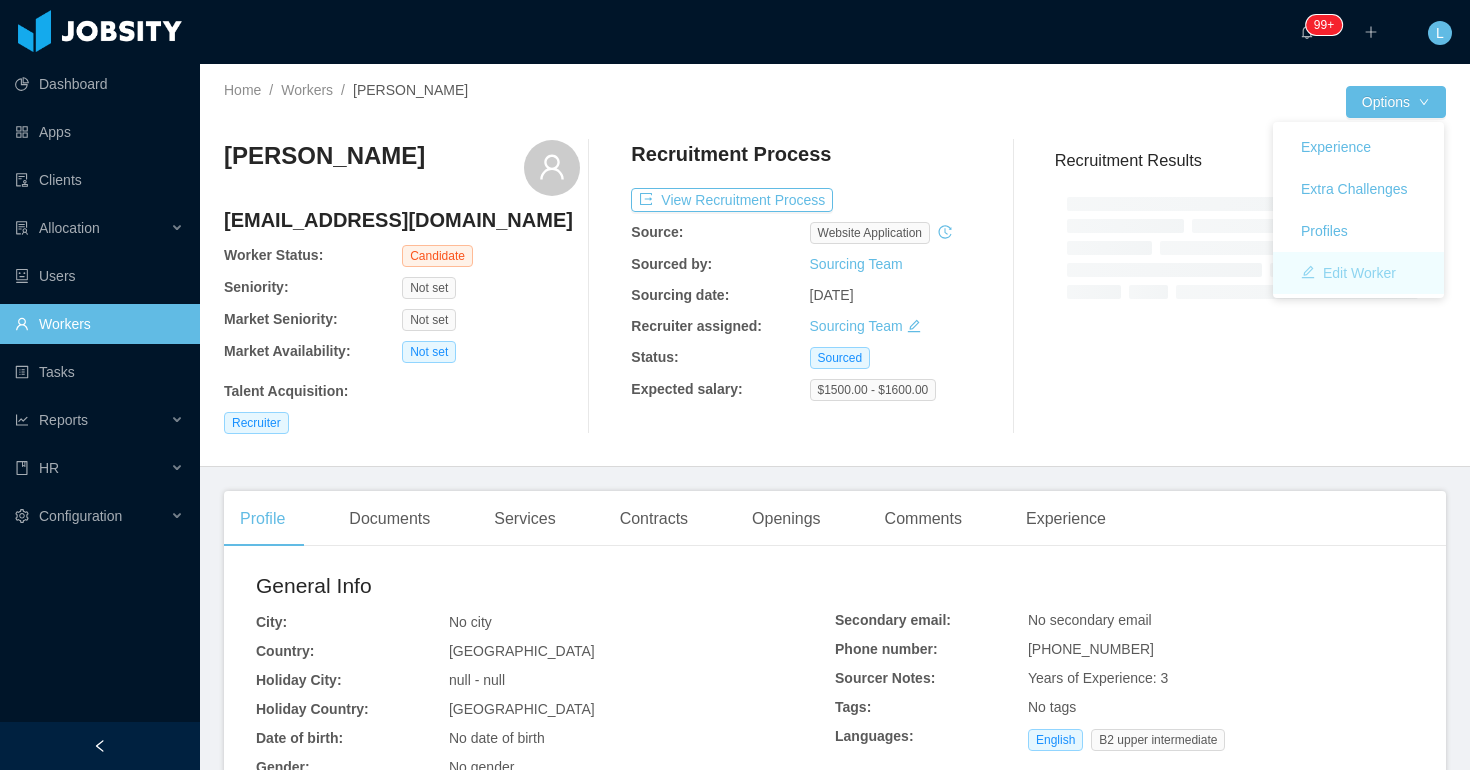 click on "Edit Worker" at bounding box center (1348, 273) 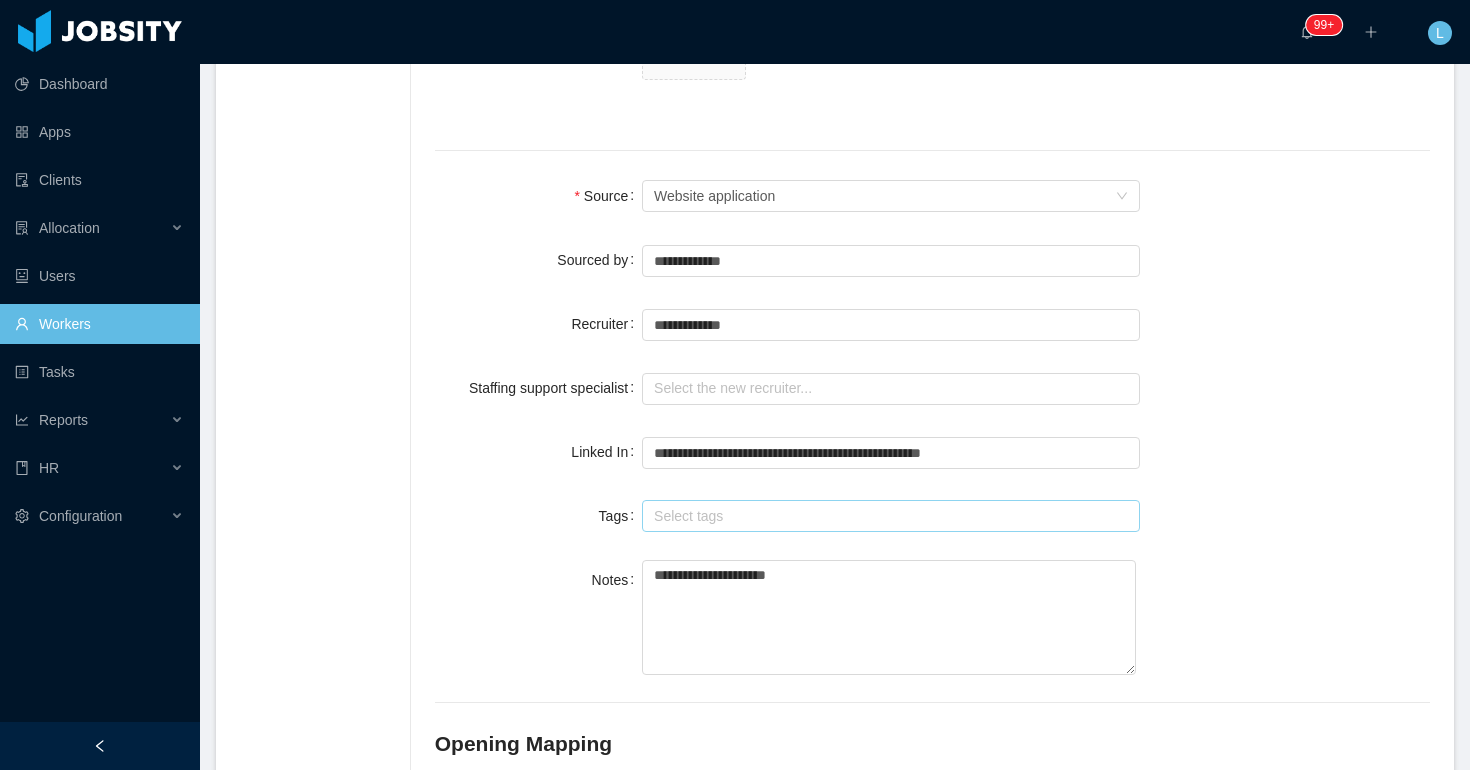scroll, scrollTop: 1402, scrollLeft: 0, axis: vertical 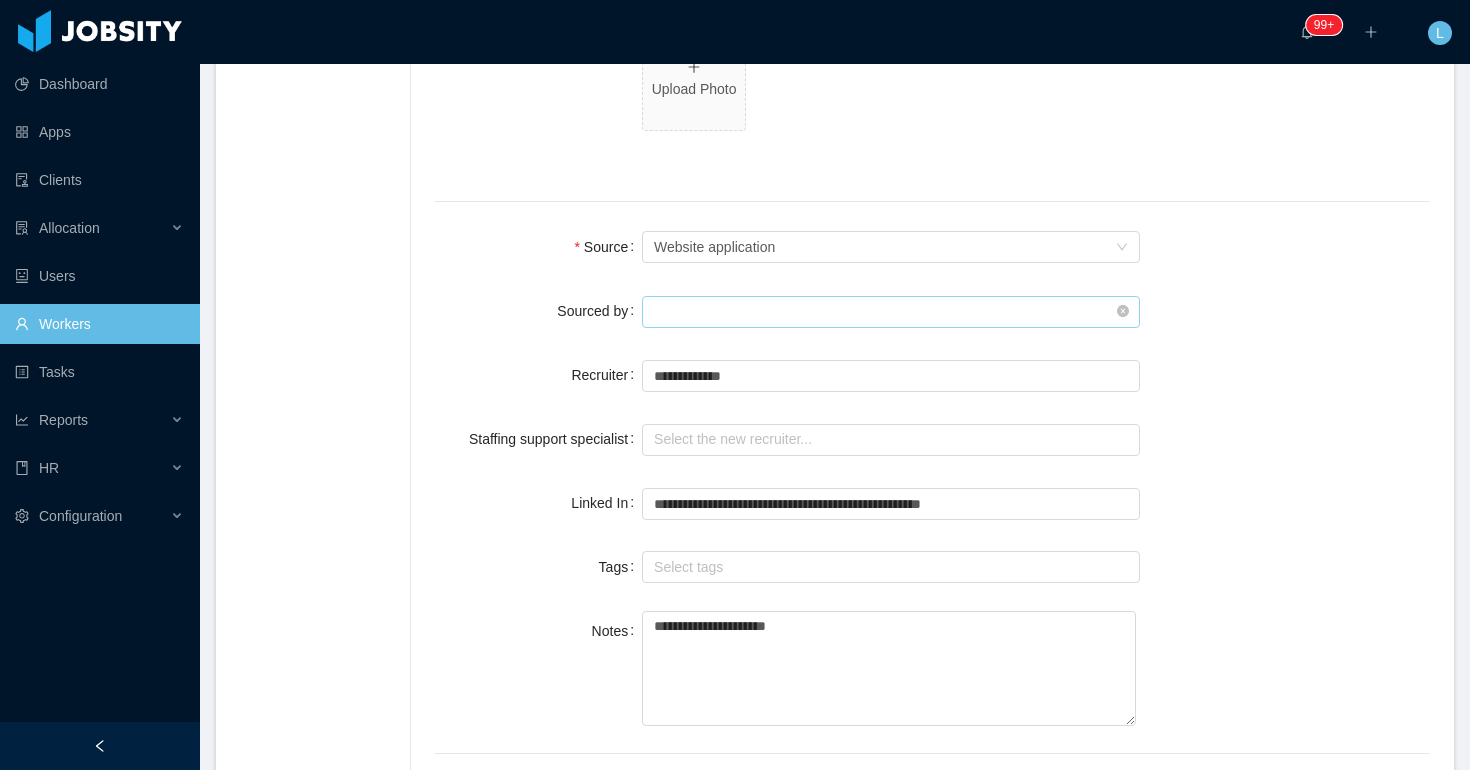 click at bounding box center (891, 312) 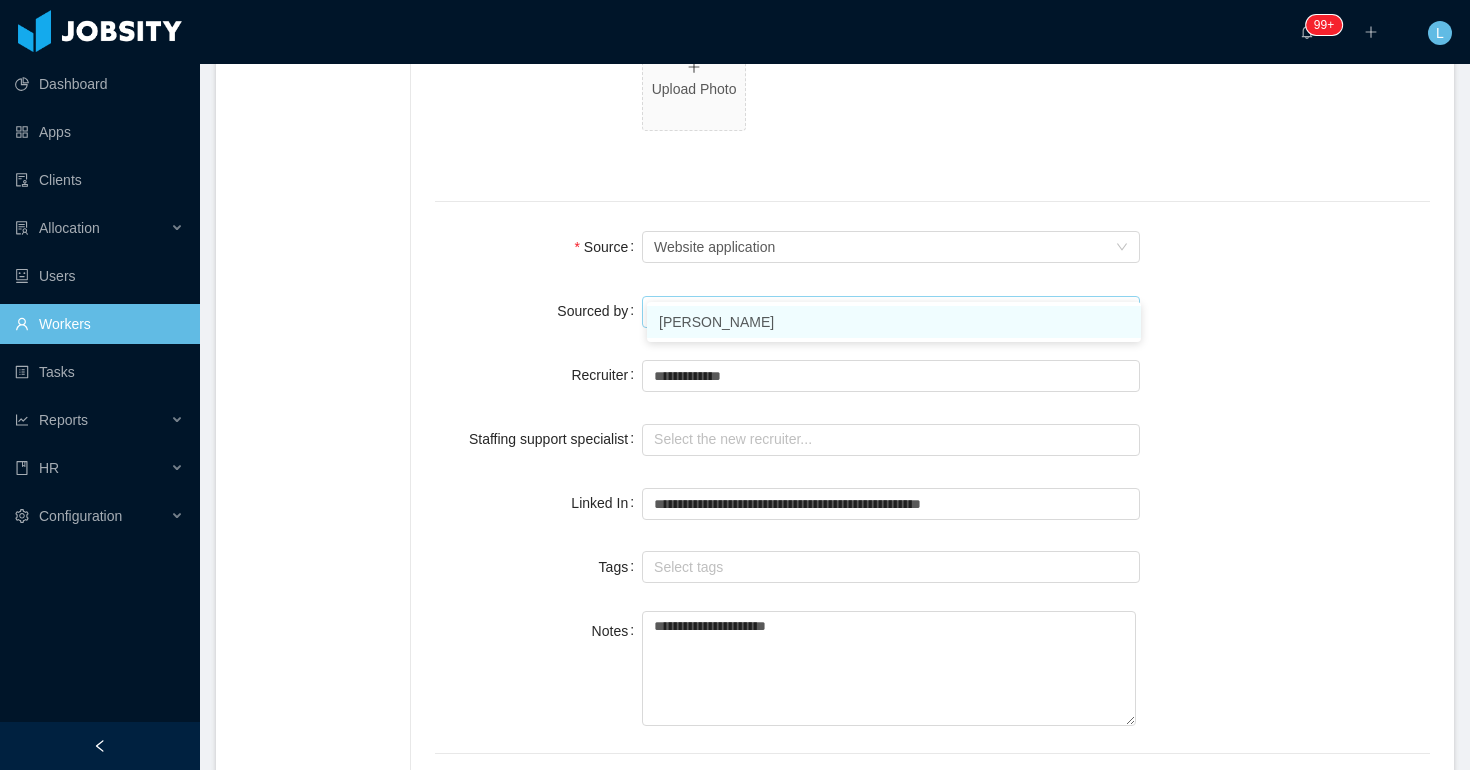 click on "[PERSON_NAME]" at bounding box center (894, 322) 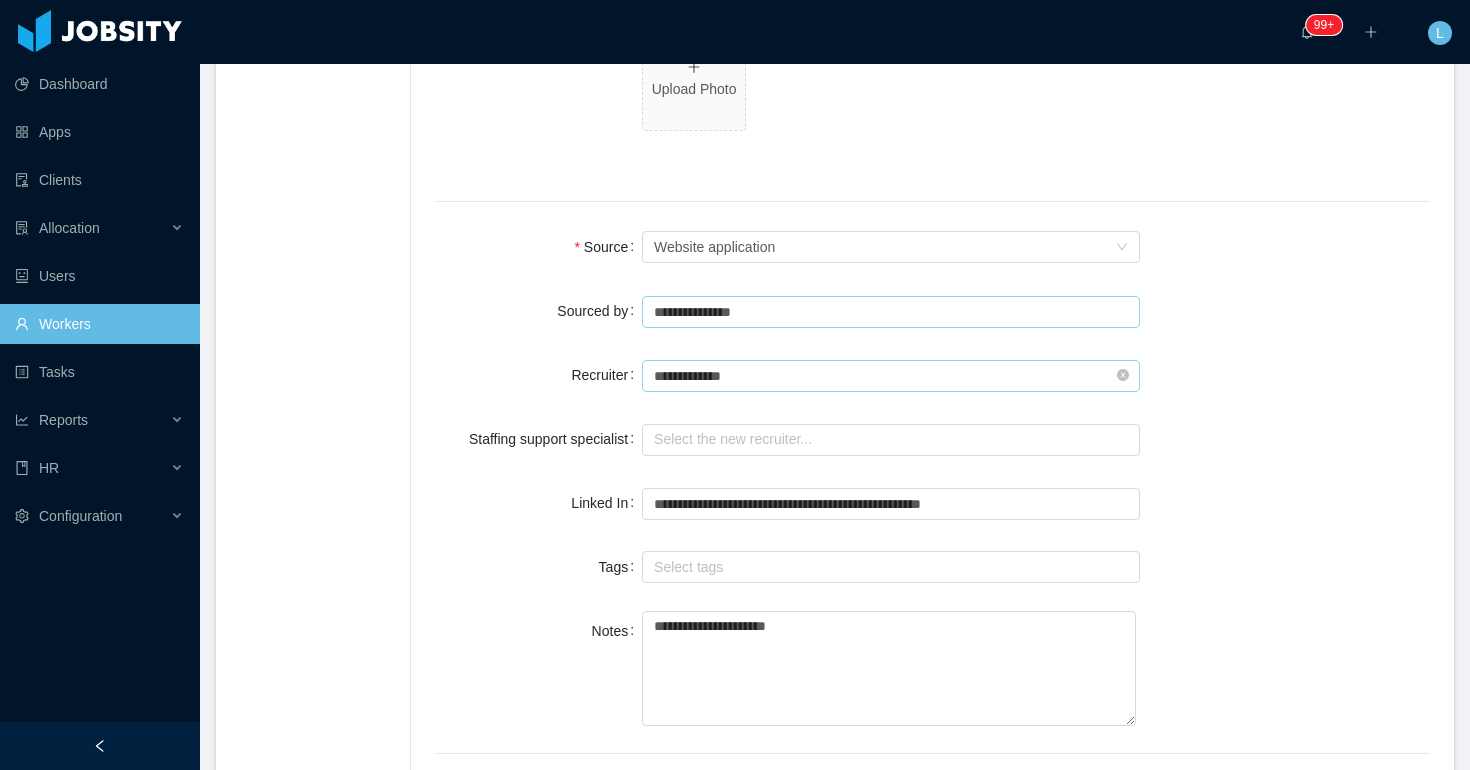 type on "**********" 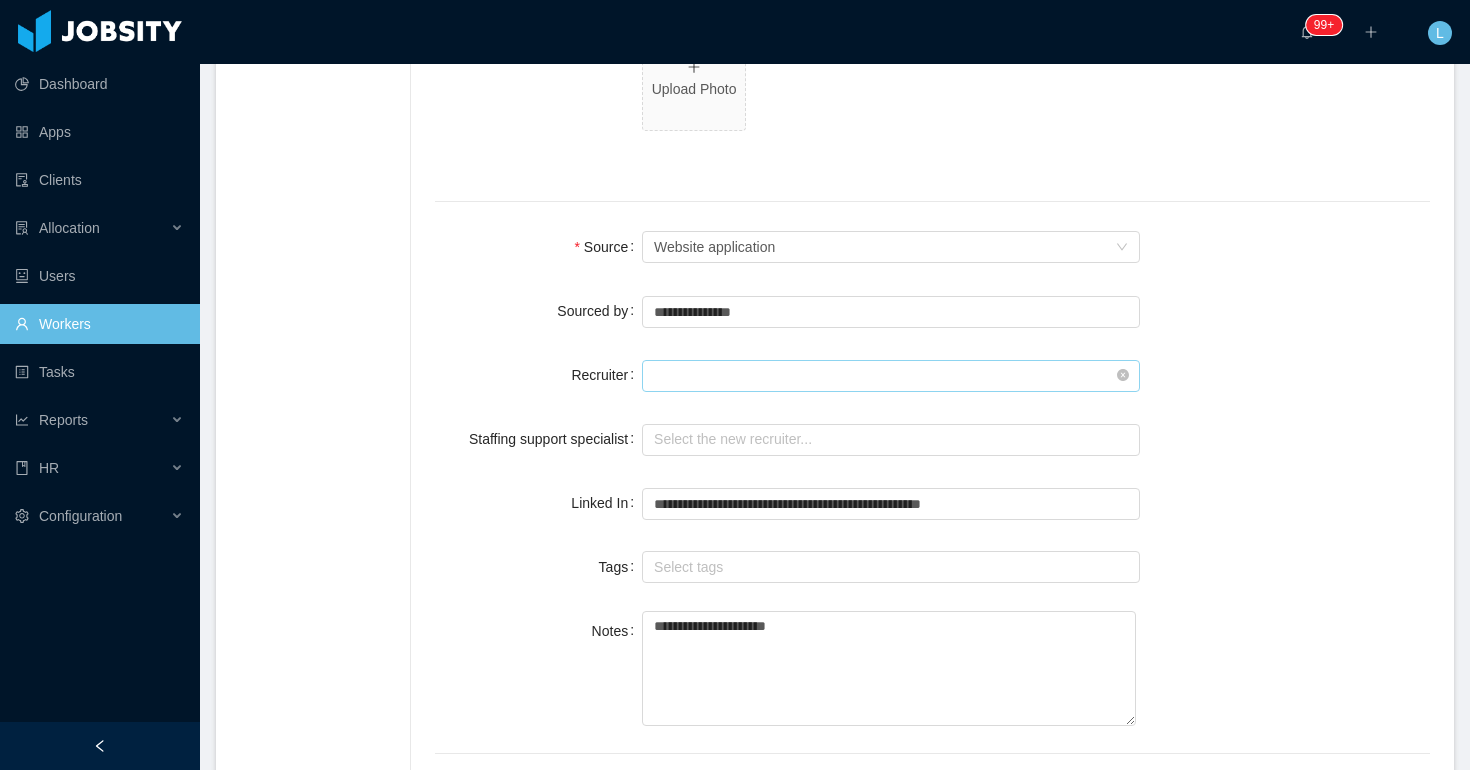 click at bounding box center [891, 376] 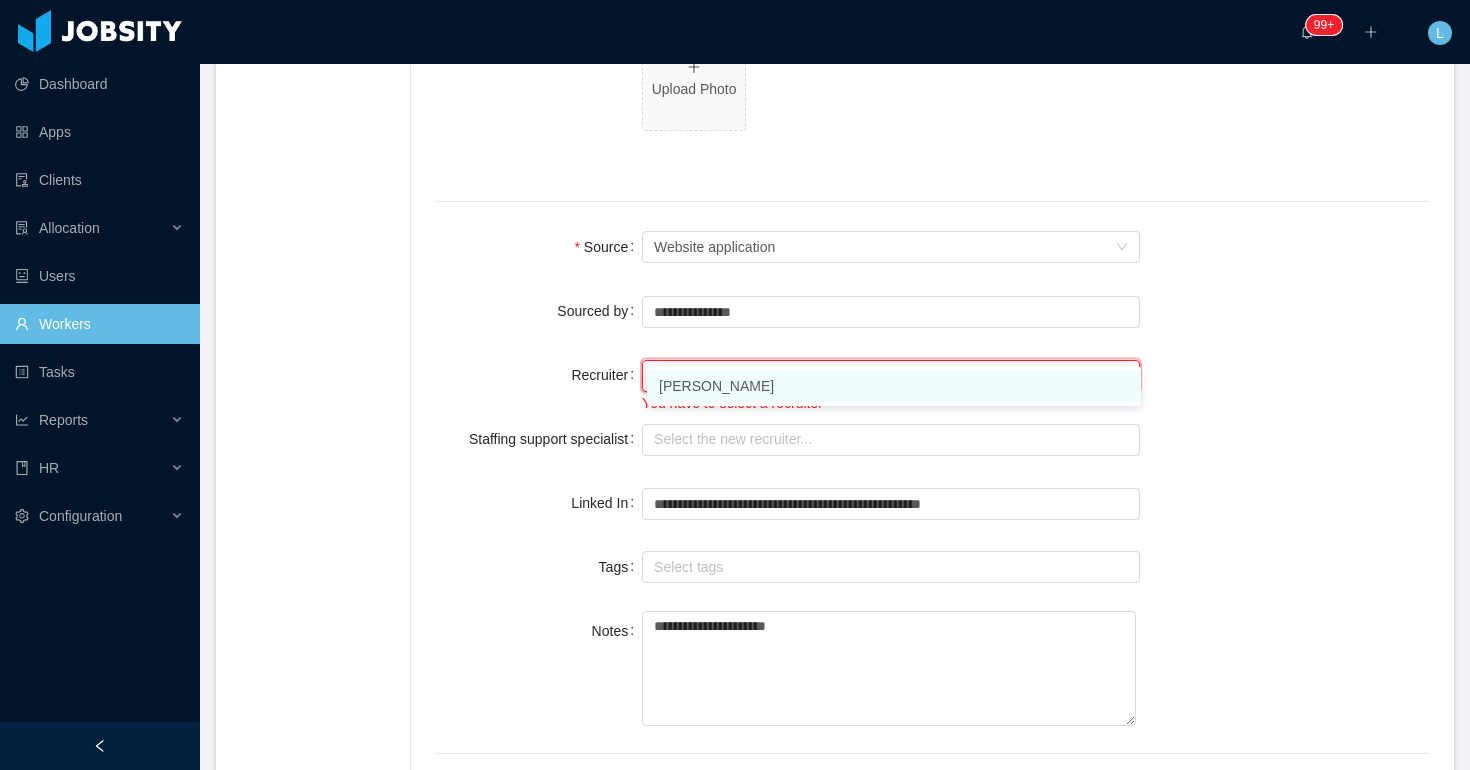 click on "[PERSON_NAME]" at bounding box center (894, 386) 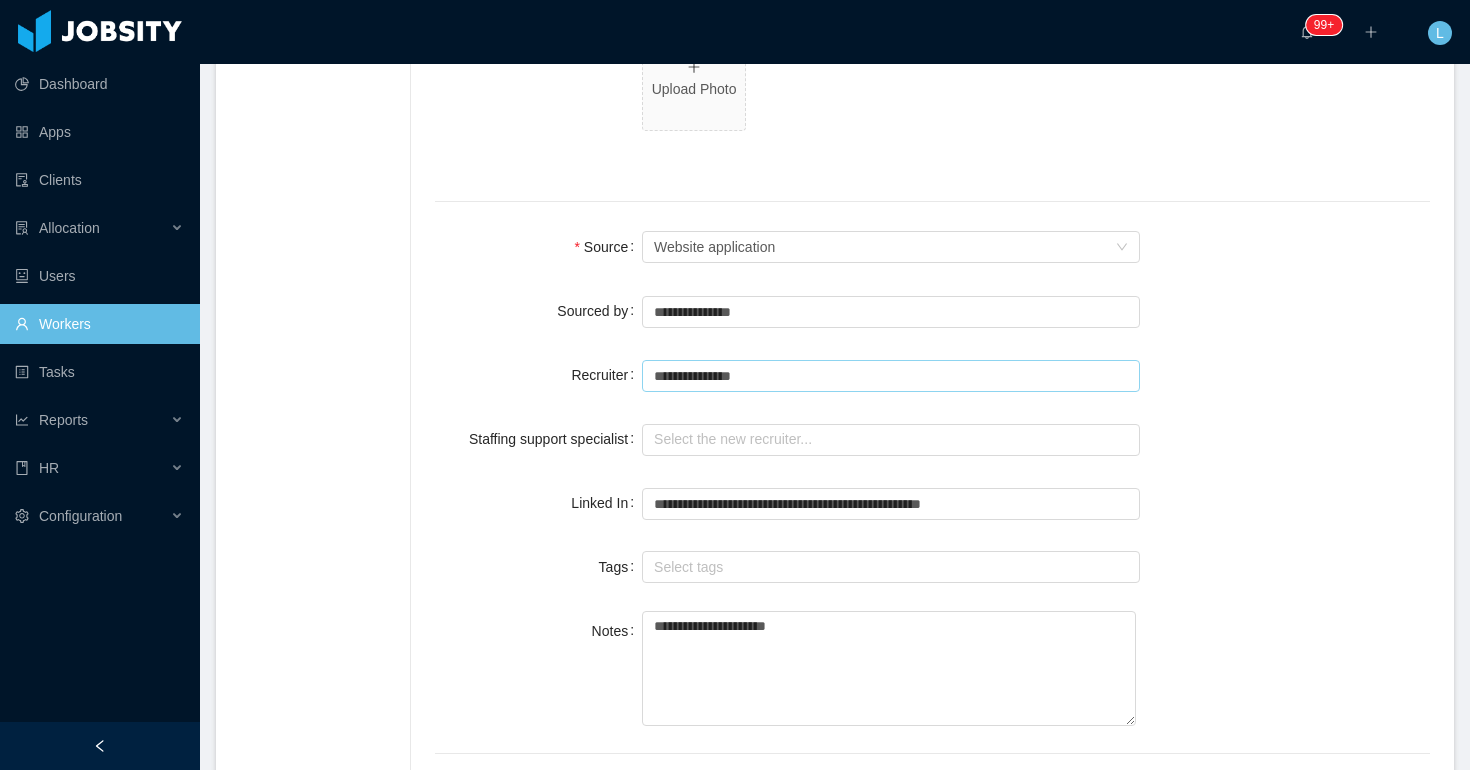 type on "**********" 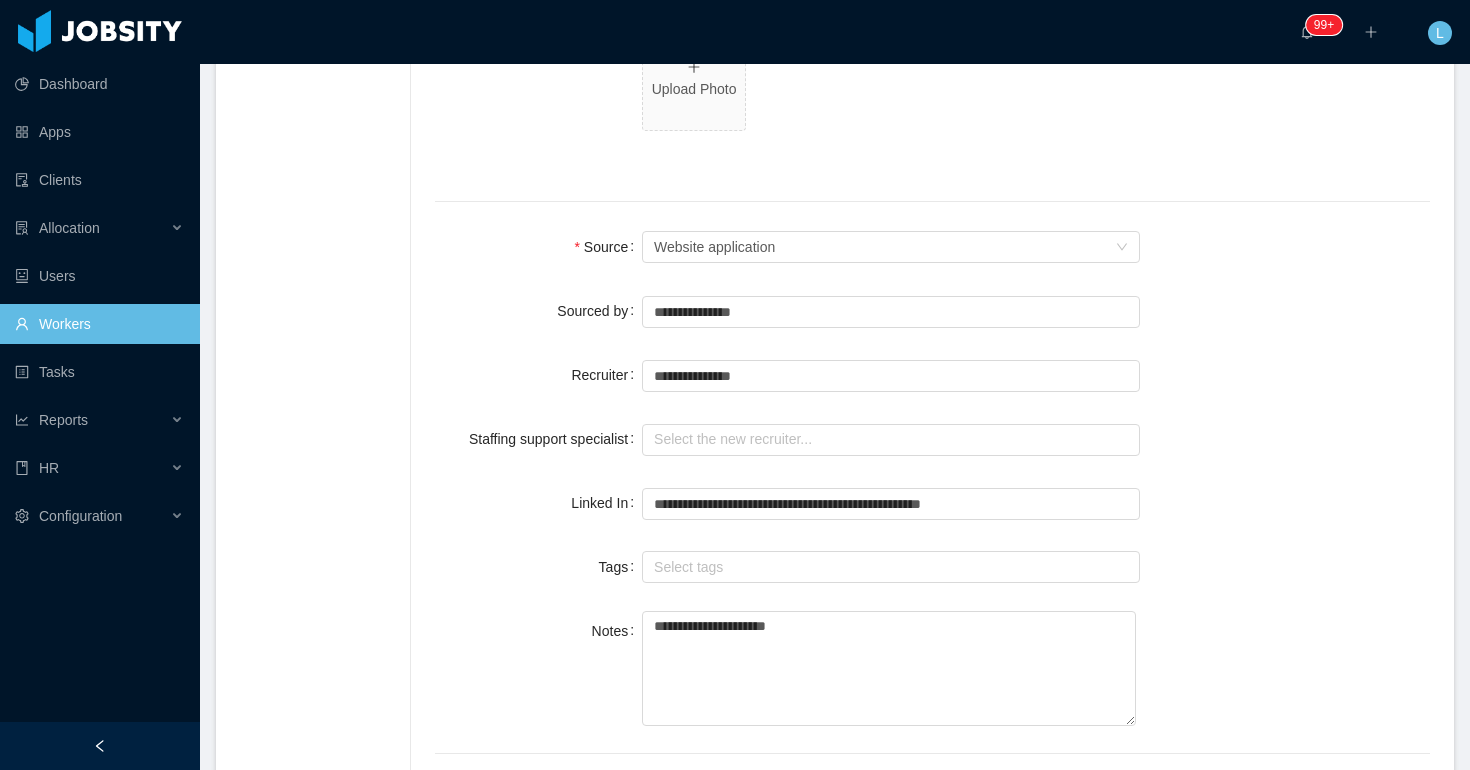 click on "**********" at bounding box center (932, 311) 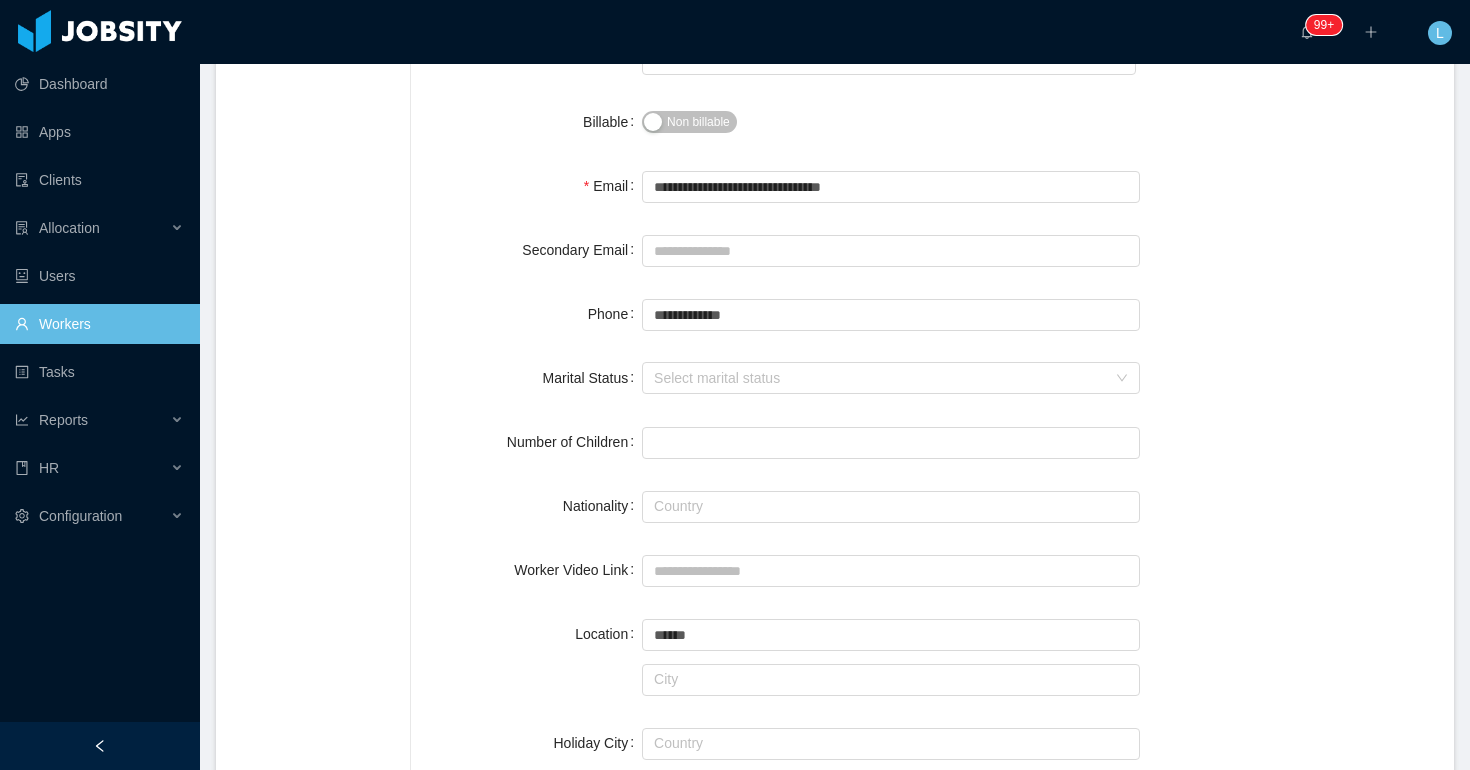 scroll, scrollTop: 0, scrollLeft: 0, axis: both 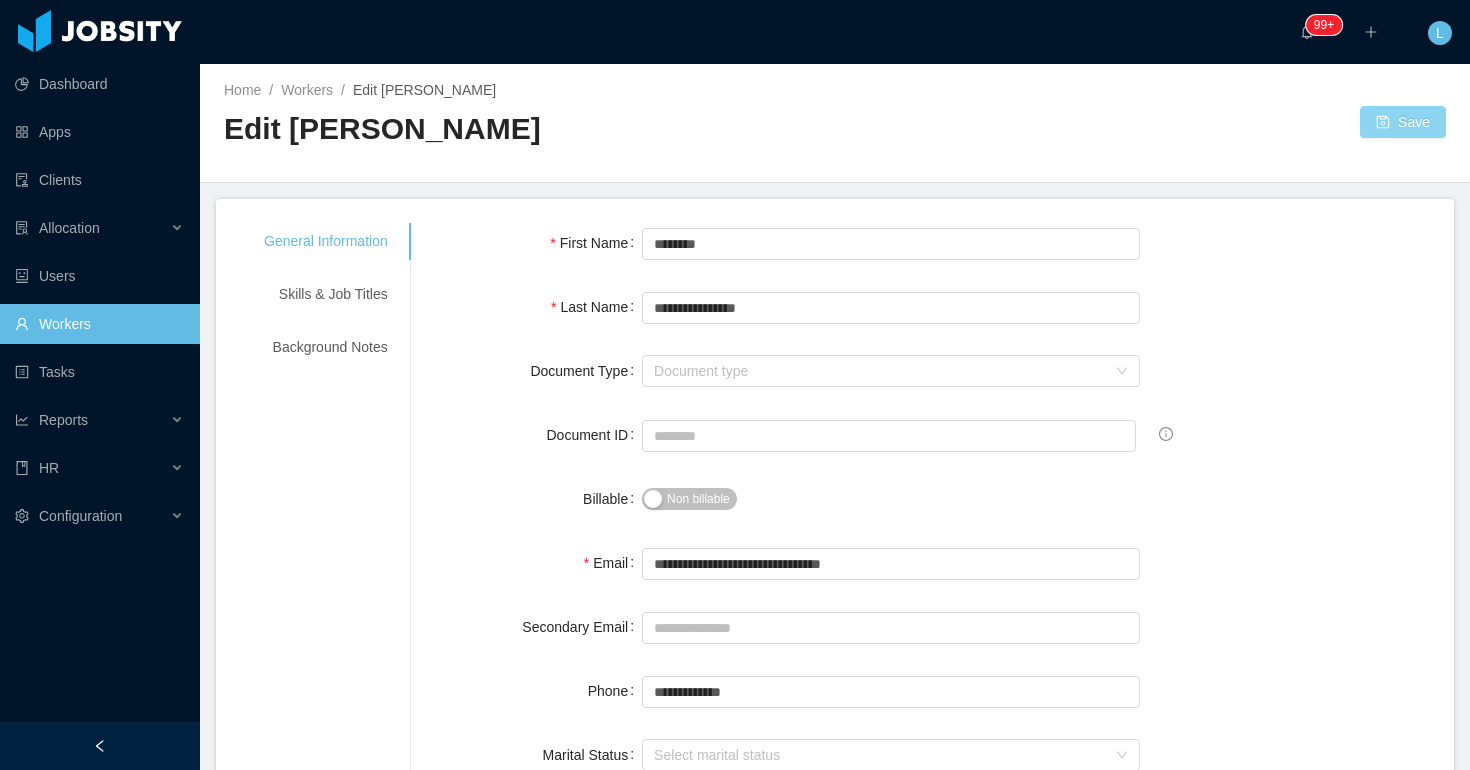 click on "Save" at bounding box center [1403, 122] 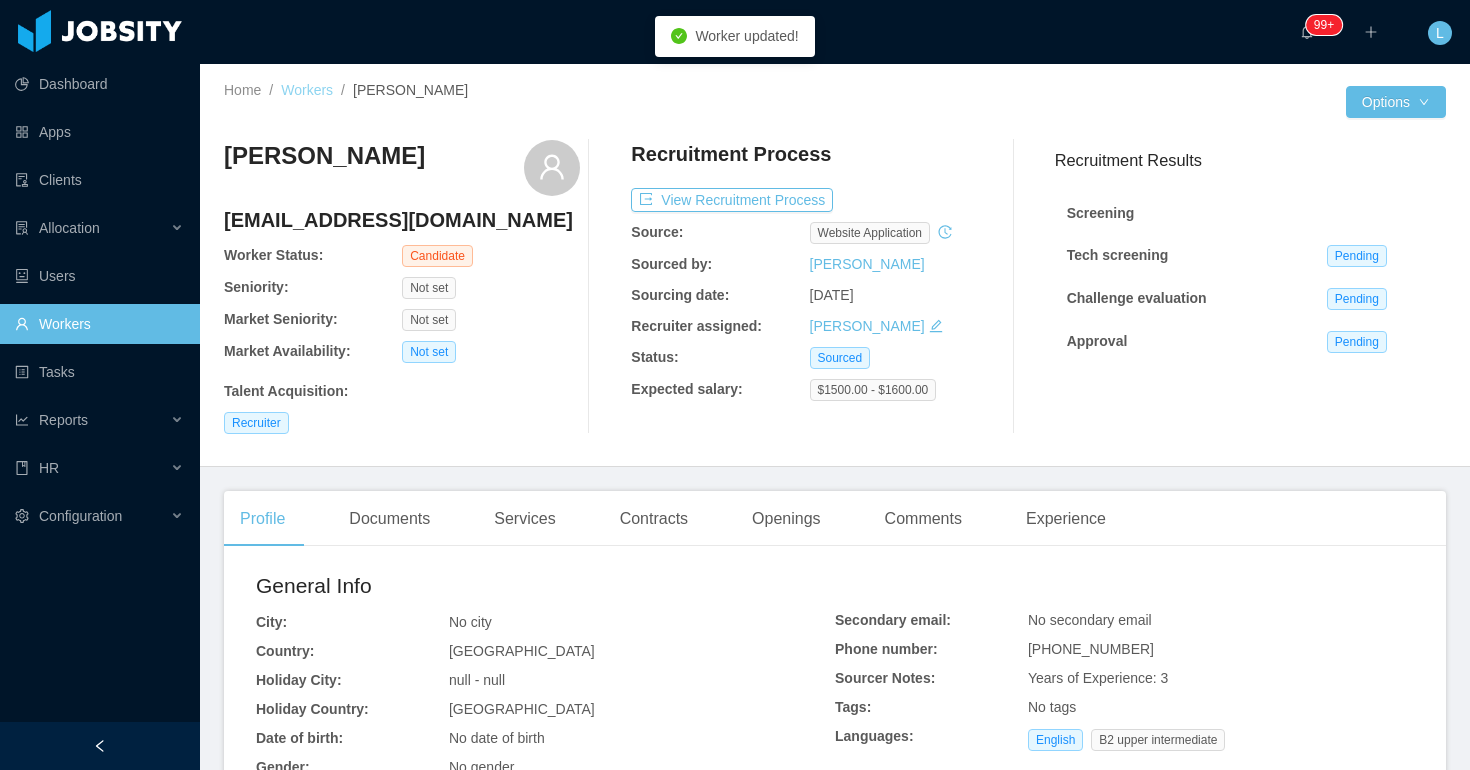 click on "Workers" at bounding box center (307, 90) 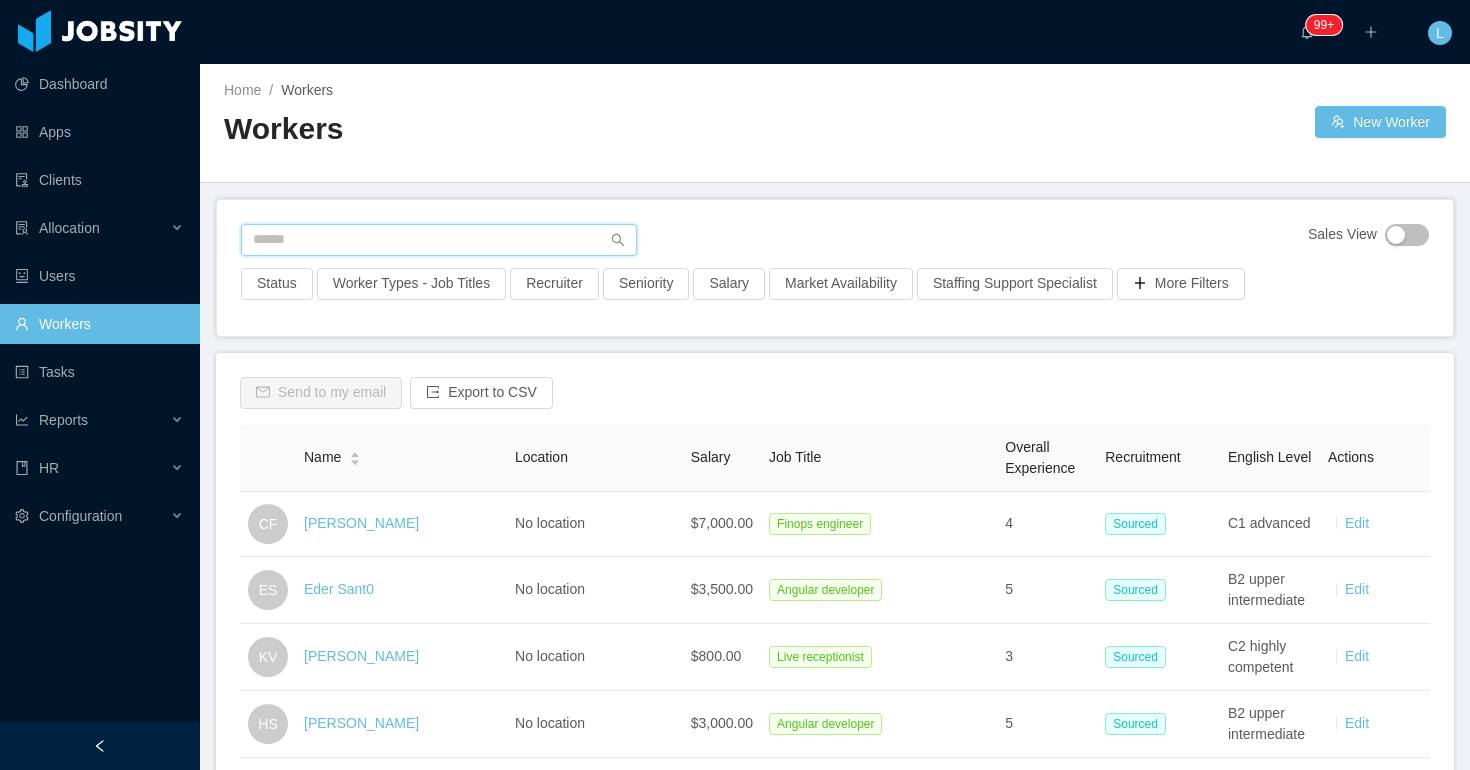 click at bounding box center [439, 240] 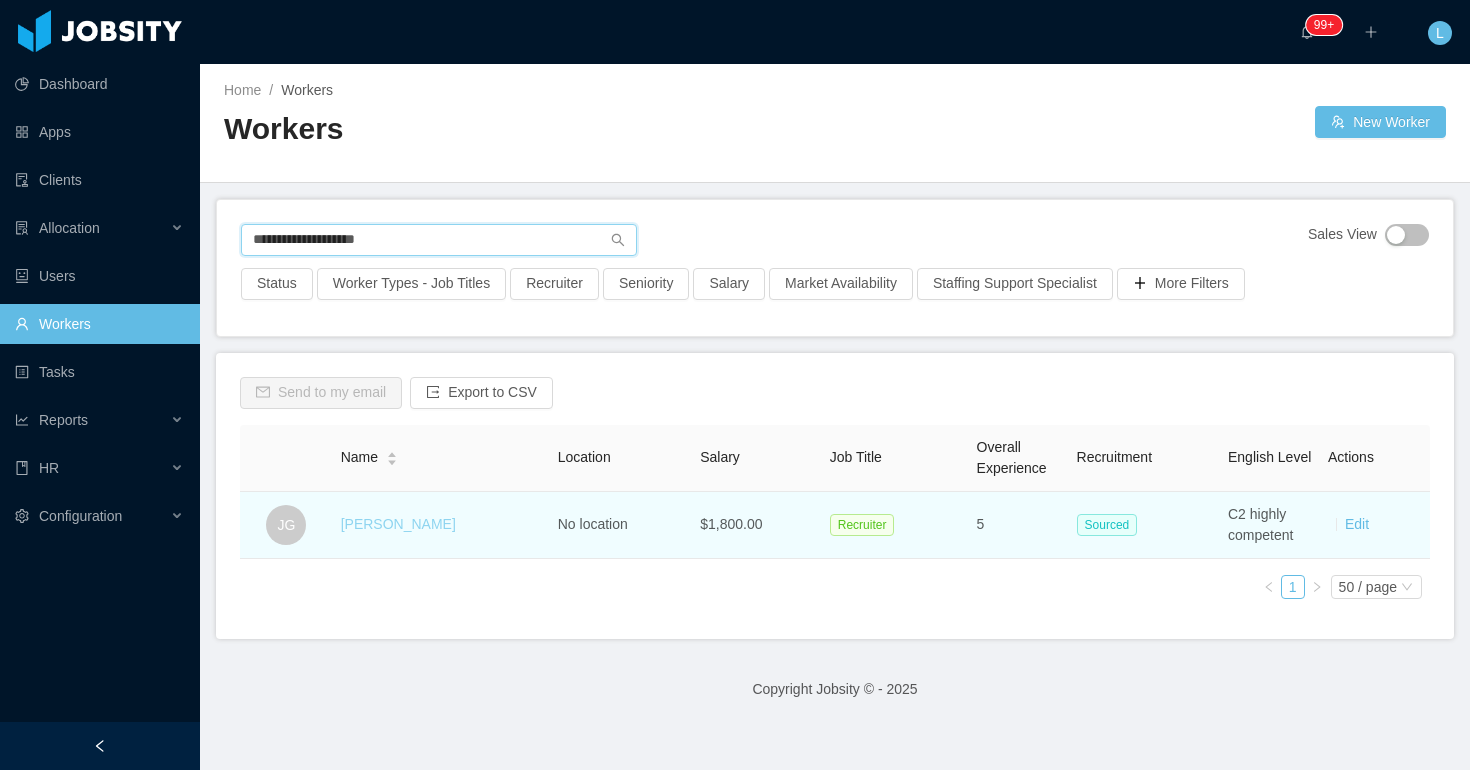type on "**********" 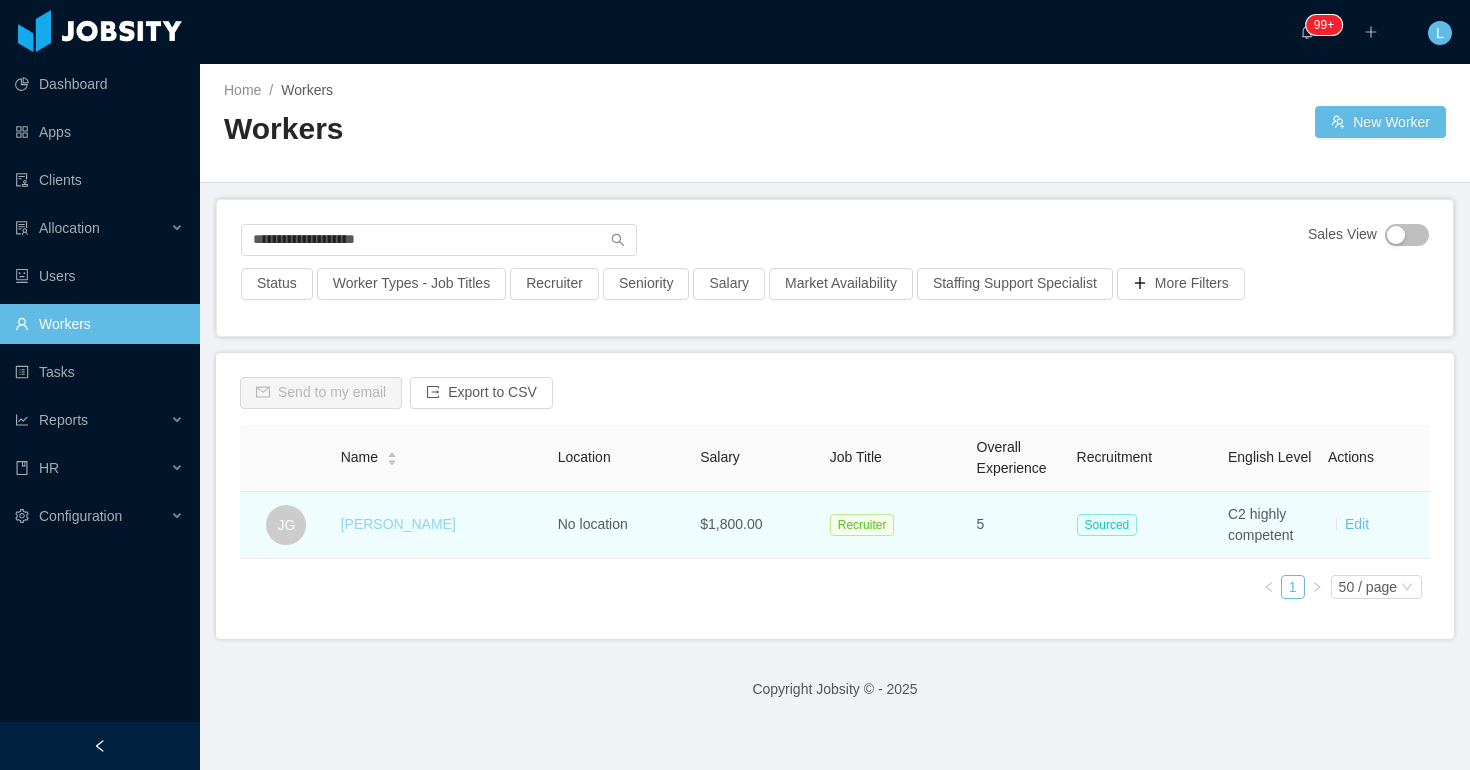click on "[PERSON_NAME]" at bounding box center (398, 524) 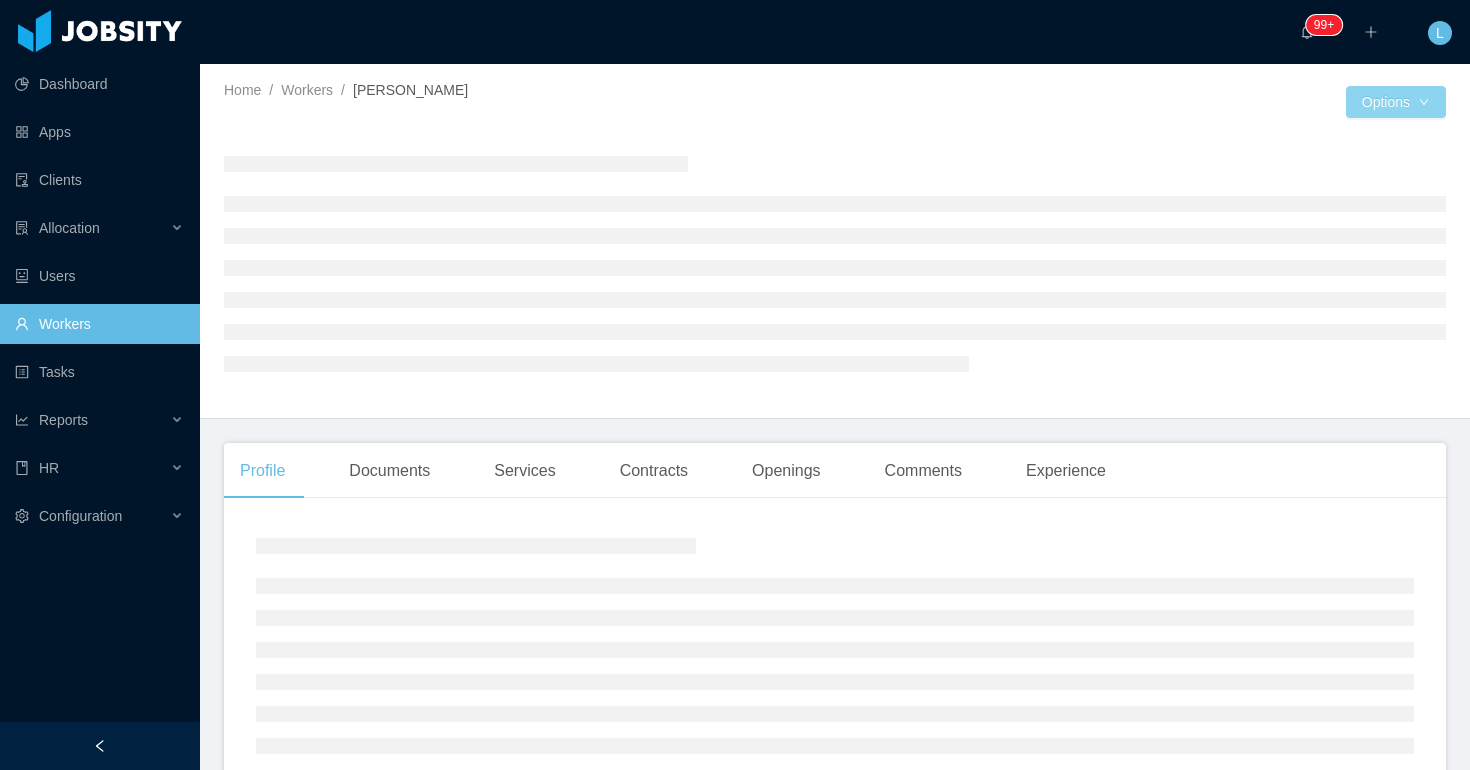 click on "Options" at bounding box center (1396, 102) 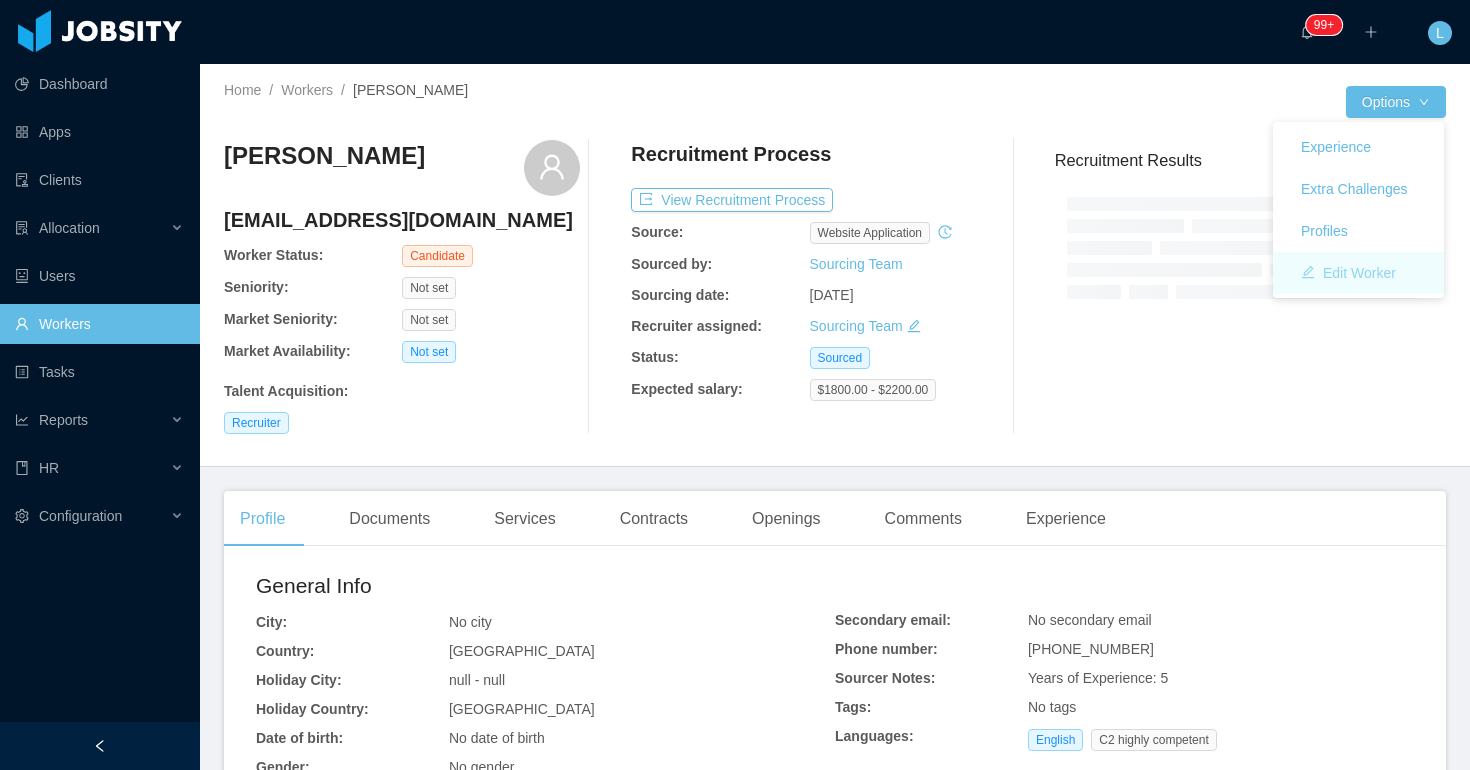 click on "Edit Worker" at bounding box center (1348, 273) 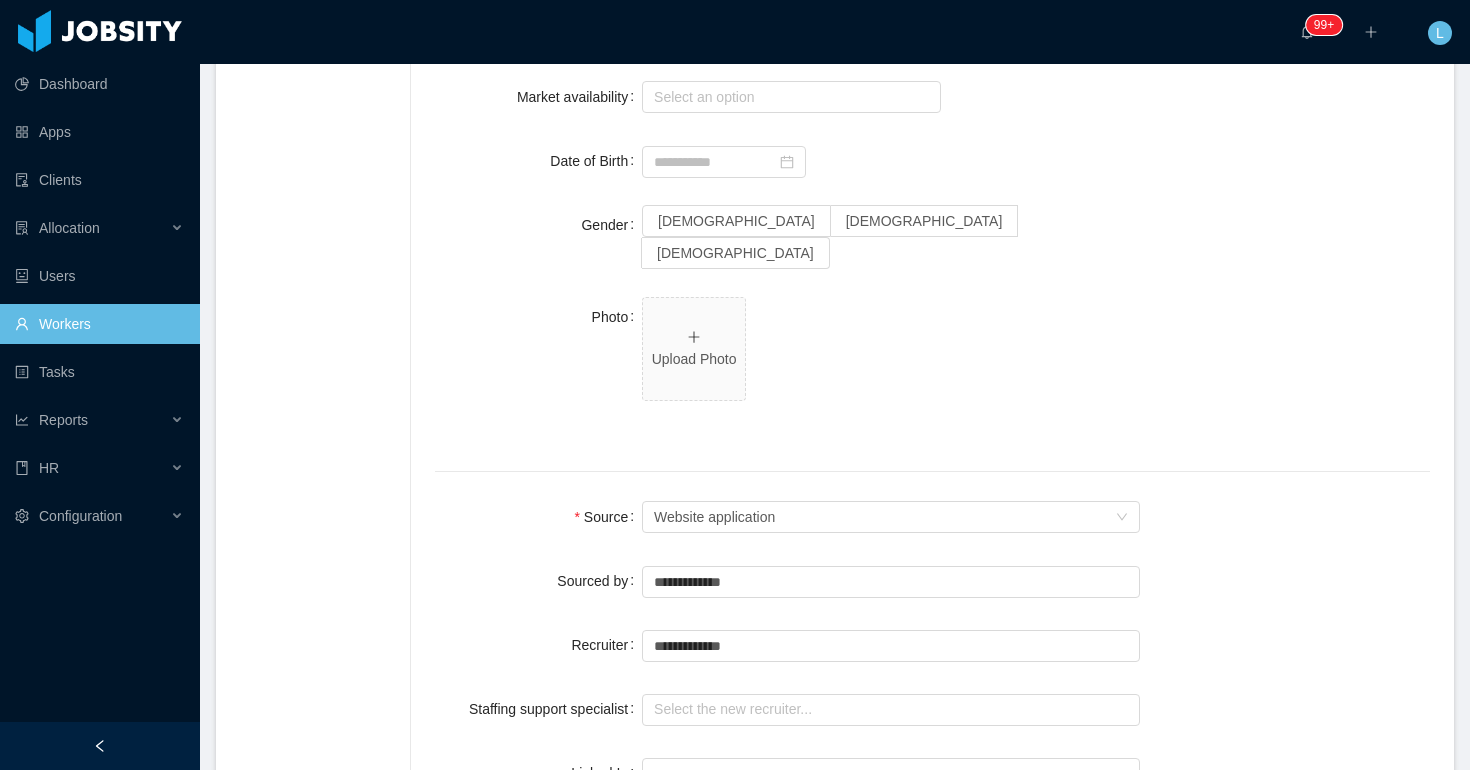 scroll, scrollTop: 1217, scrollLeft: 0, axis: vertical 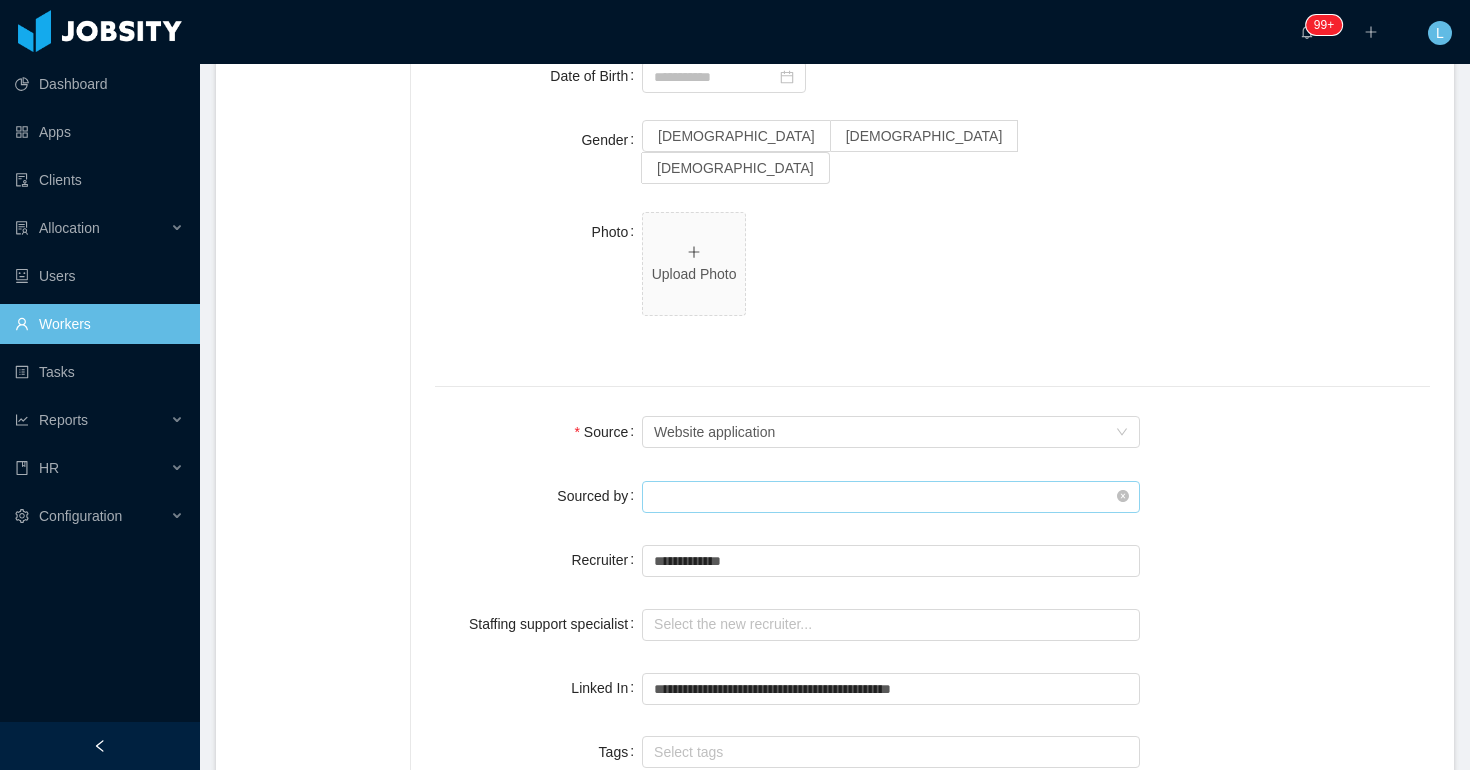 click at bounding box center (891, 497) 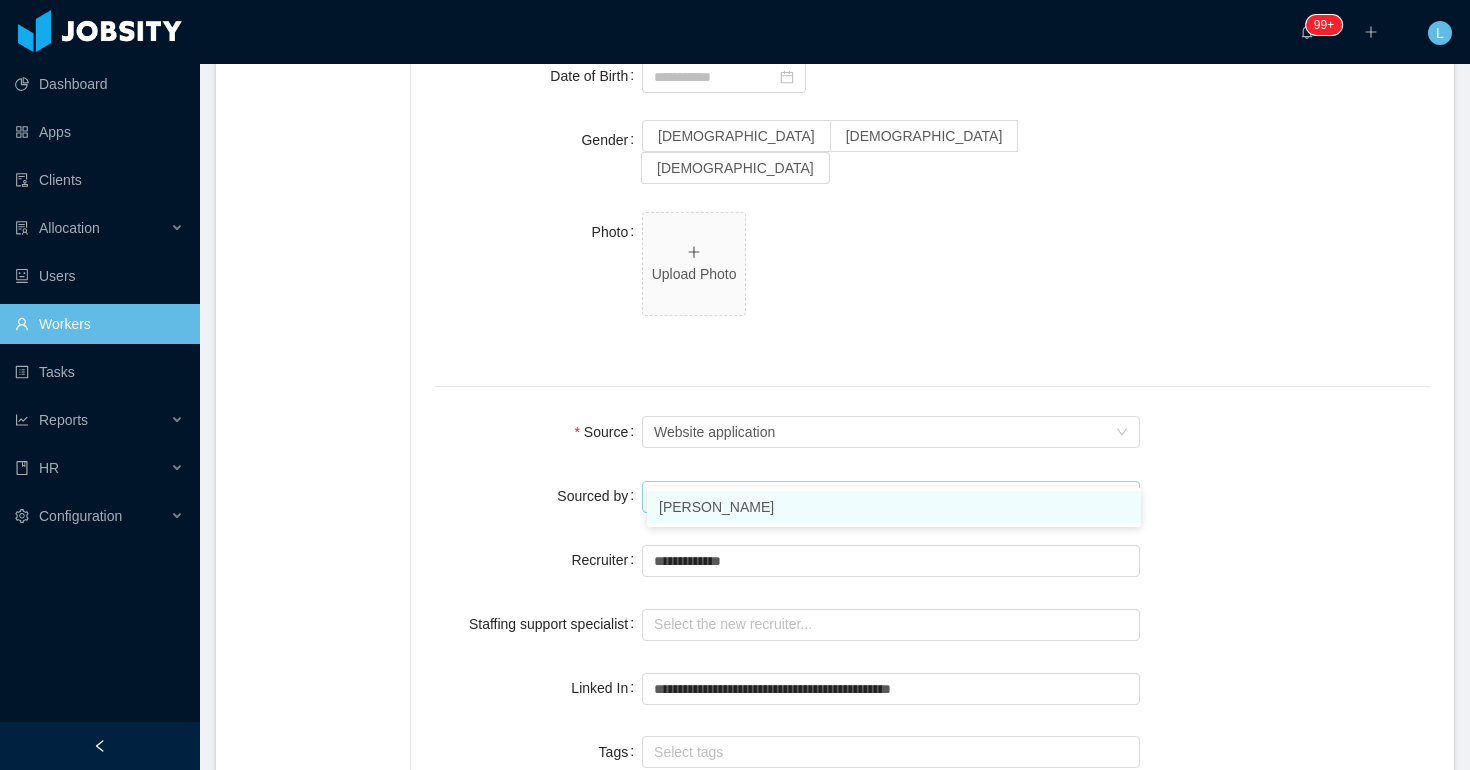 click on "[PERSON_NAME]" at bounding box center (894, 507) 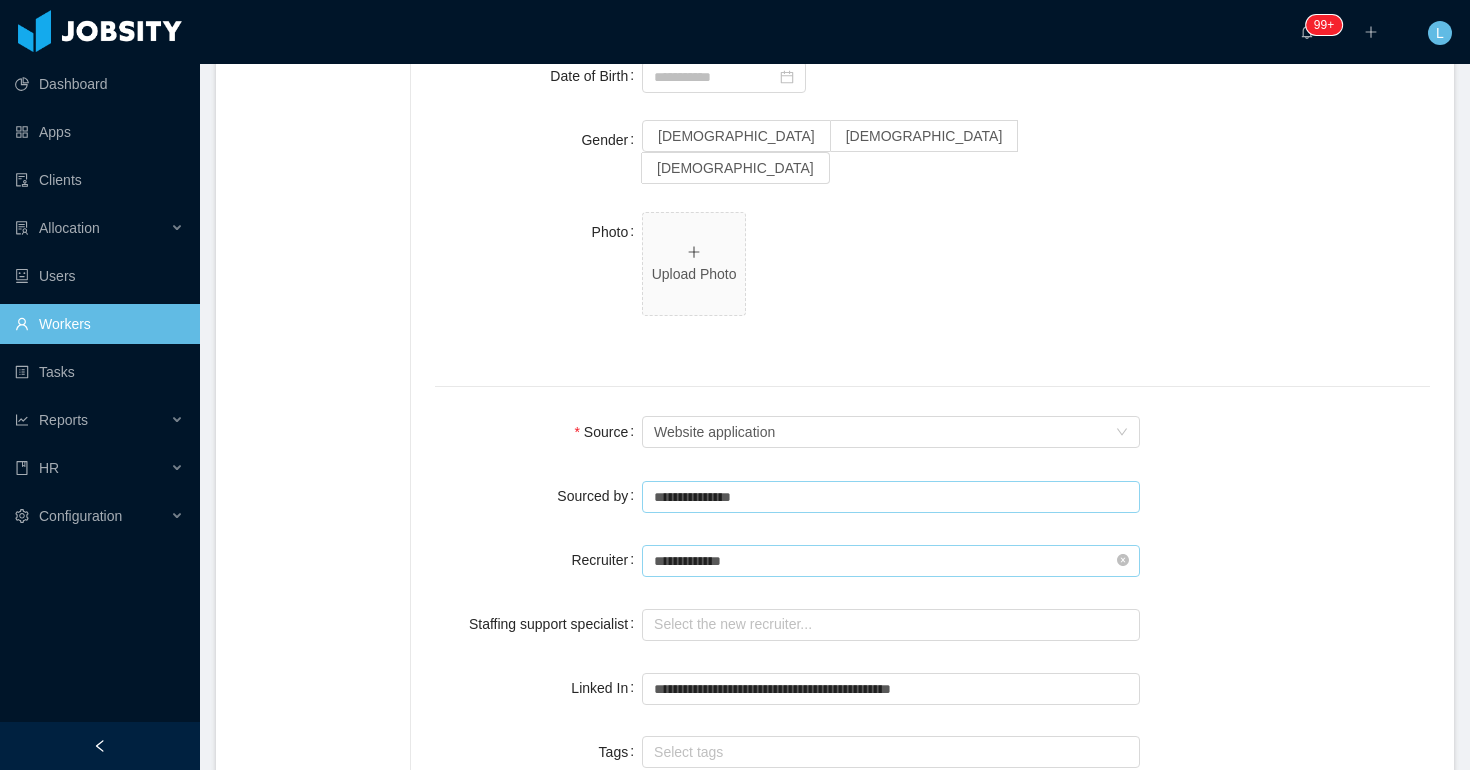 type on "**********" 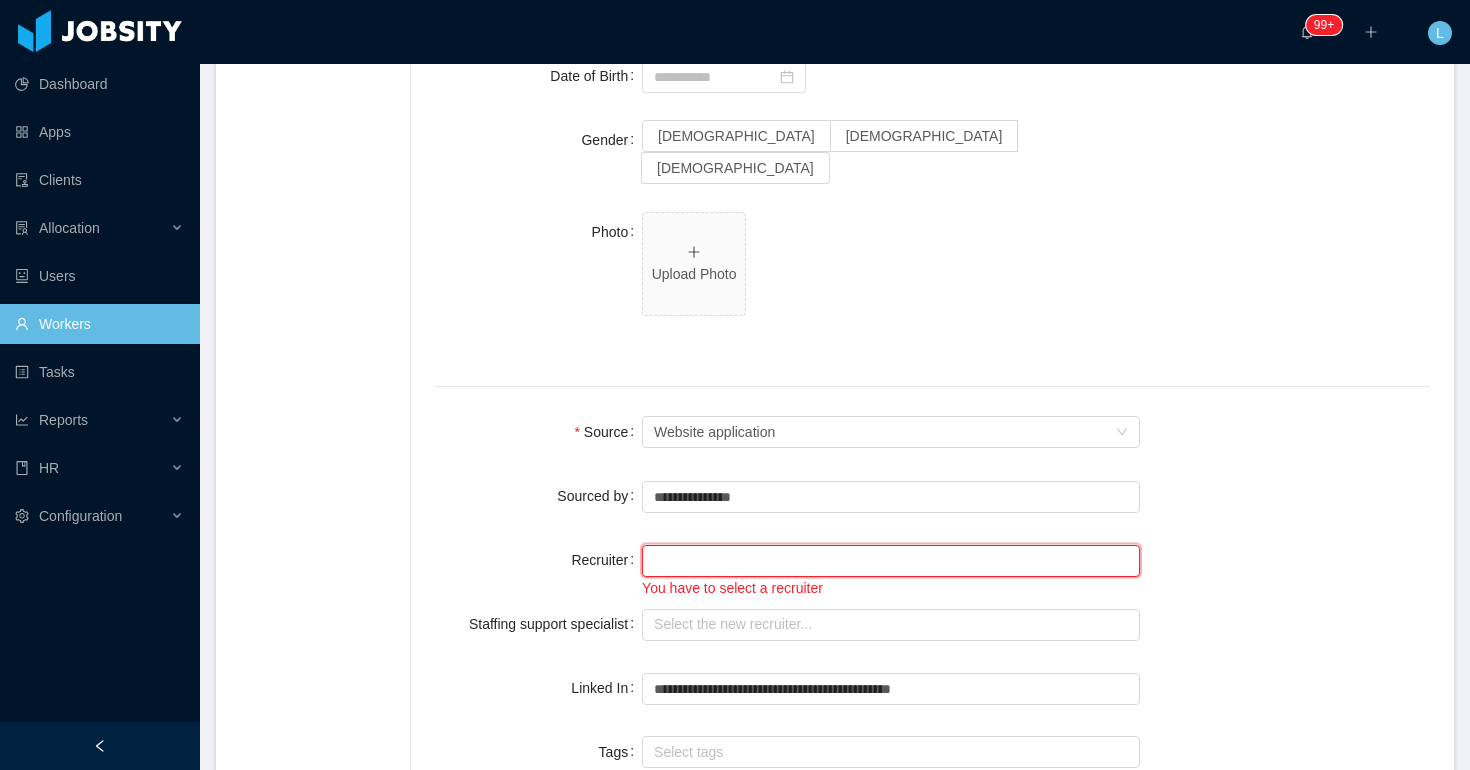 click at bounding box center [891, 561] 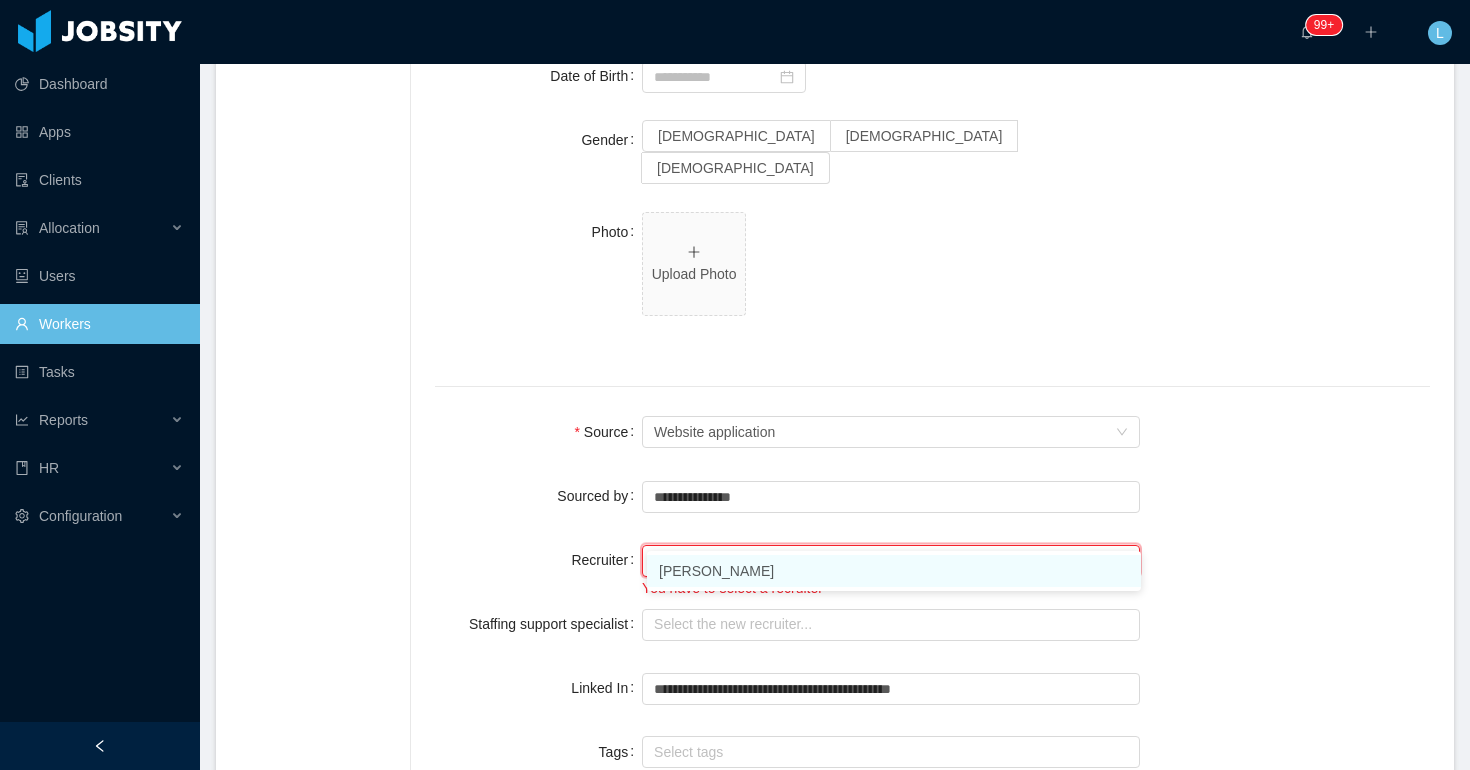 click on "[PERSON_NAME]" at bounding box center [894, 571] 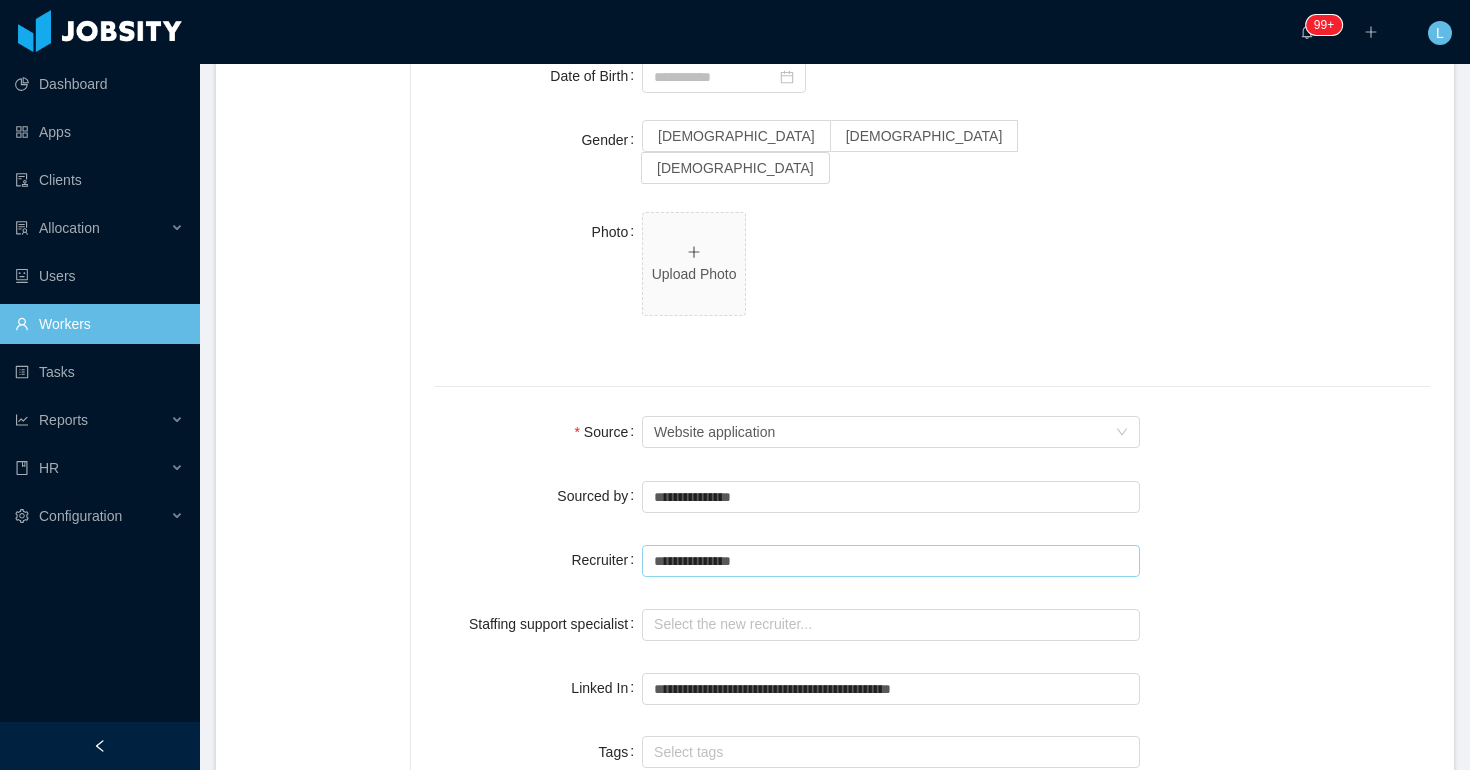 type on "**********" 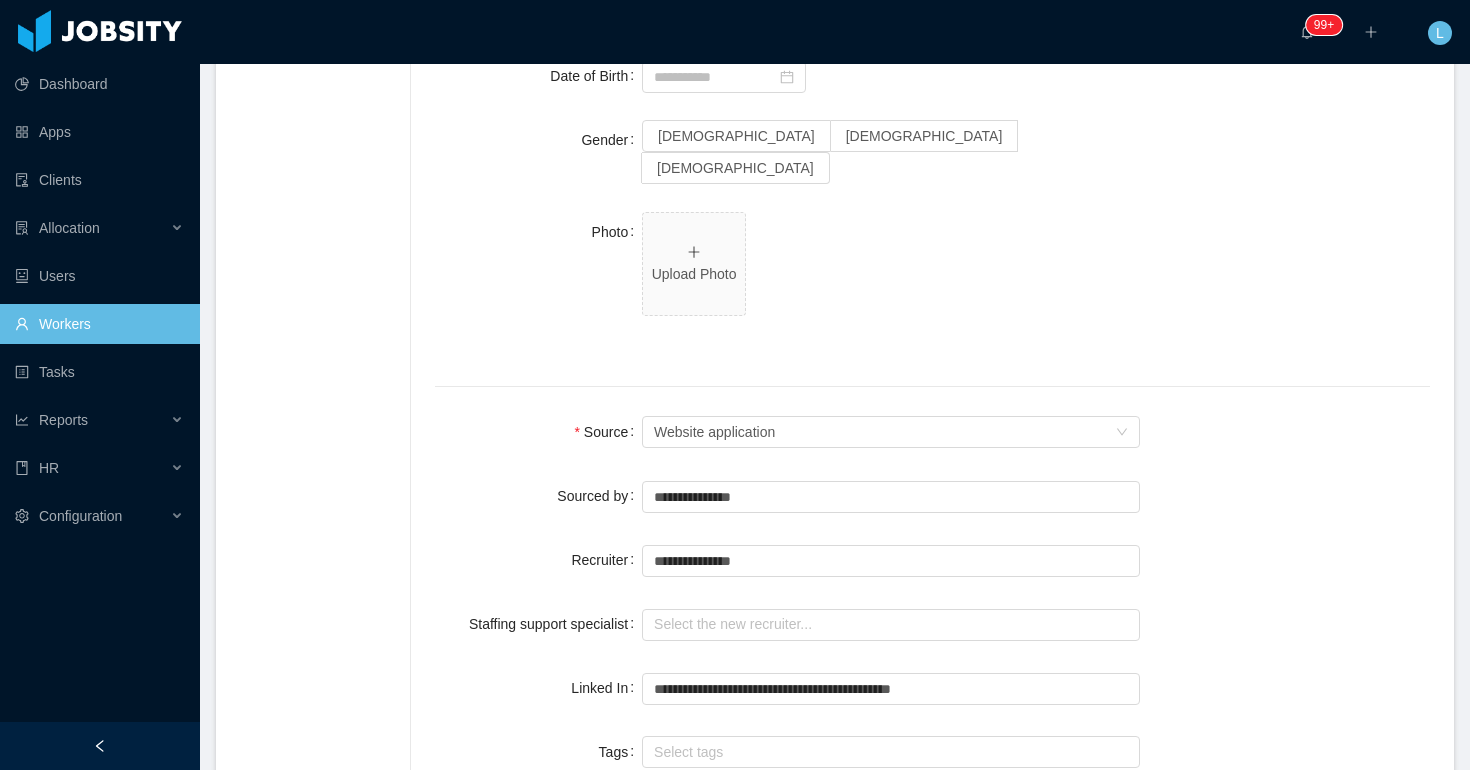 click at bounding box center [932, 387] 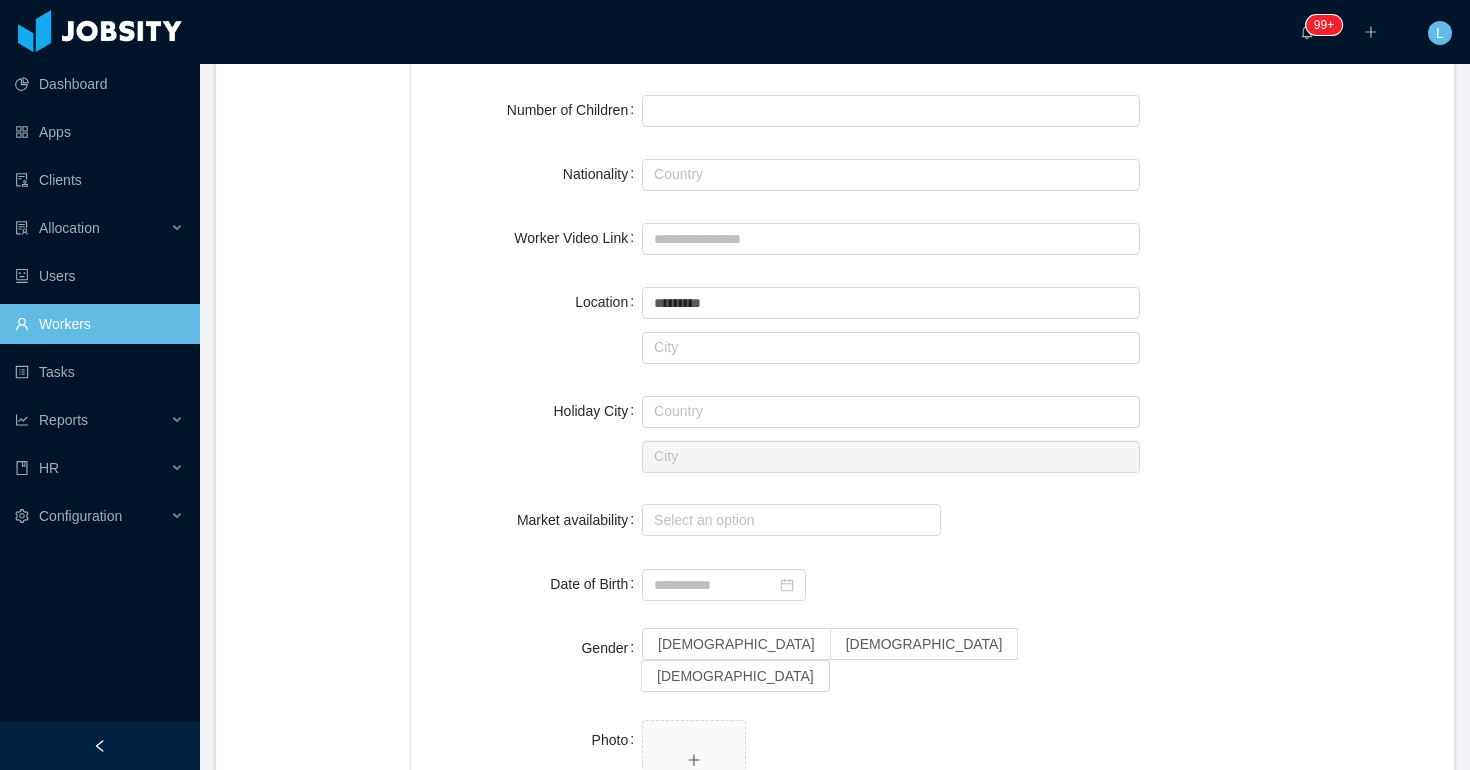 scroll, scrollTop: 0, scrollLeft: 0, axis: both 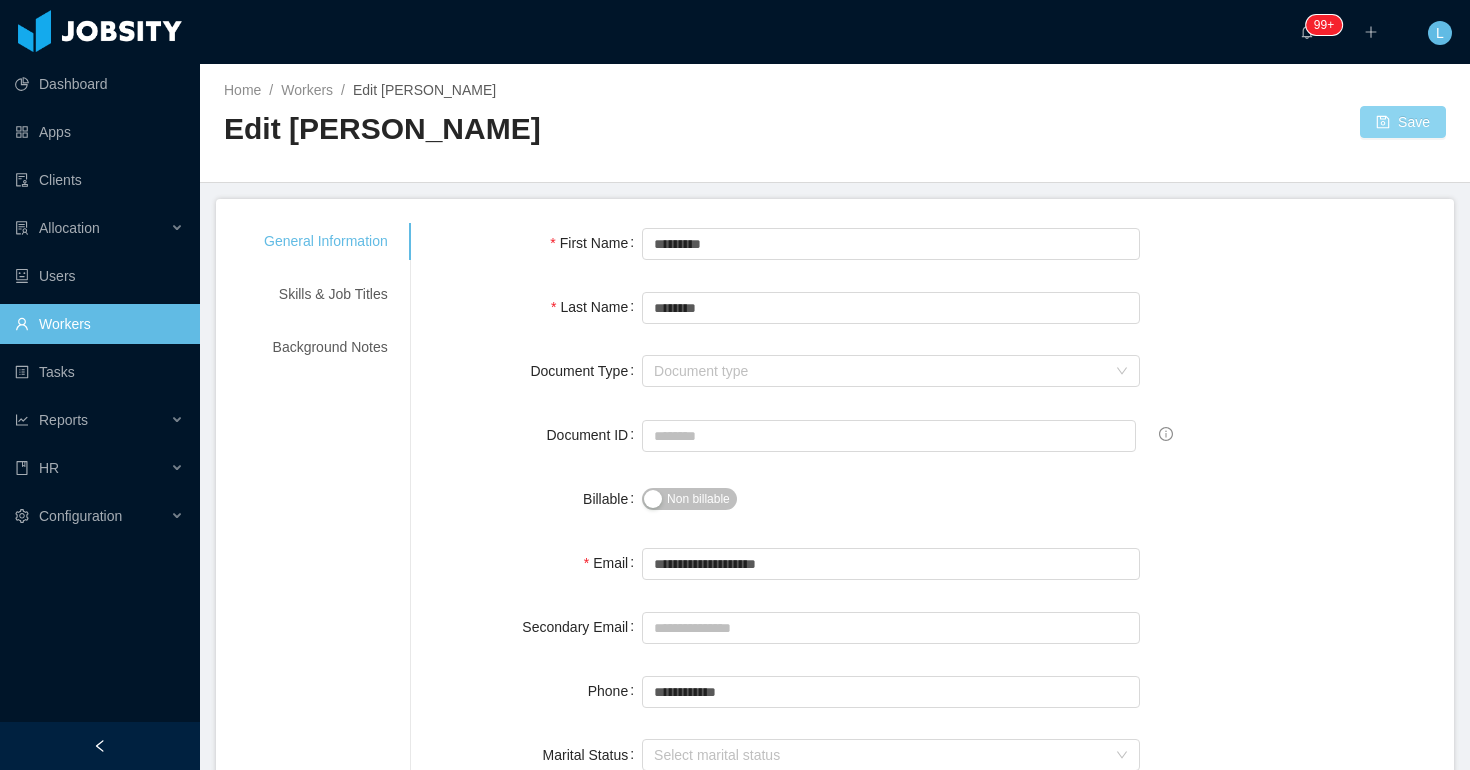 click on "Save" at bounding box center (1403, 122) 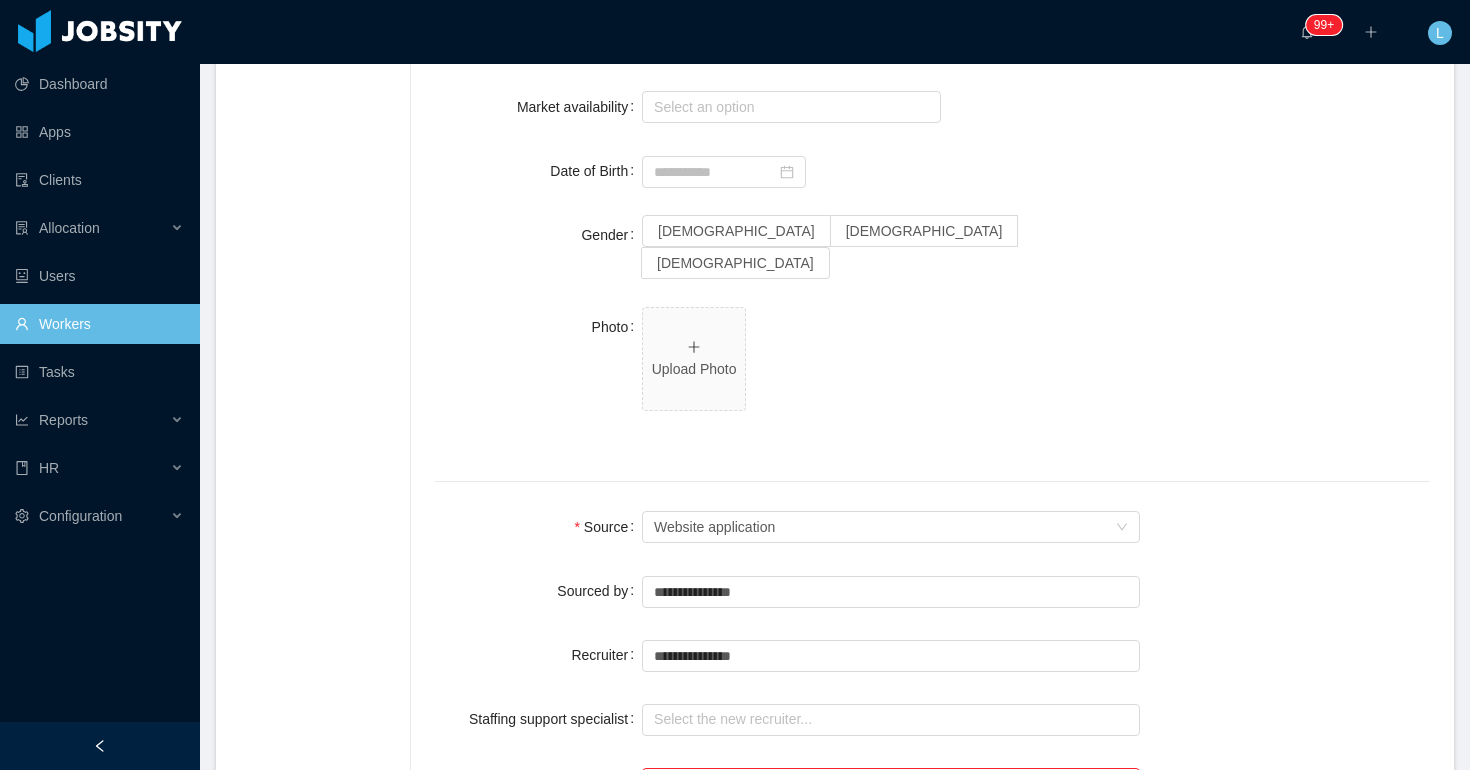 scroll, scrollTop: 1597, scrollLeft: 0, axis: vertical 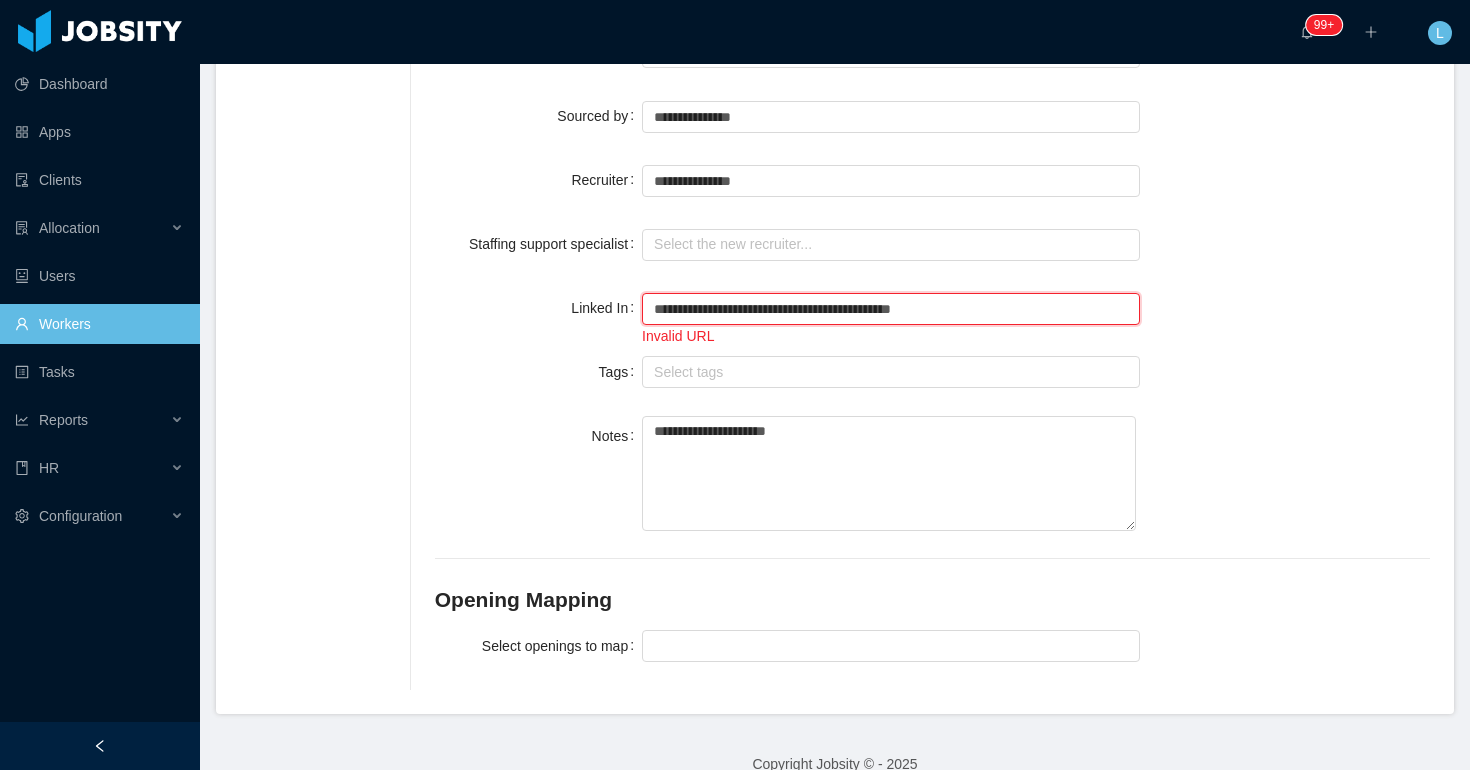 click on "**********" at bounding box center (891, 309) 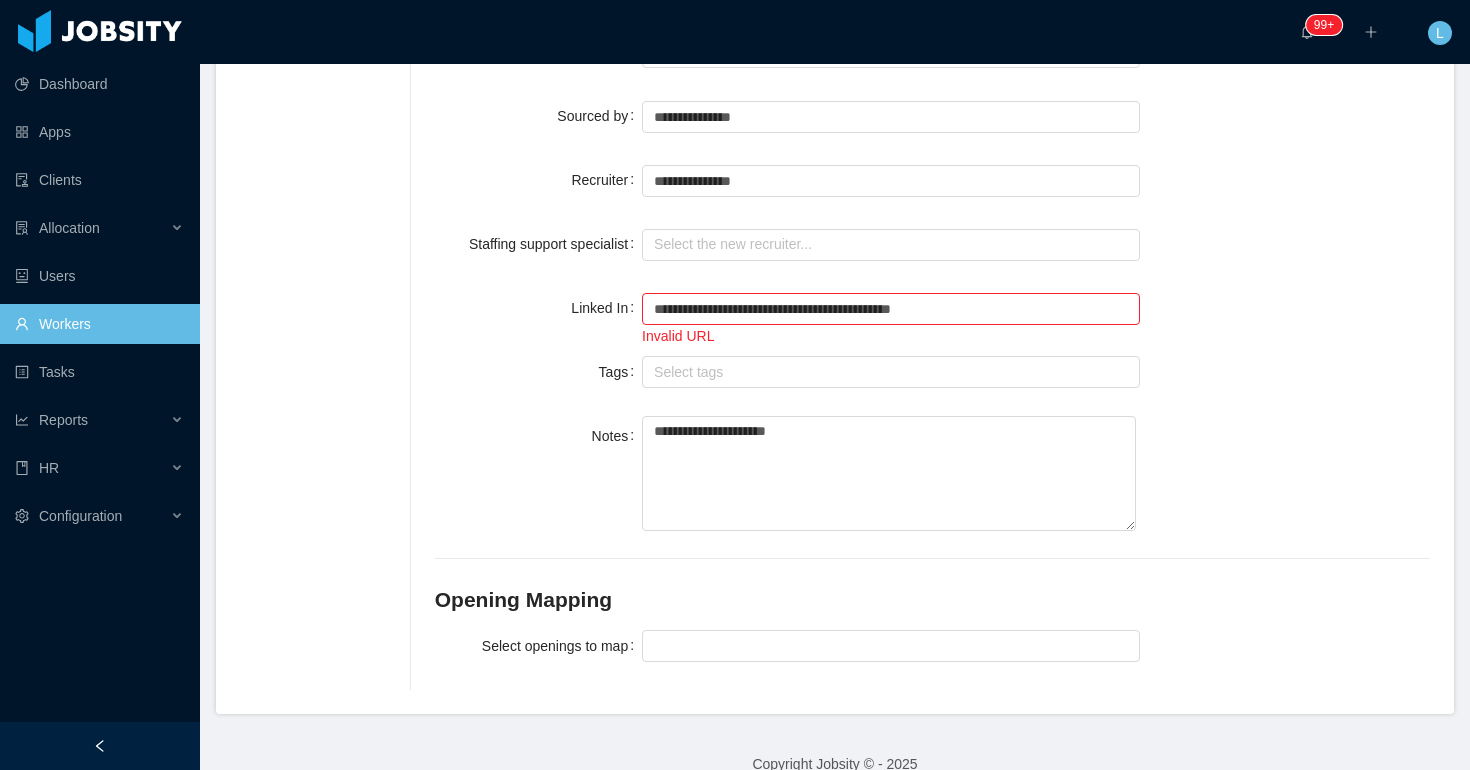 click on "Tags" at bounding box center [538, 372] 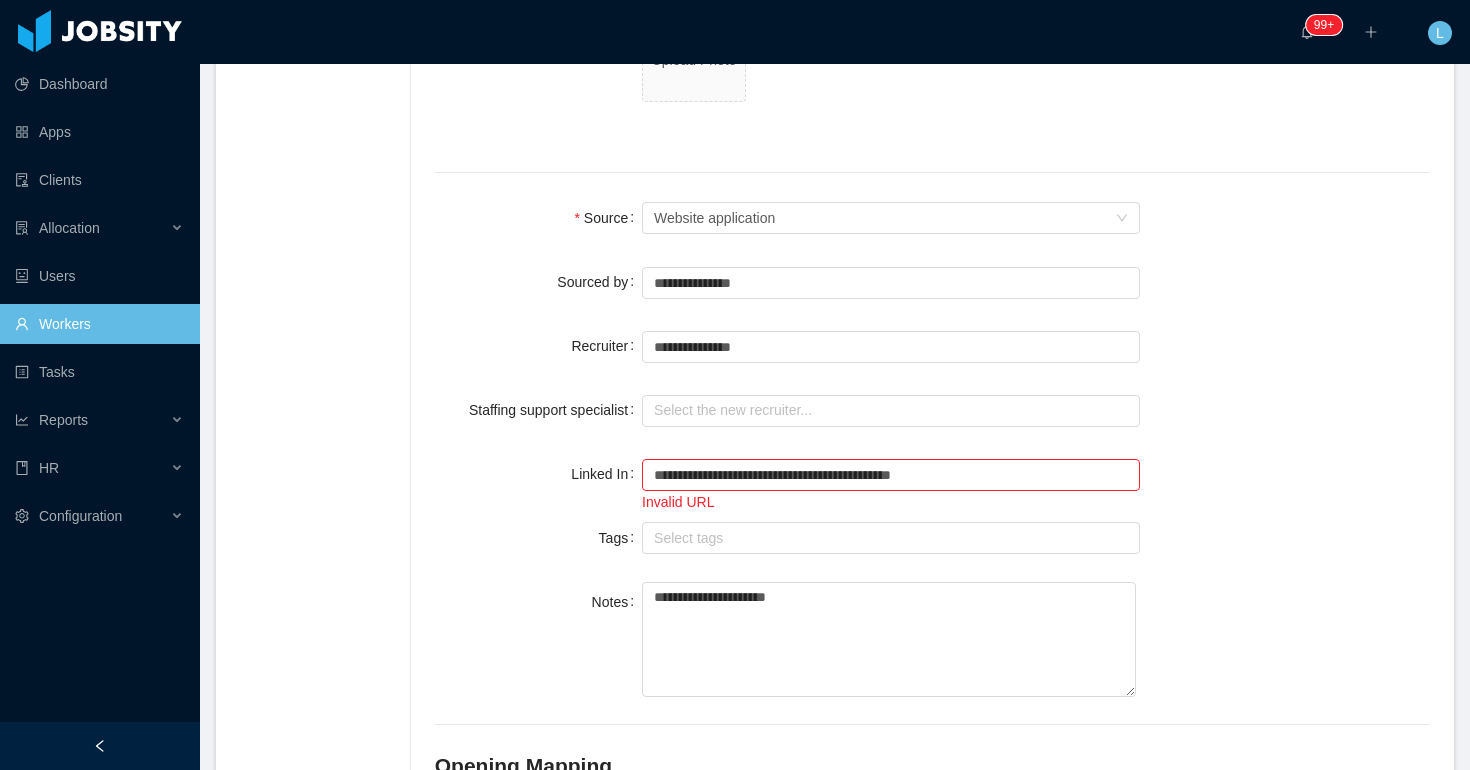 scroll, scrollTop: 1597, scrollLeft: 0, axis: vertical 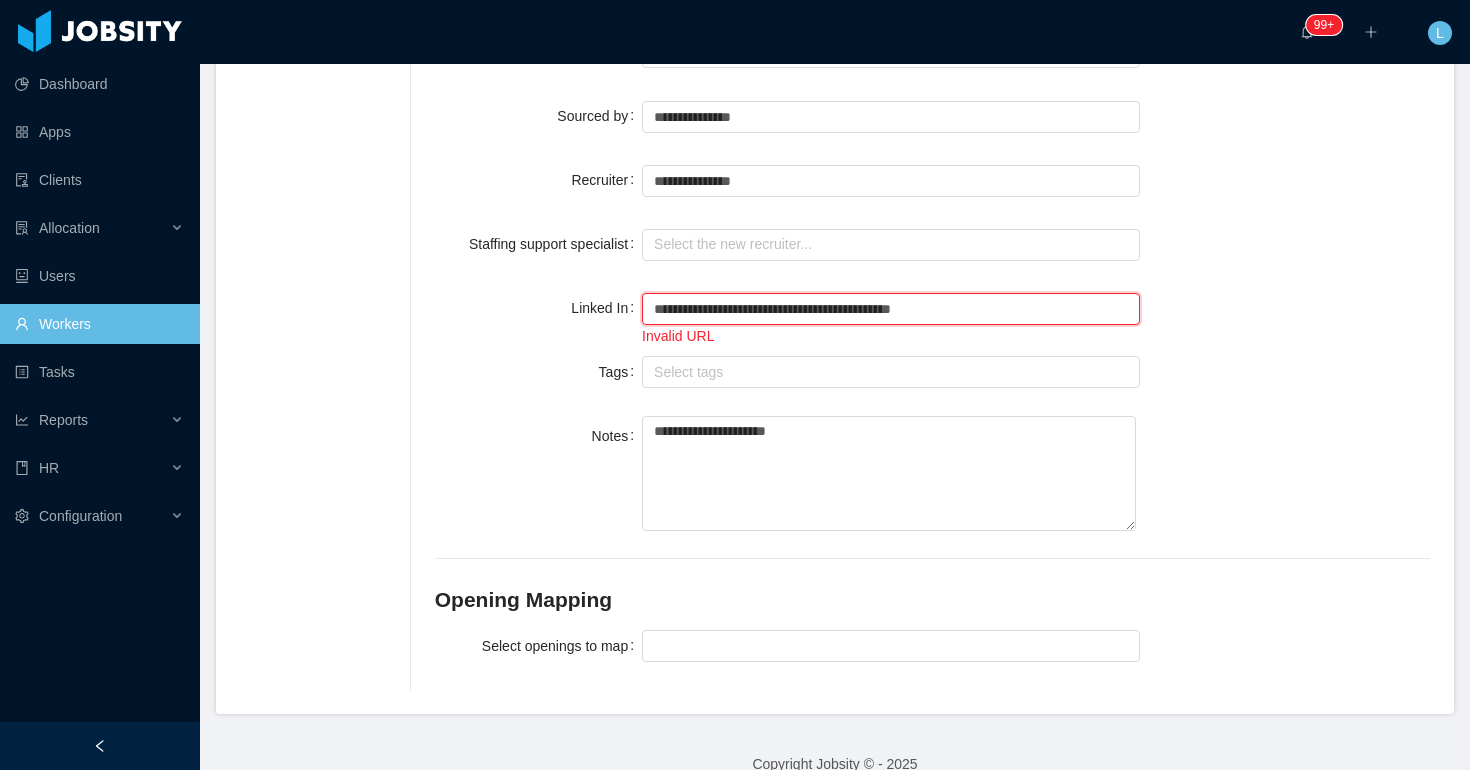 click on "**********" at bounding box center [891, 309] 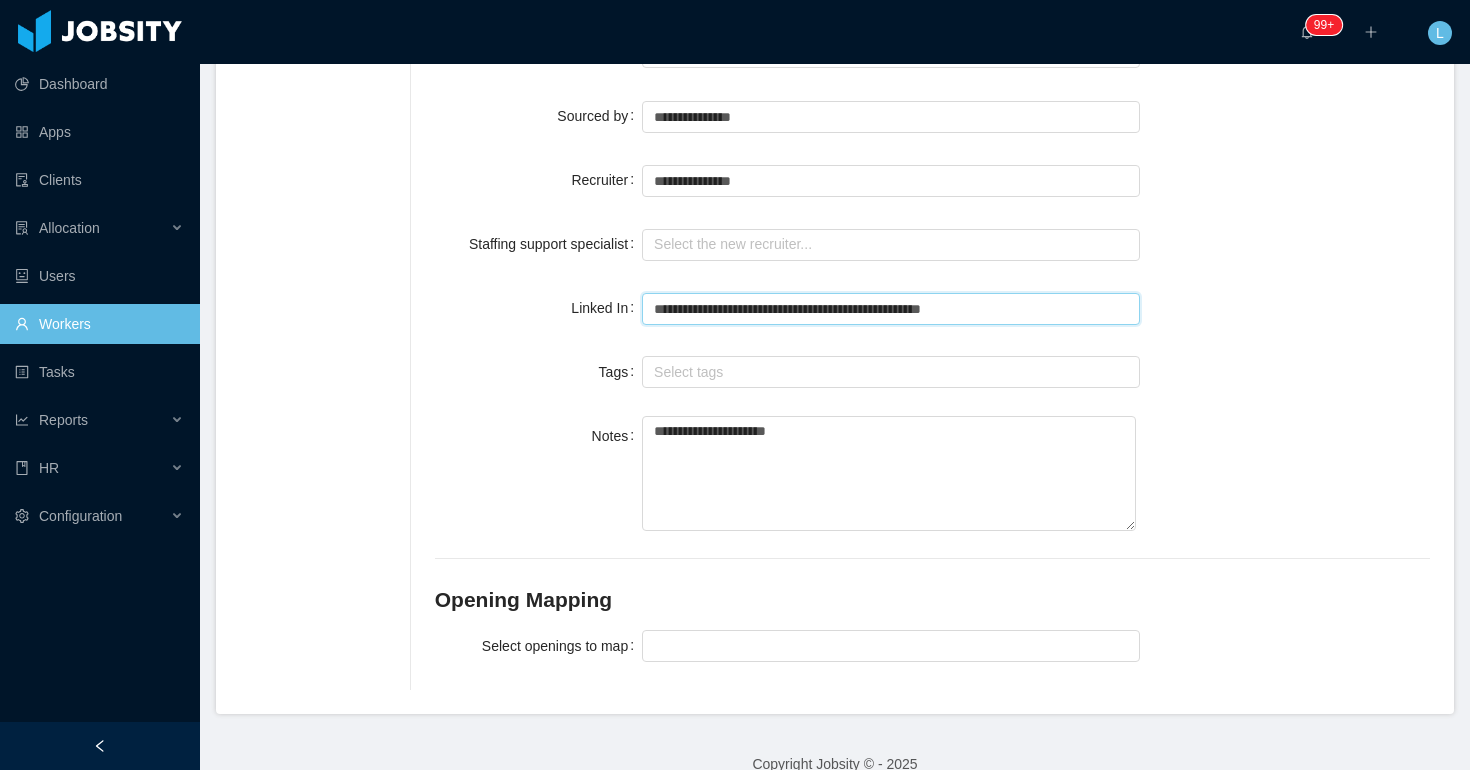 type on "**********" 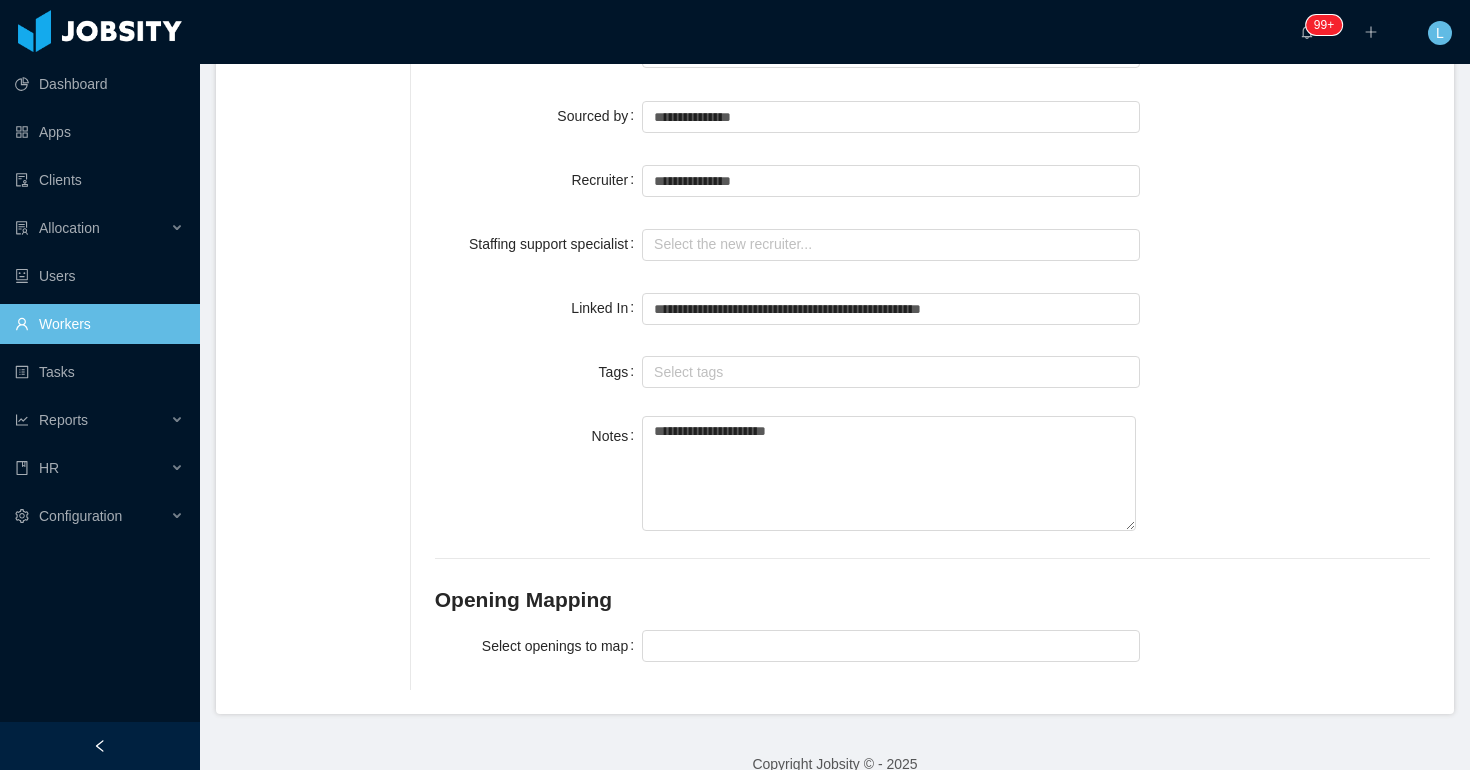 click on "**********" at bounding box center [932, -354] 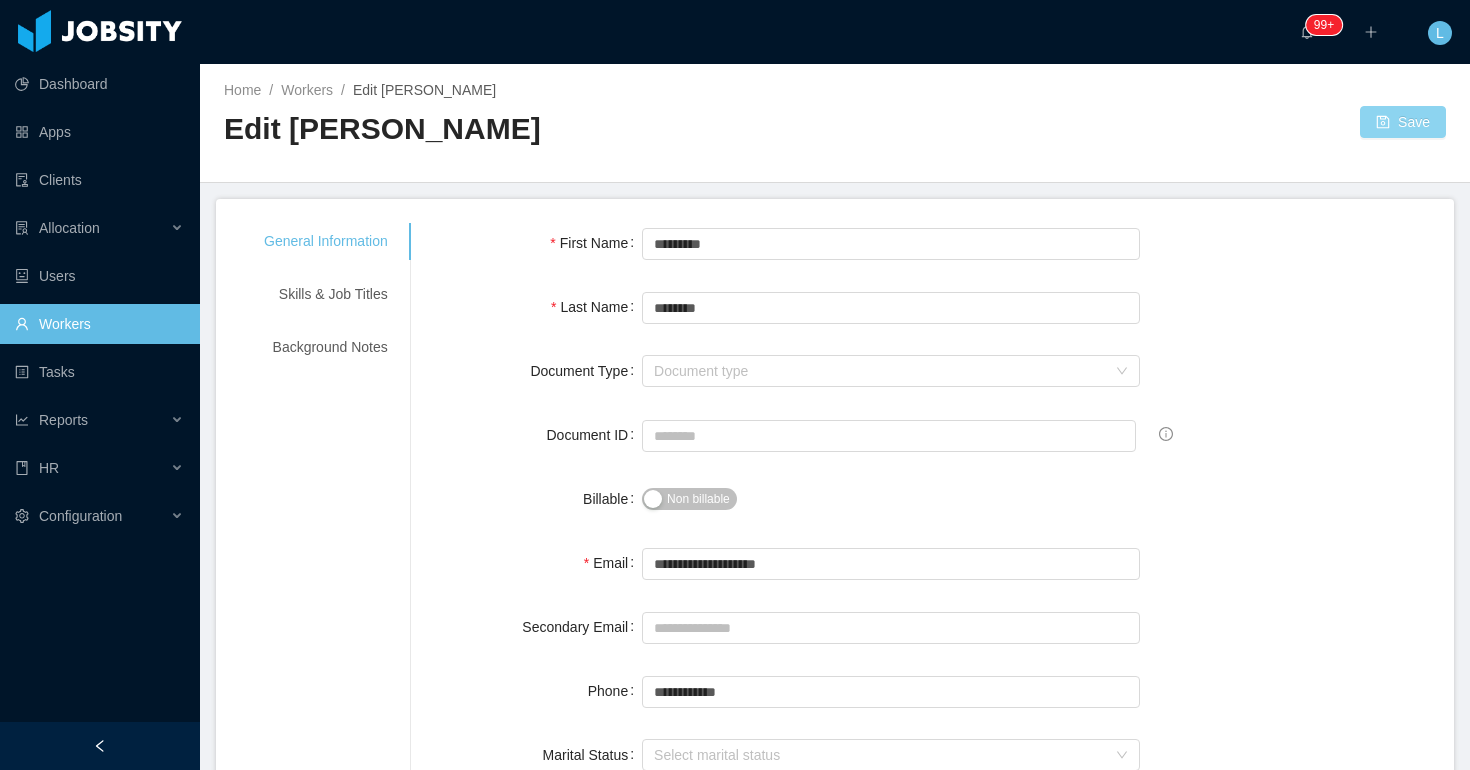 click on "Save" at bounding box center [1403, 122] 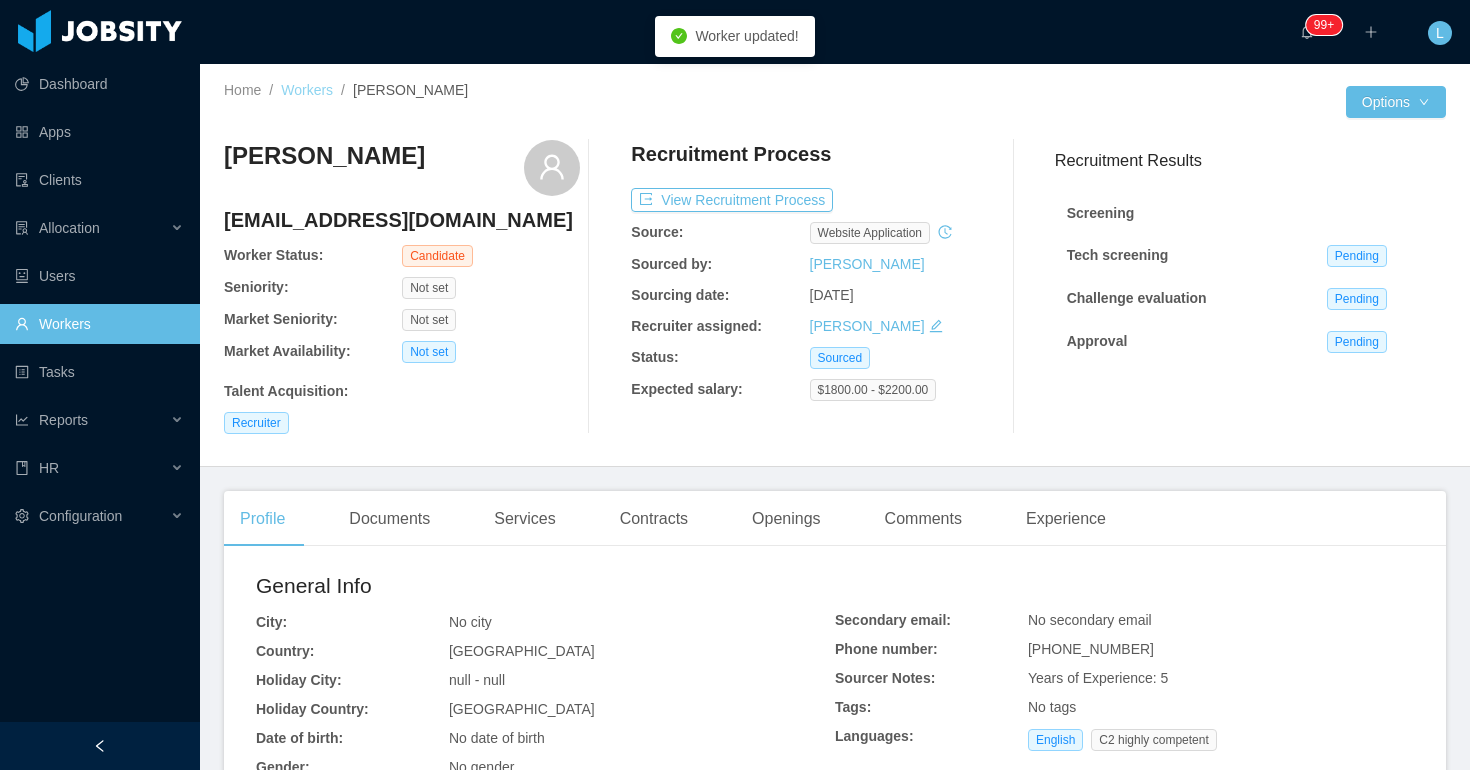 click on "Workers" at bounding box center [307, 90] 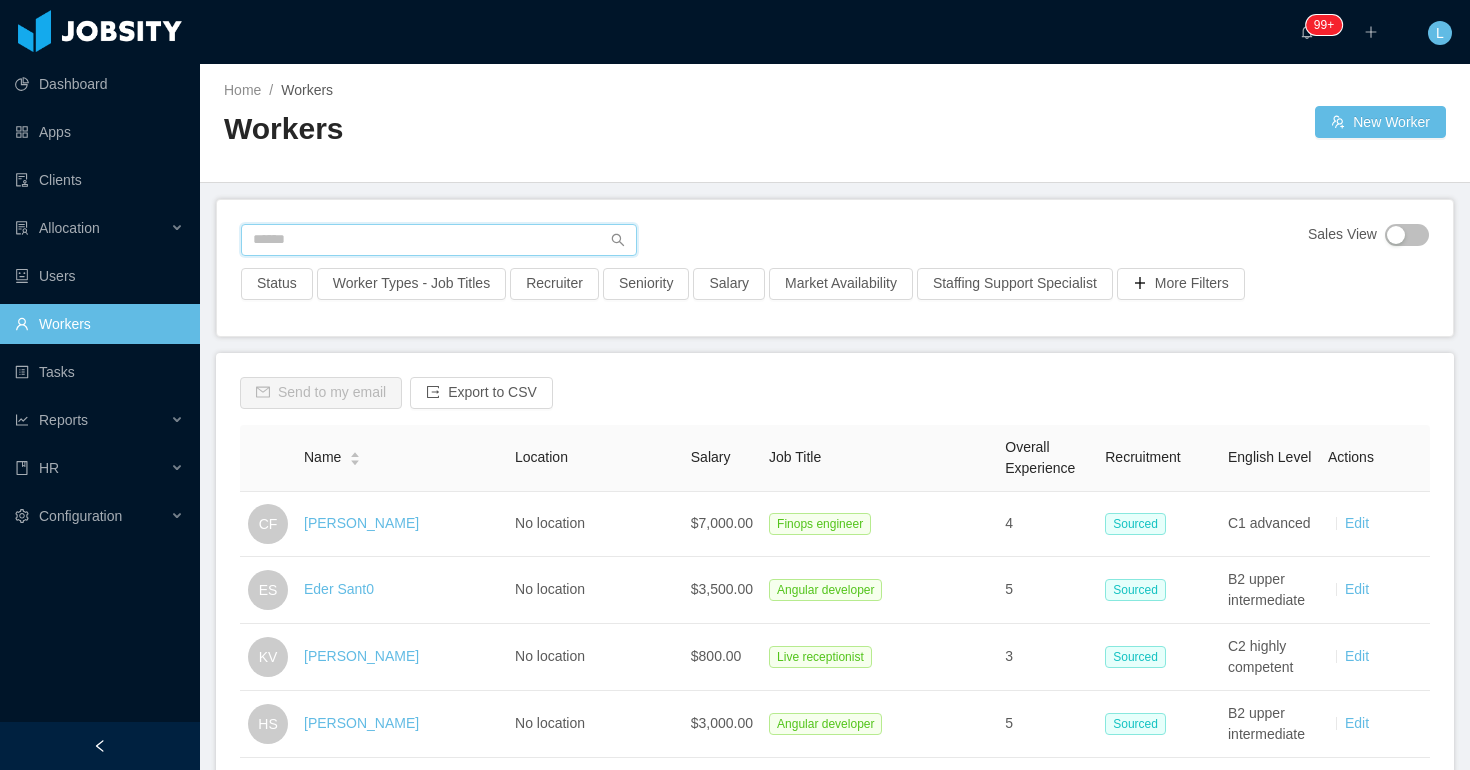 click at bounding box center [439, 240] 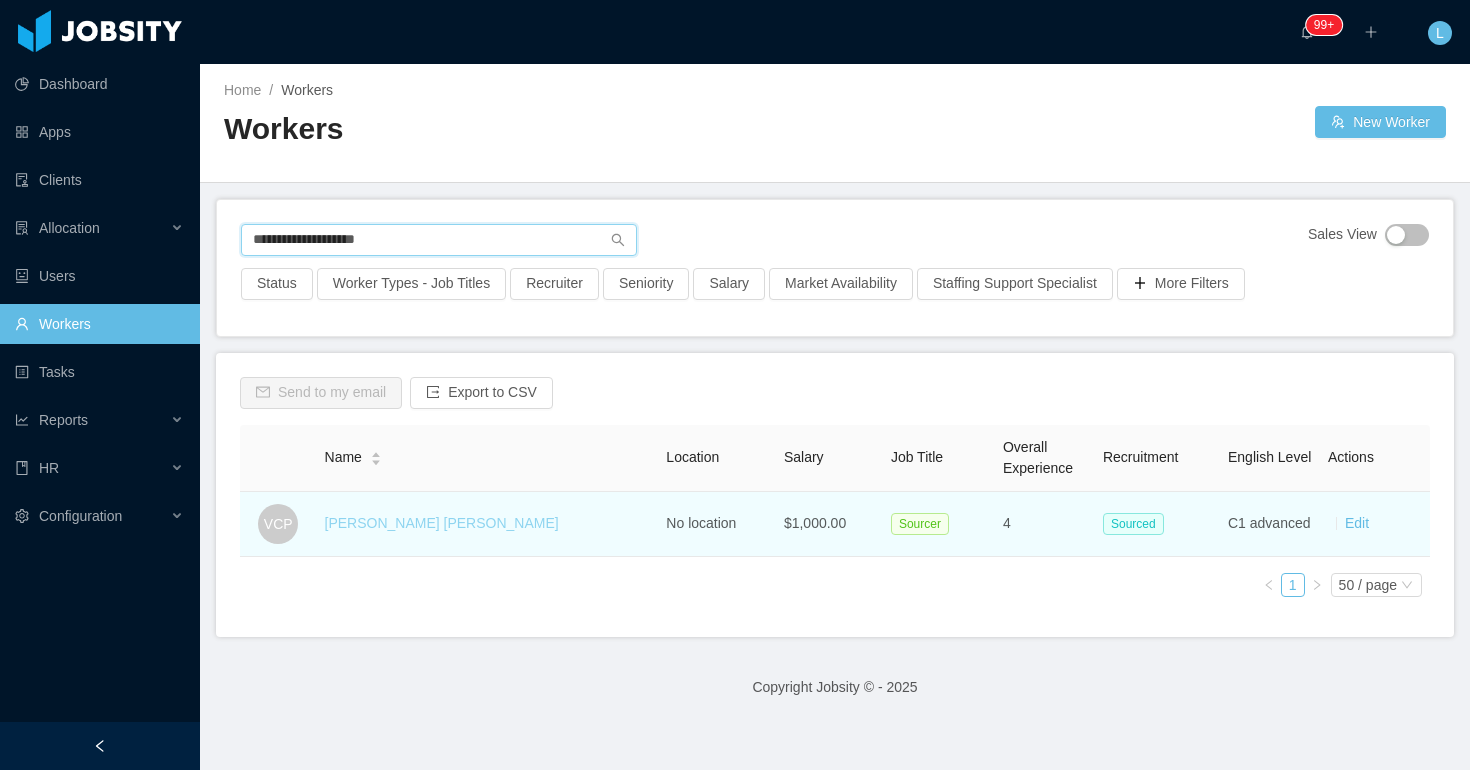 type on "**********" 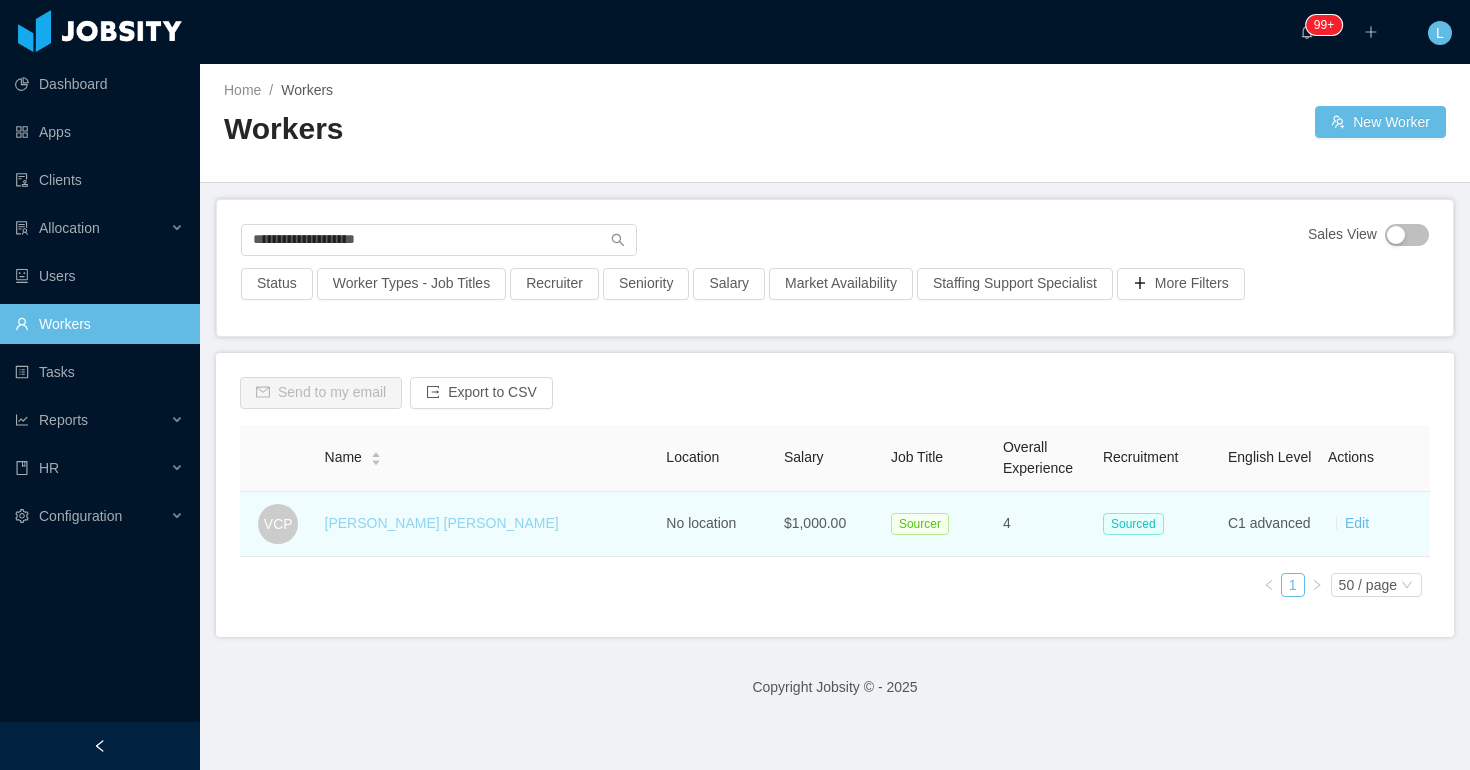 click on "[PERSON_NAME] [PERSON_NAME]" at bounding box center (442, 523) 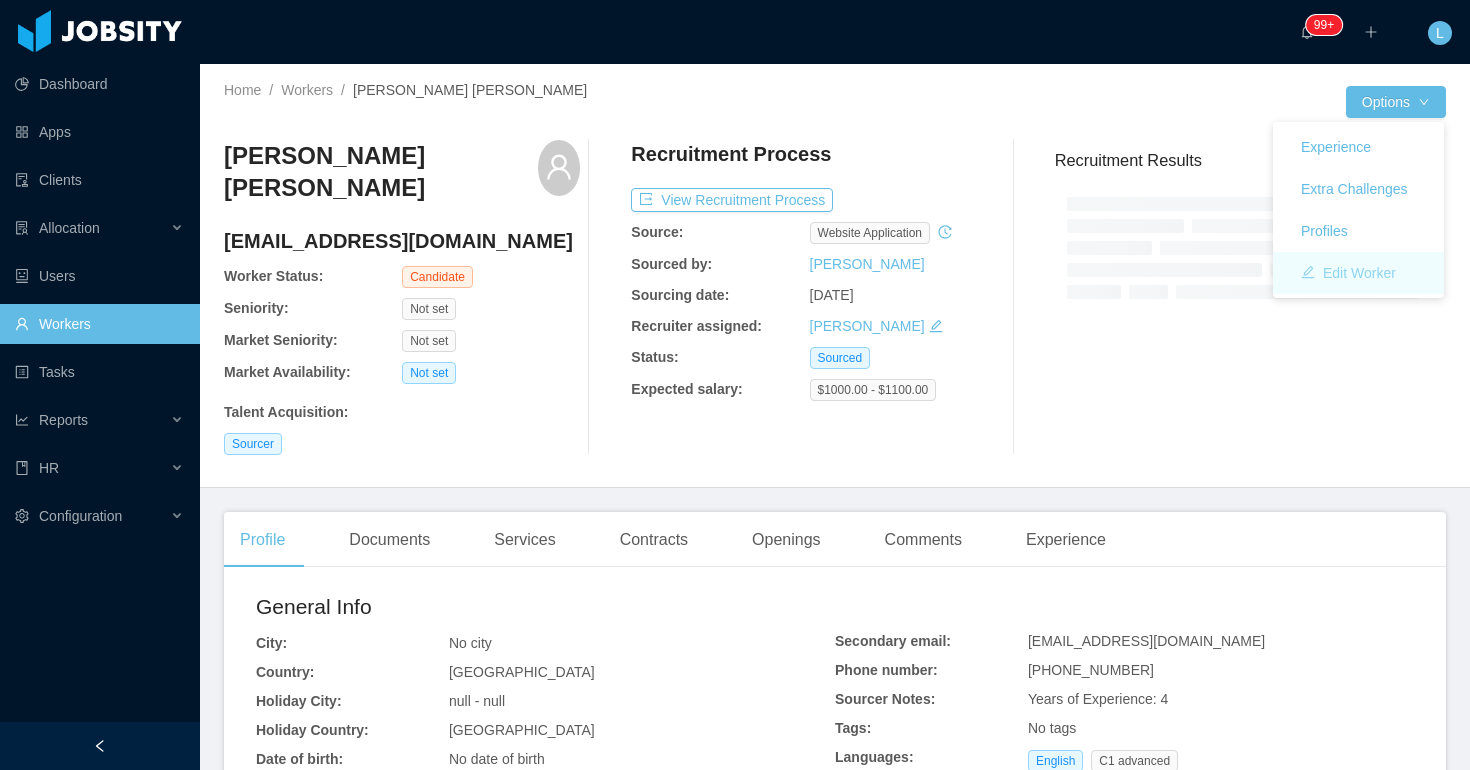 click on "Edit Worker" at bounding box center (1348, 273) 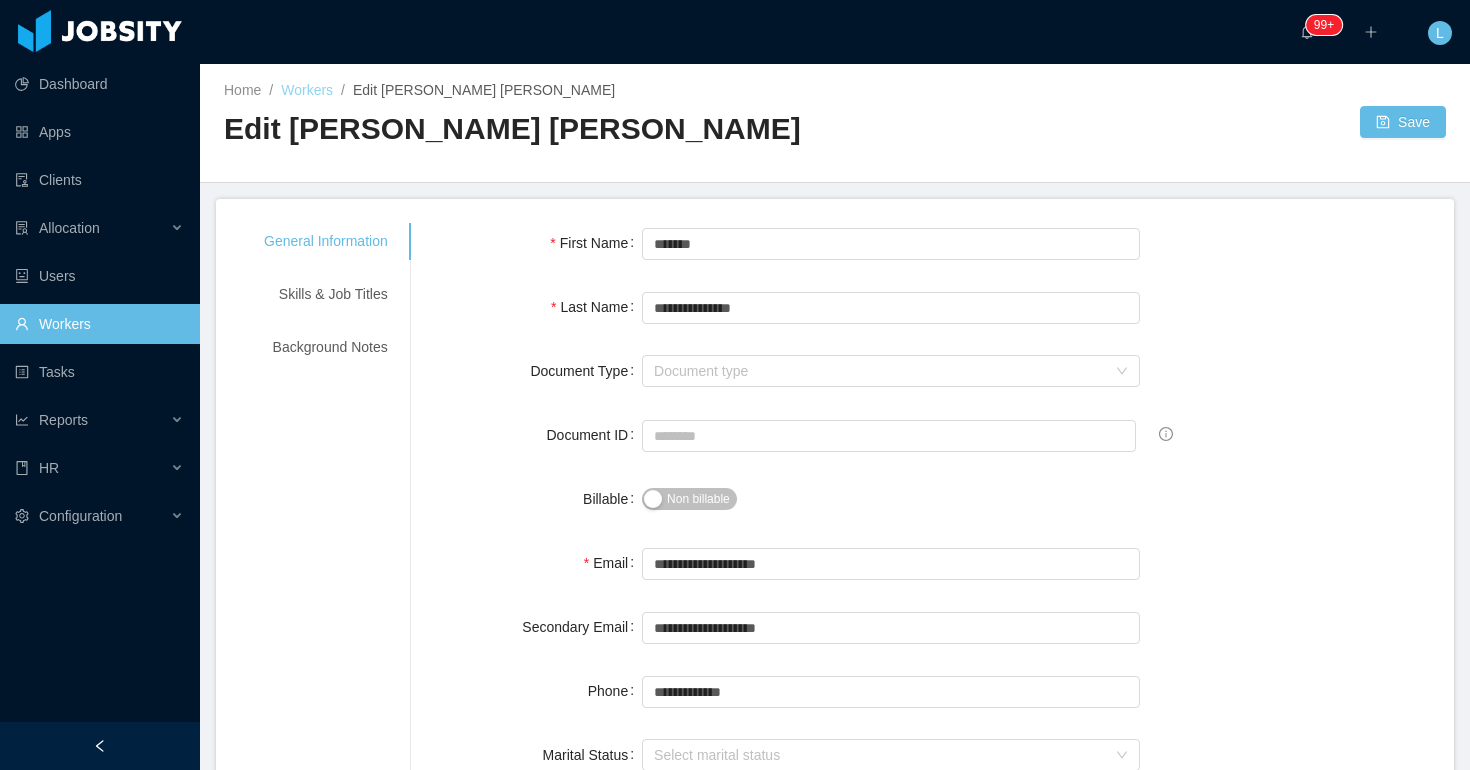 click on "Workers" at bounding box center [307, 90] 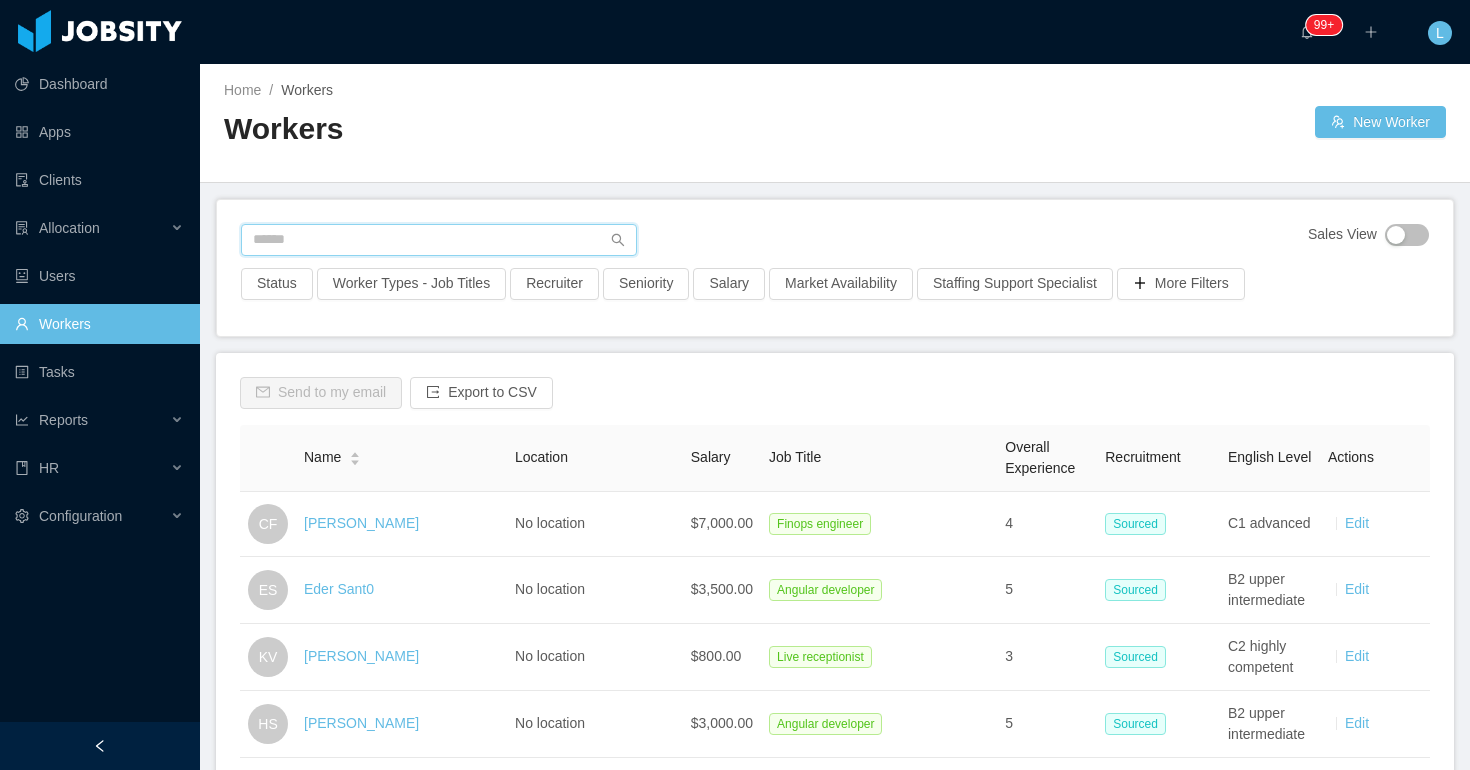 click at bounding box center [439, 240] 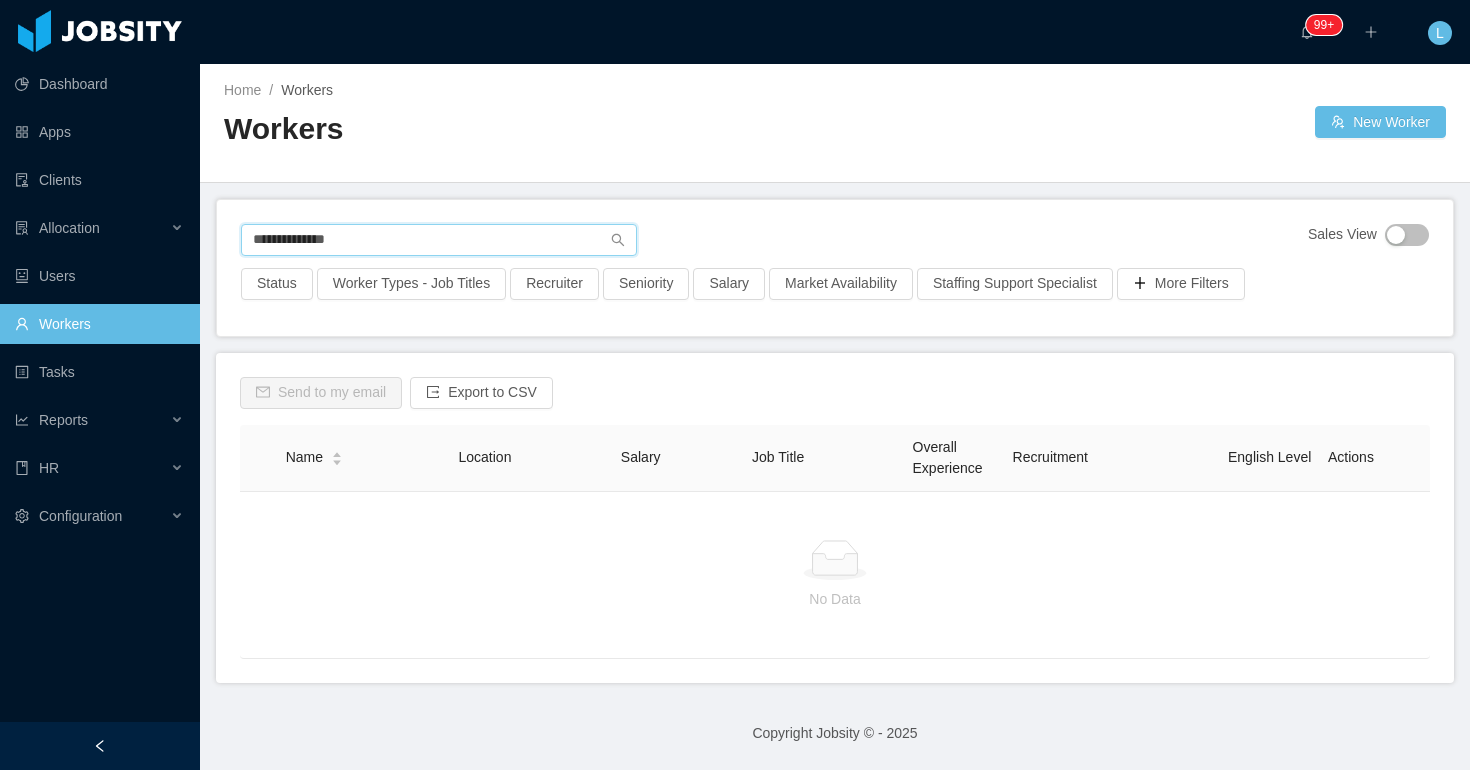 click on "**********" at bounding box center (439, 240) 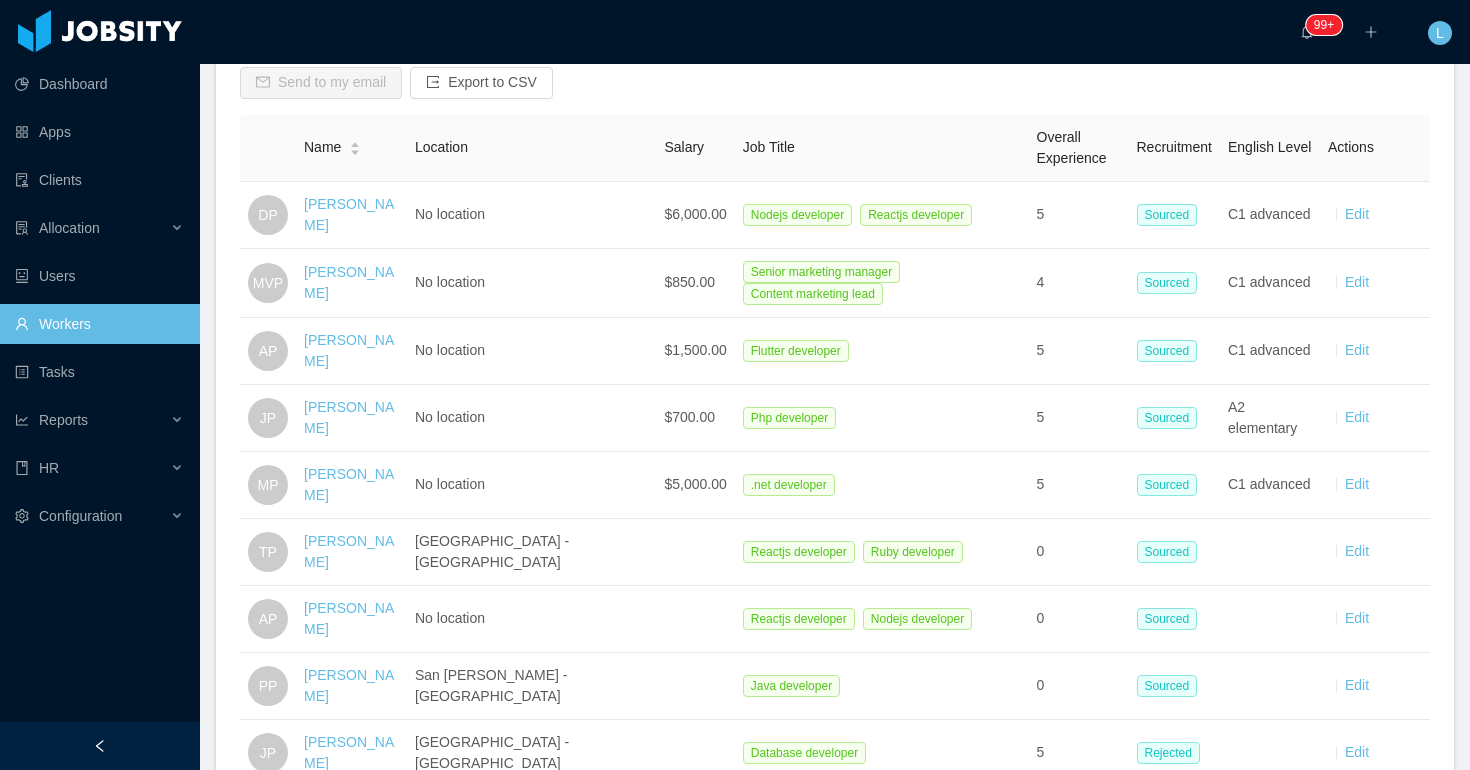 scroll, scrollTop: 0, scrollLeft: 0, axis: both 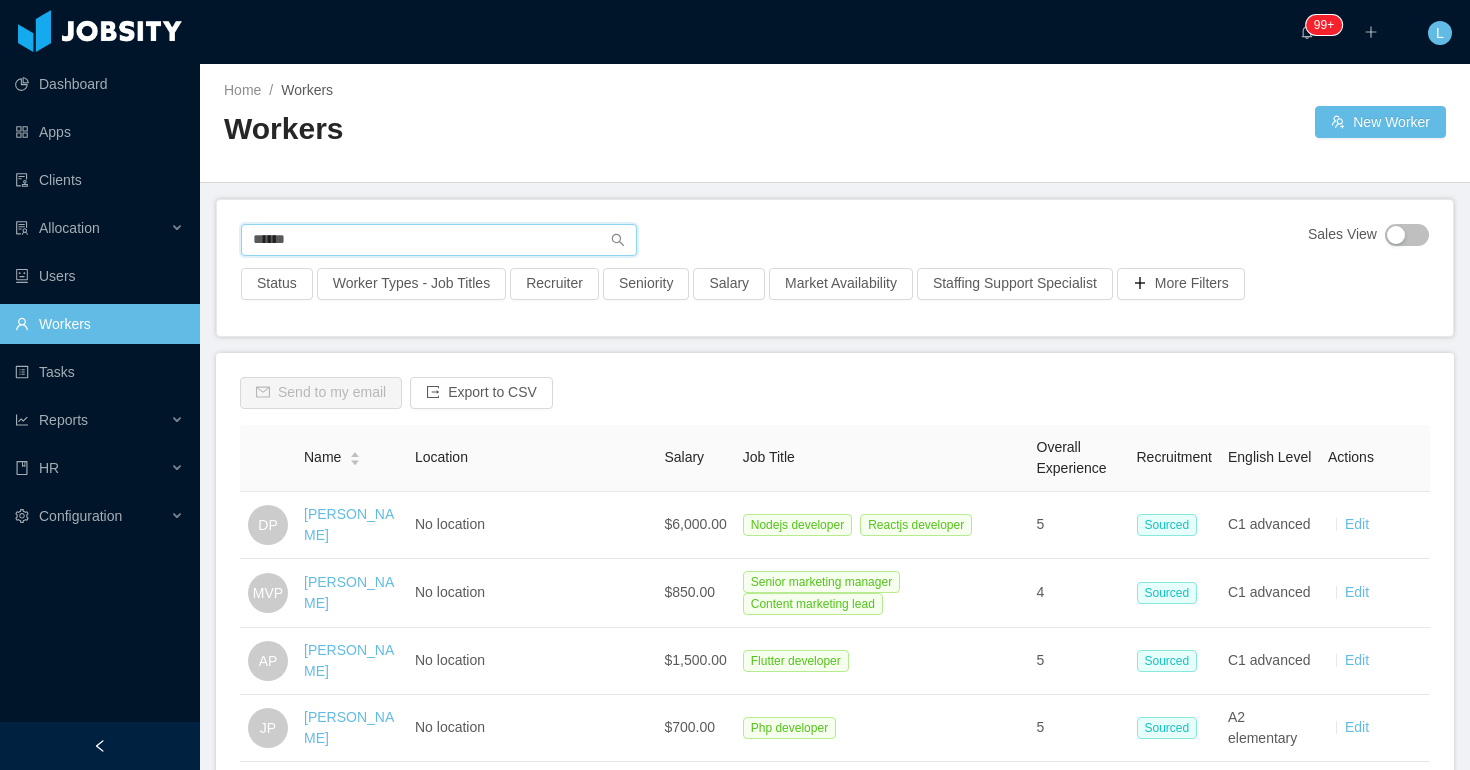 type on "******" 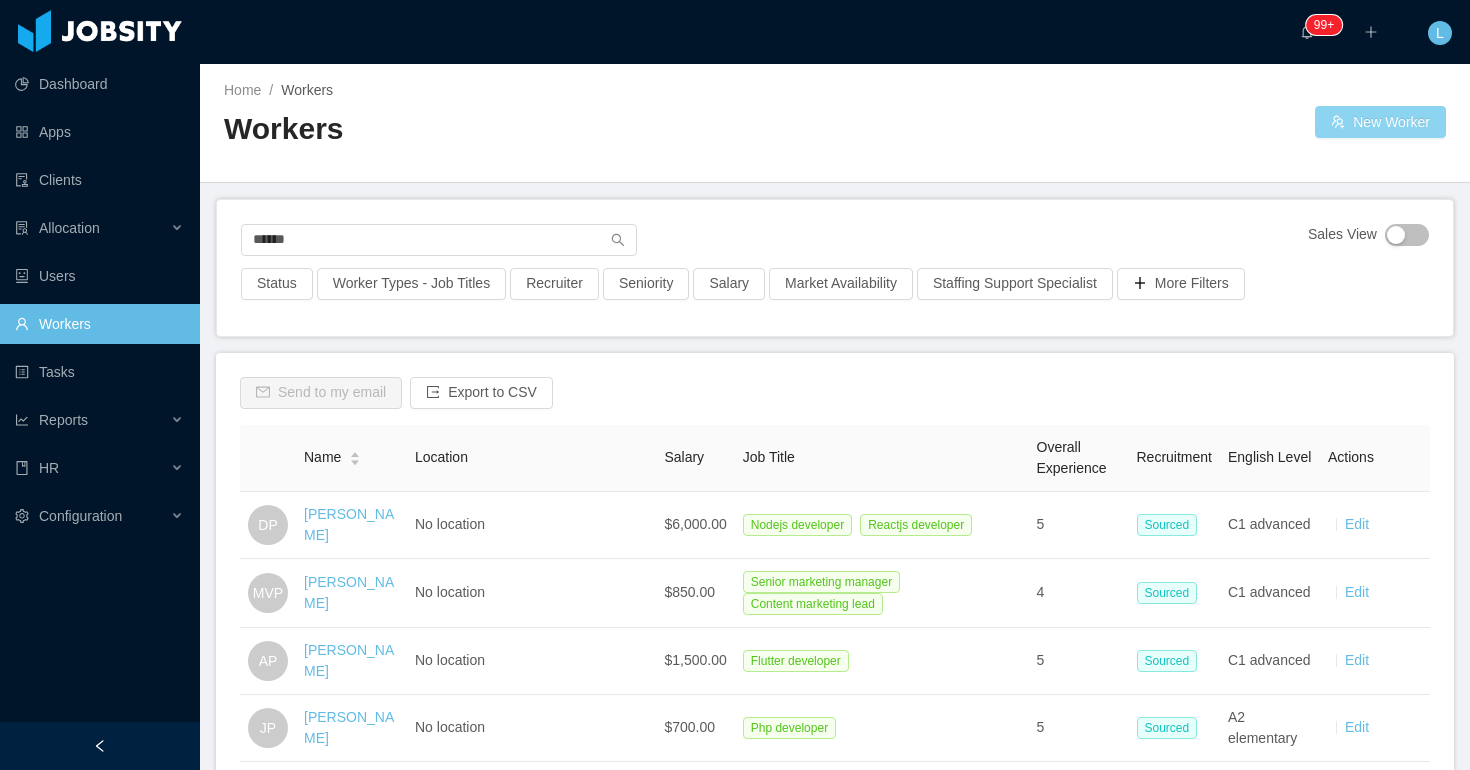 click on "New Worker" at bounding box center (1380, 122) 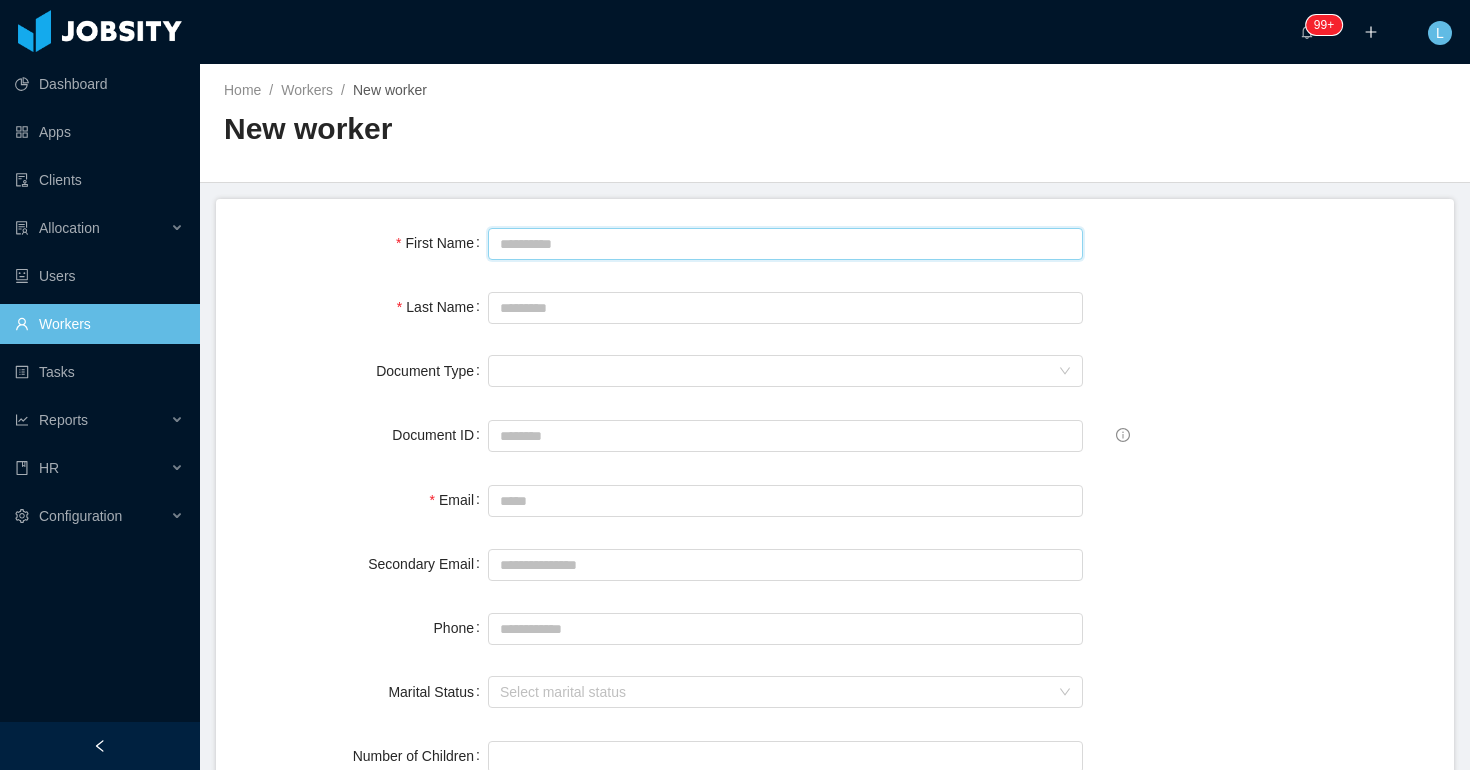 click on "First Name" at bounding box center [785, 244] 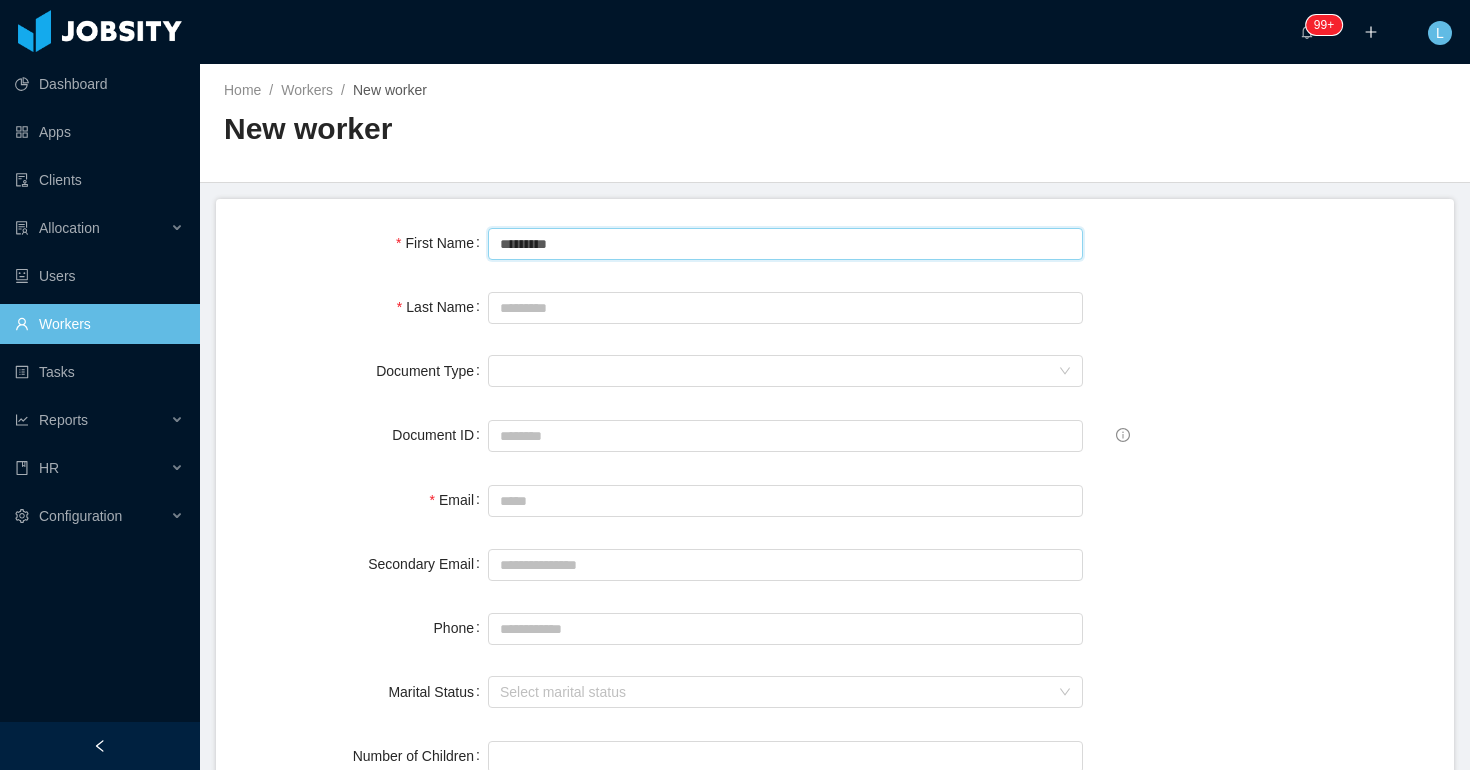 type on "*********" 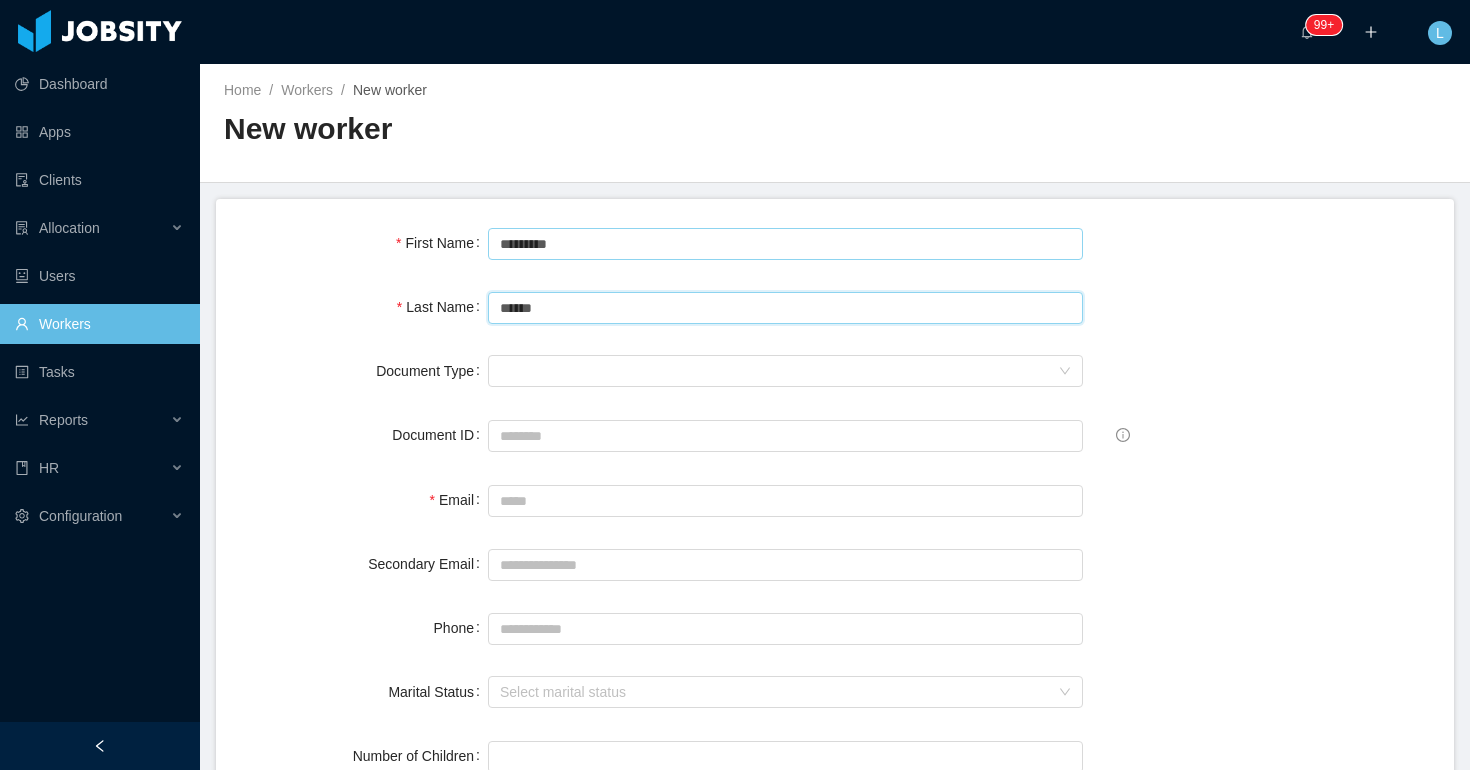 type on "******" 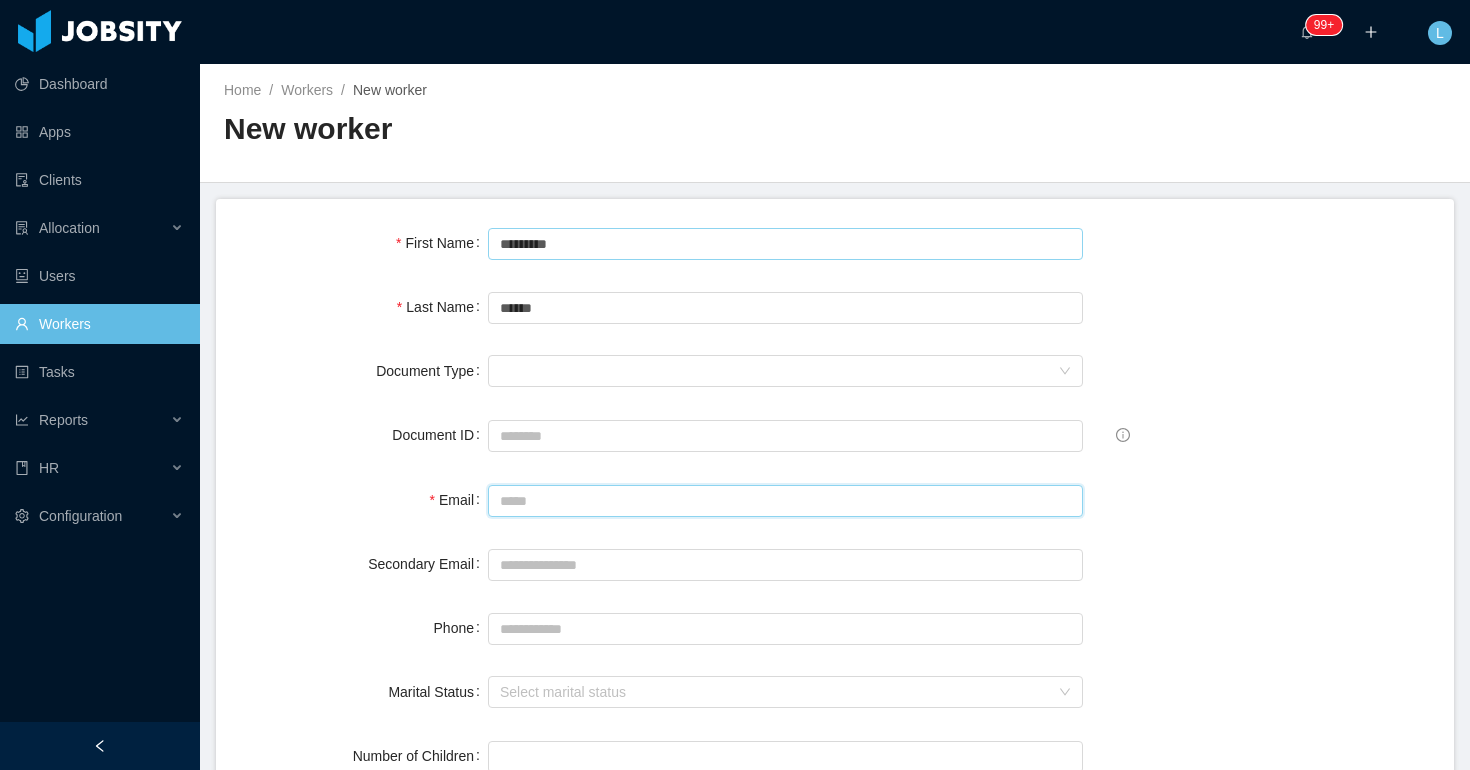 paste on "**********" 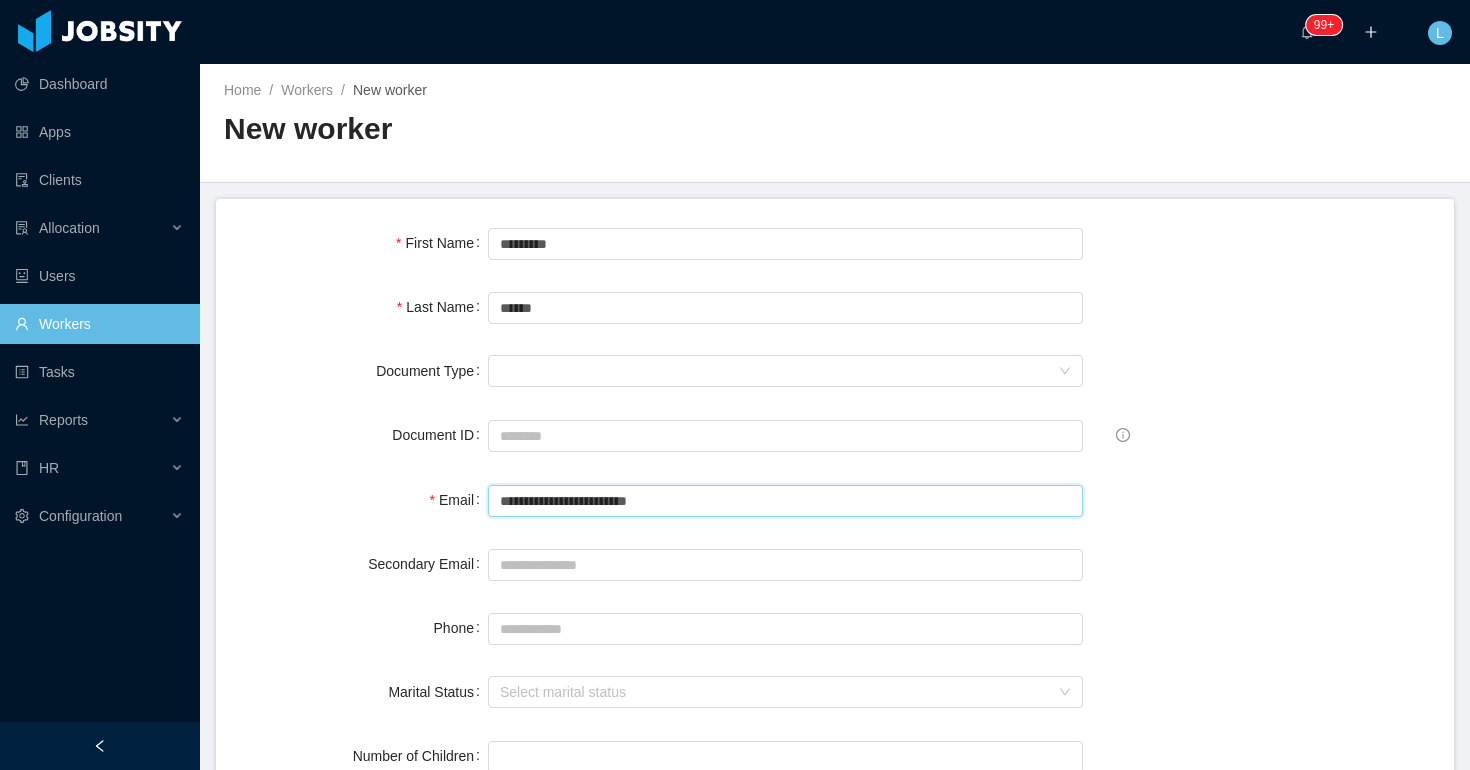 type on "**********" 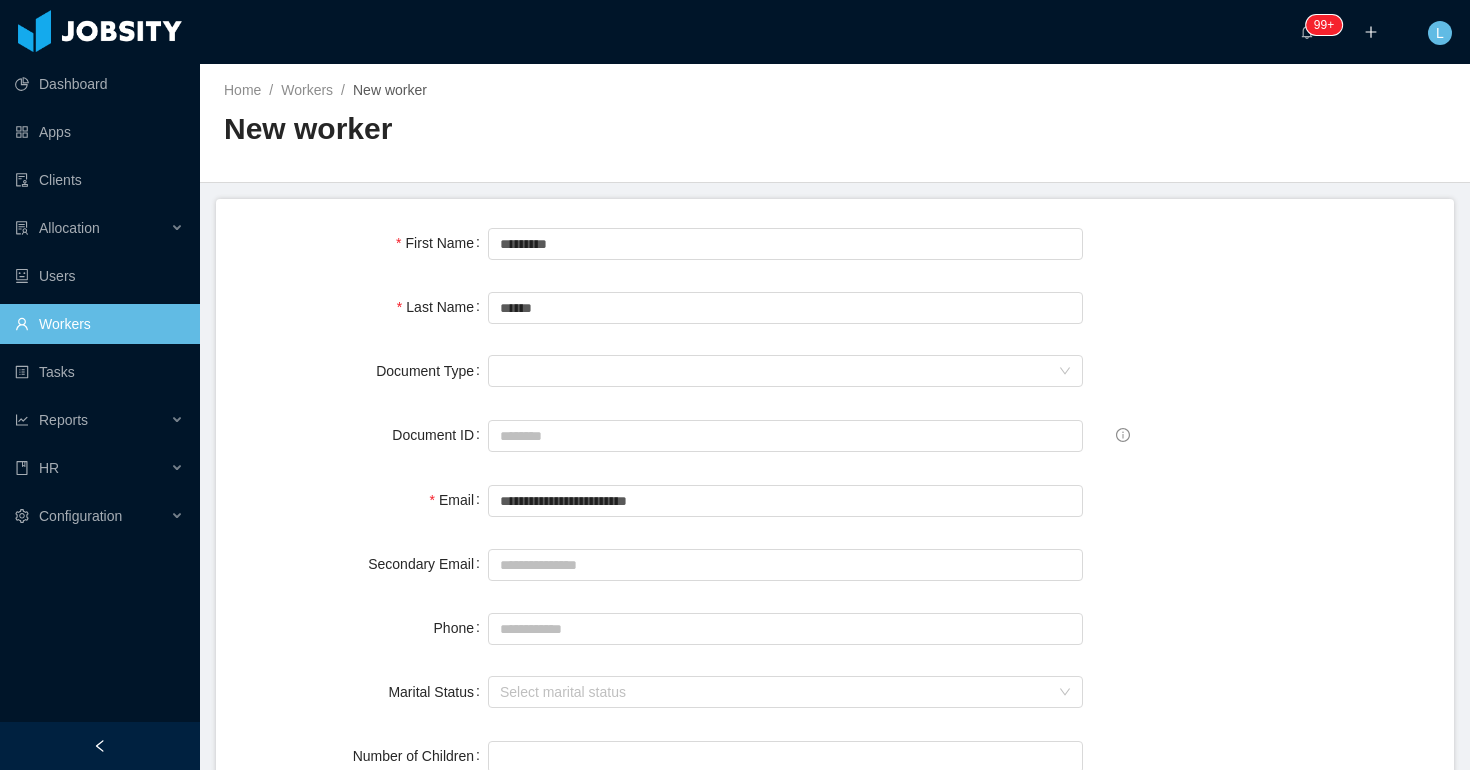 click on "**********" at bounding box center (835, 1405) 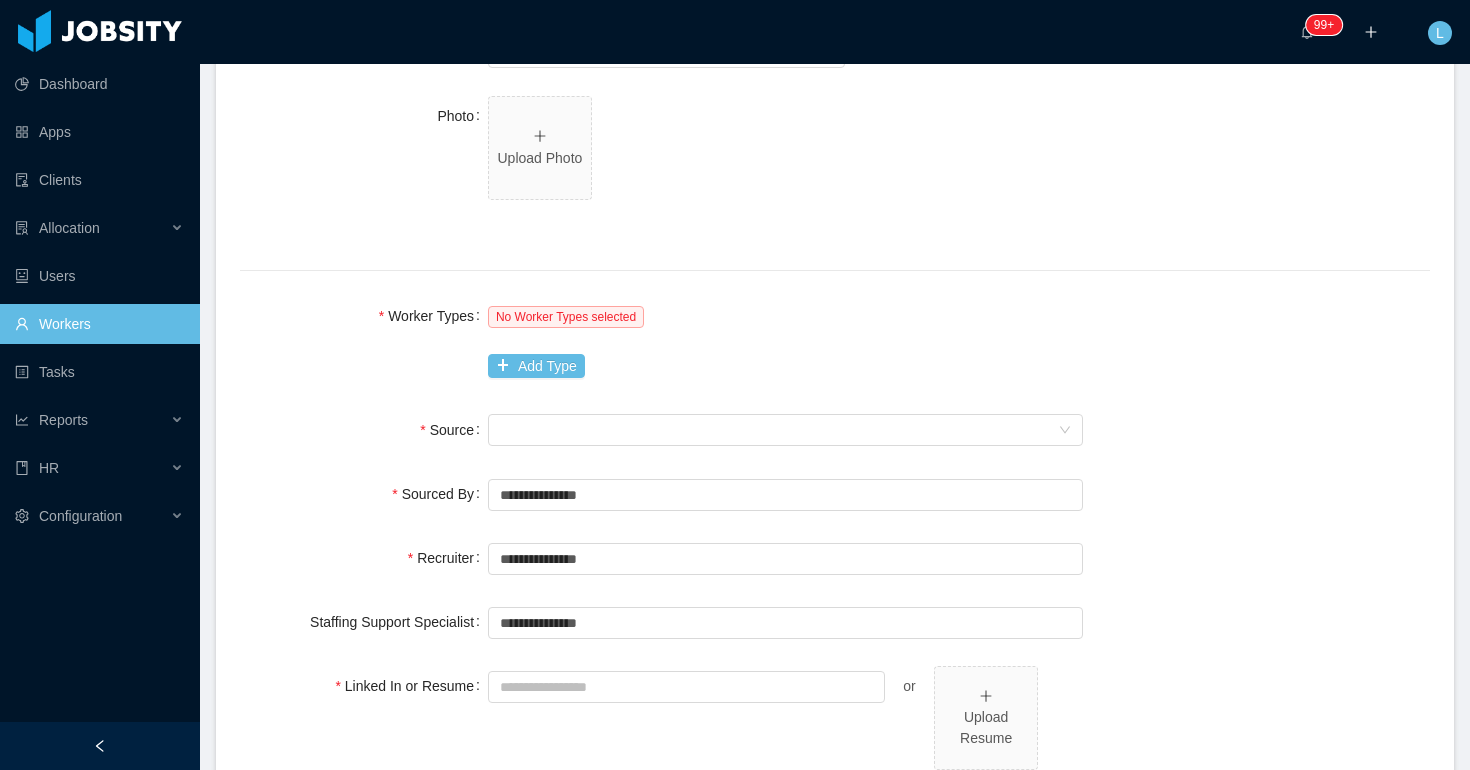 scroll, scrollTop: 1041, scrollLeft: 0, axis: vertical 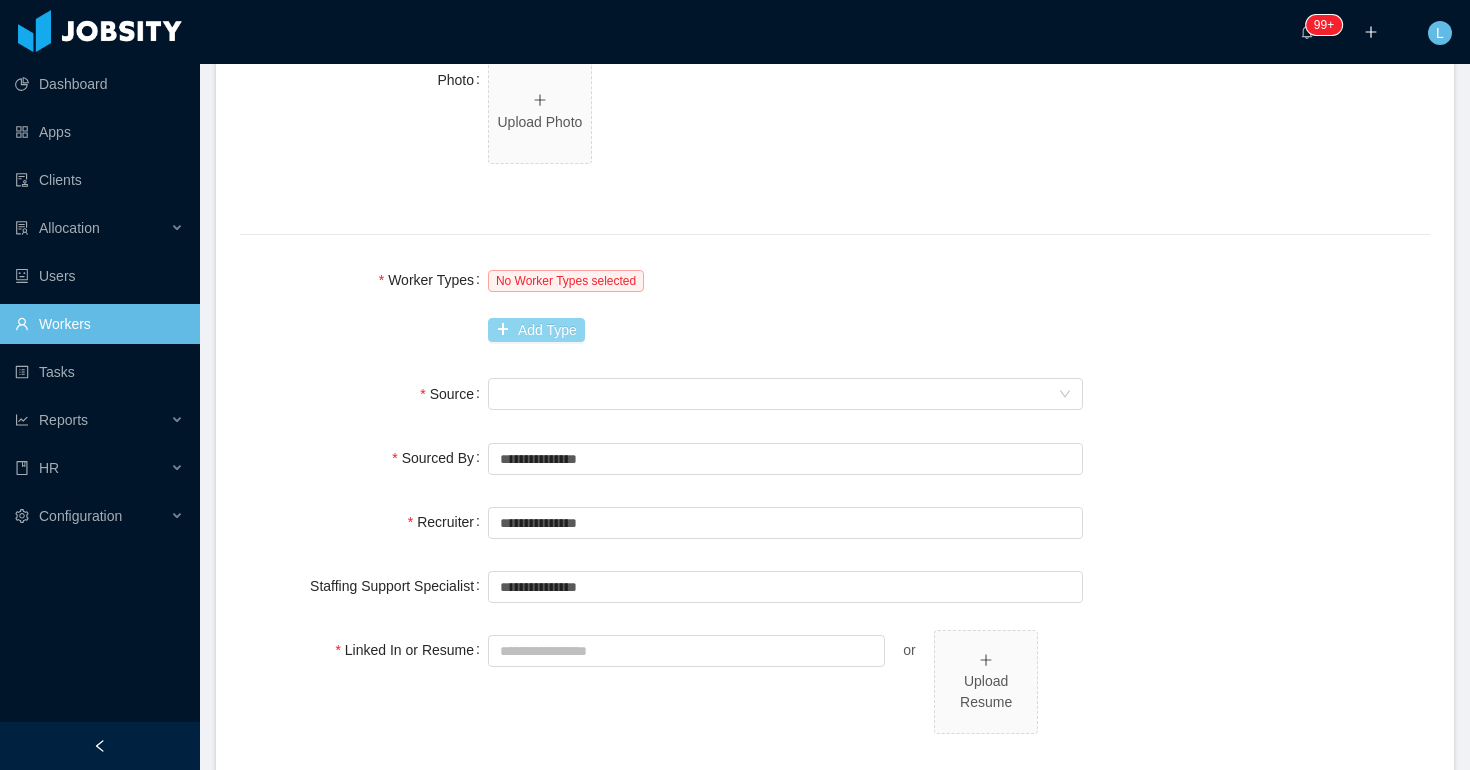 click on "Add Type" at bounding box center (536, 330) 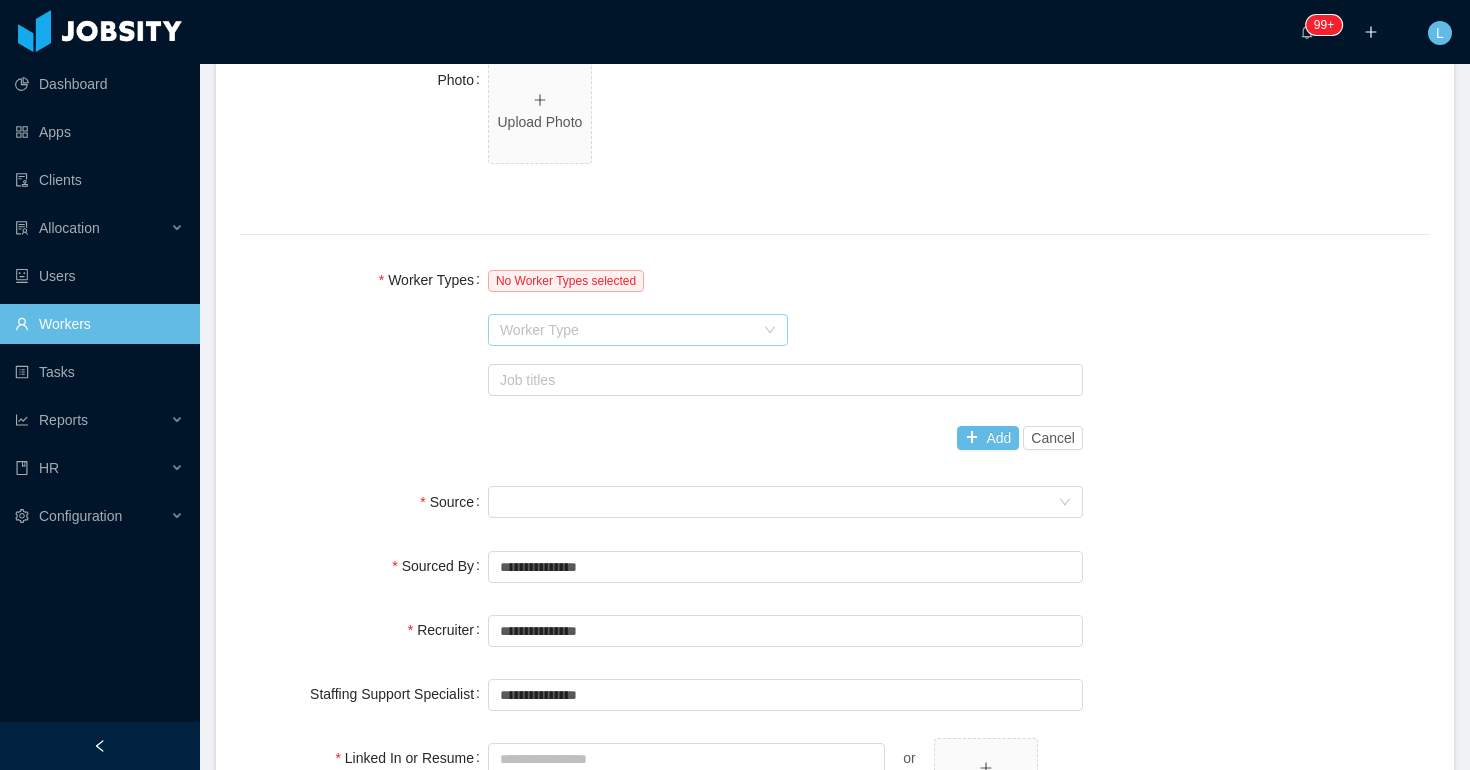 click on "Worker Type" at bounding box center [627, 330] 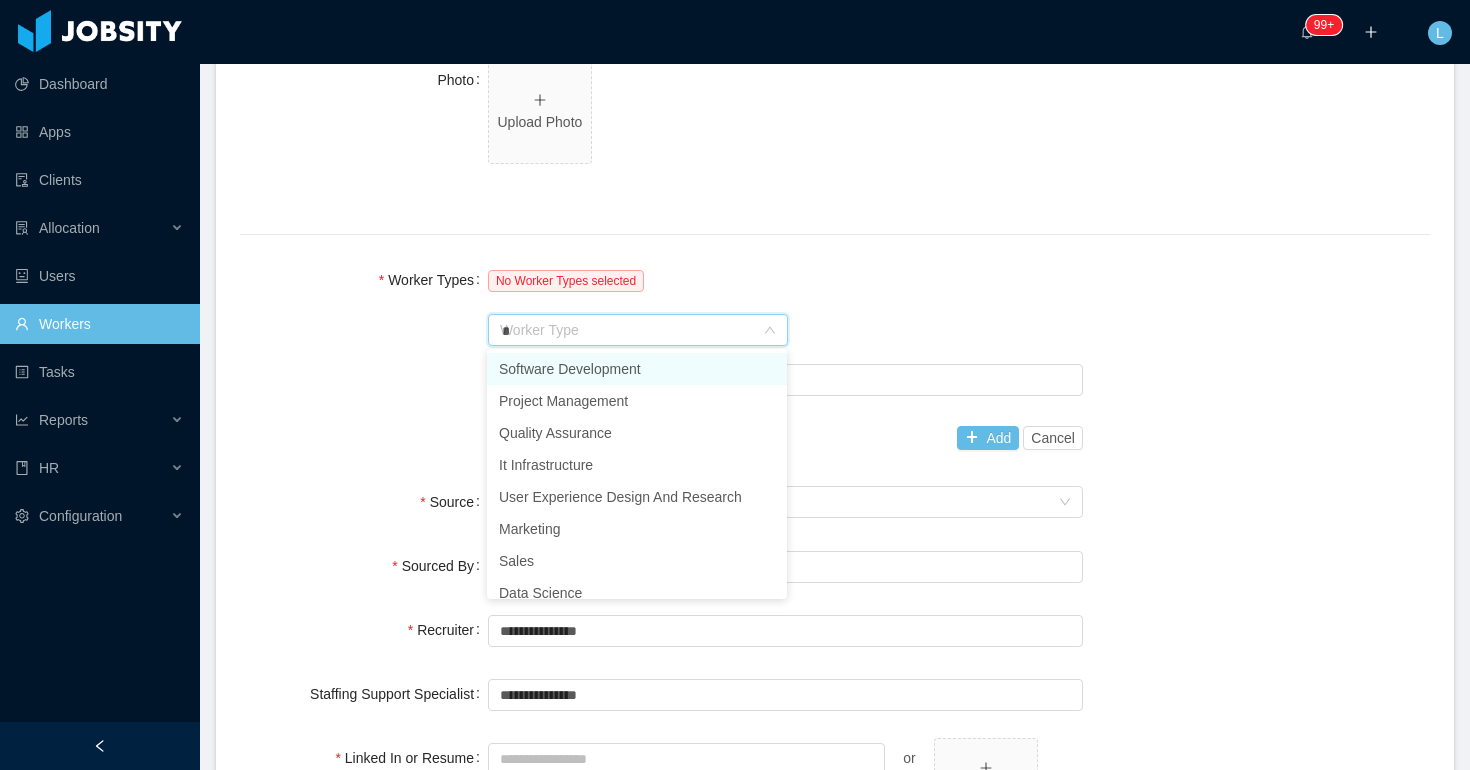 type on "**" 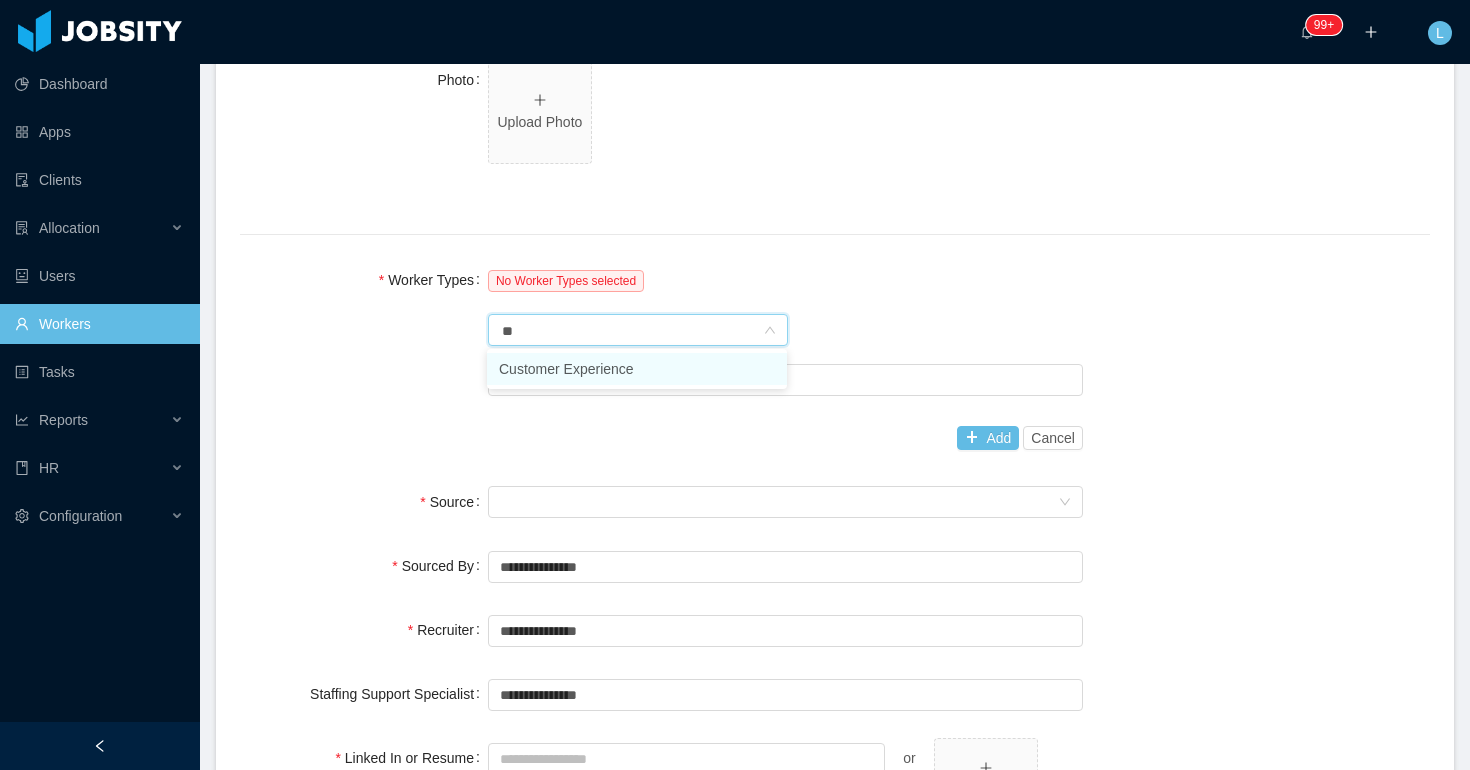 click on "Customer Experience" at bounding box center (637, 369) 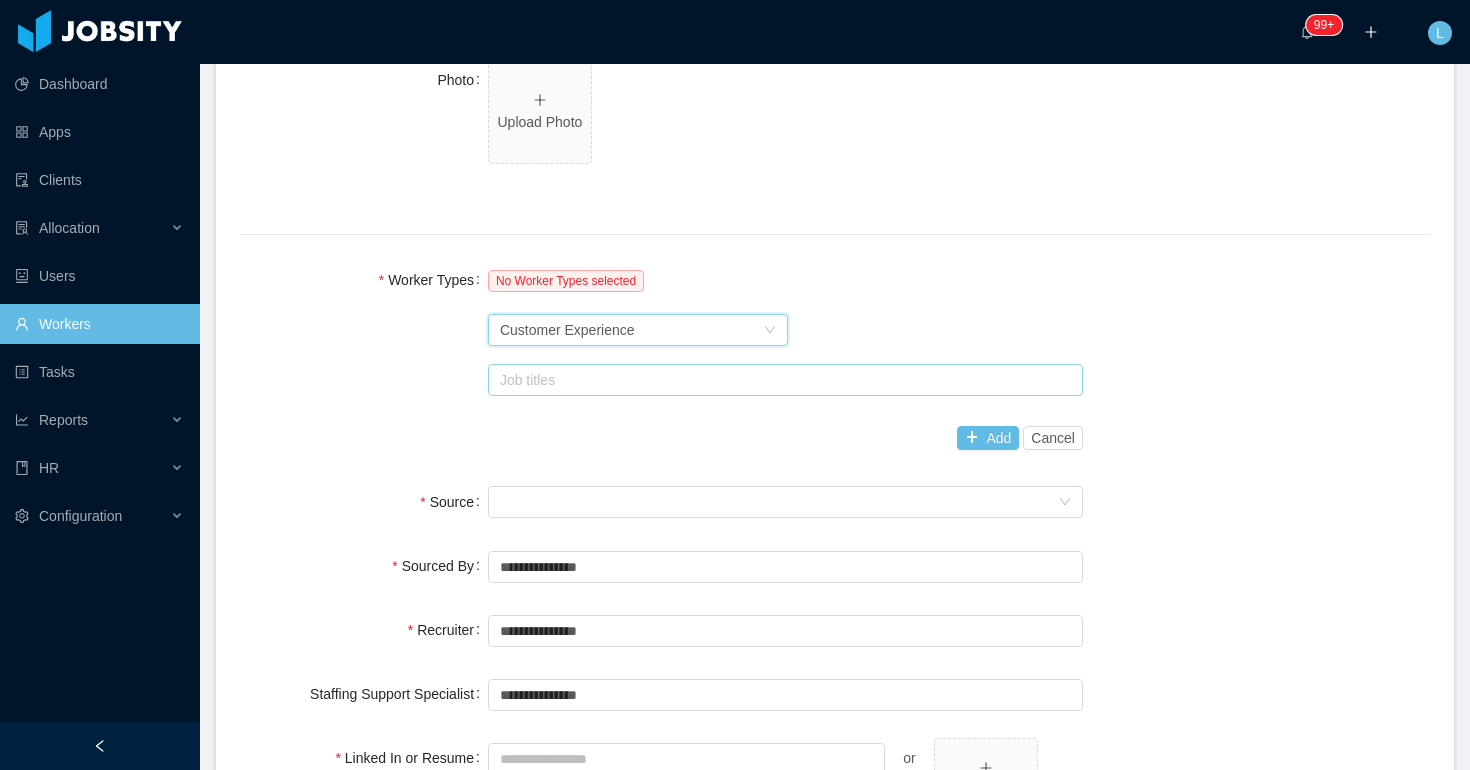 click on "Job titles" at bounding box center [781, 380] 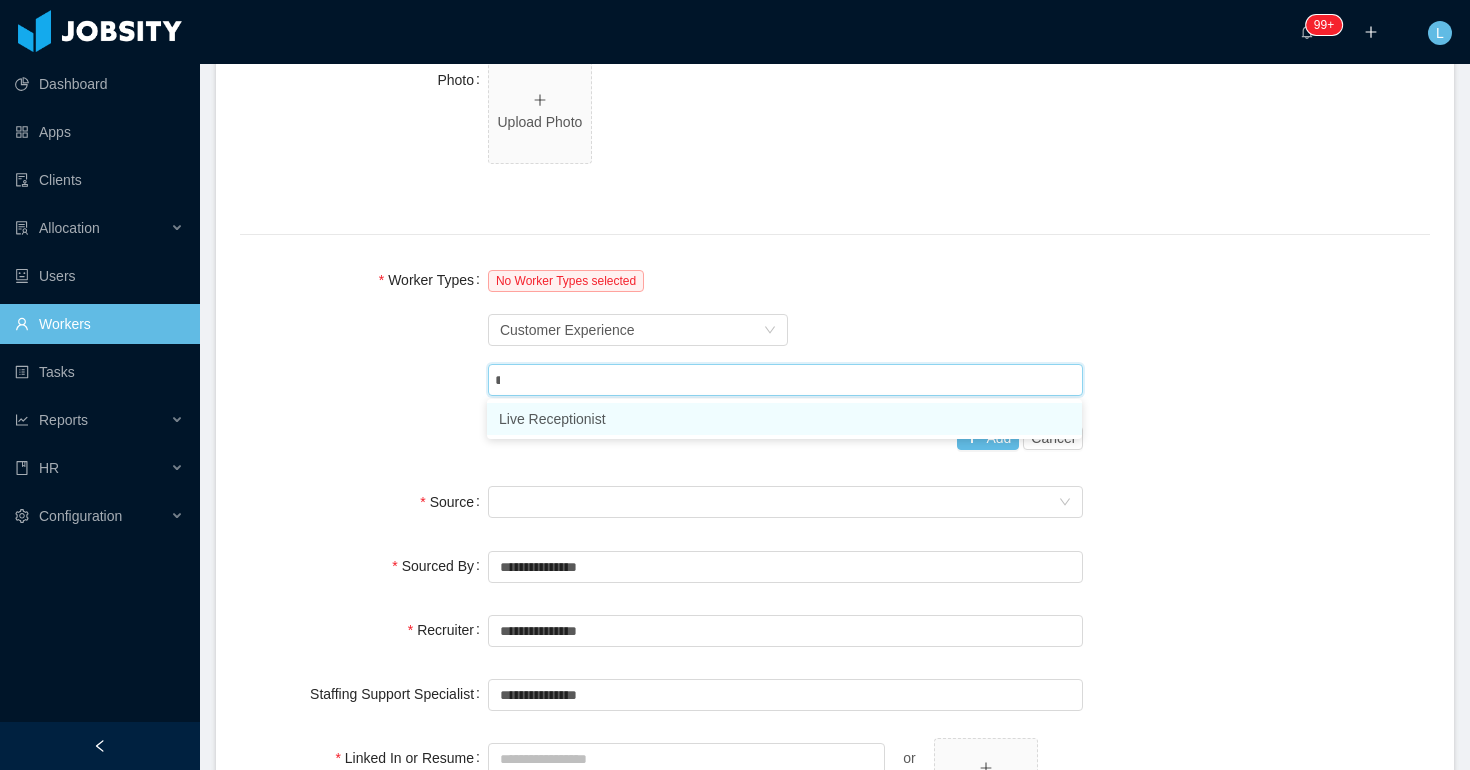 type on "****" 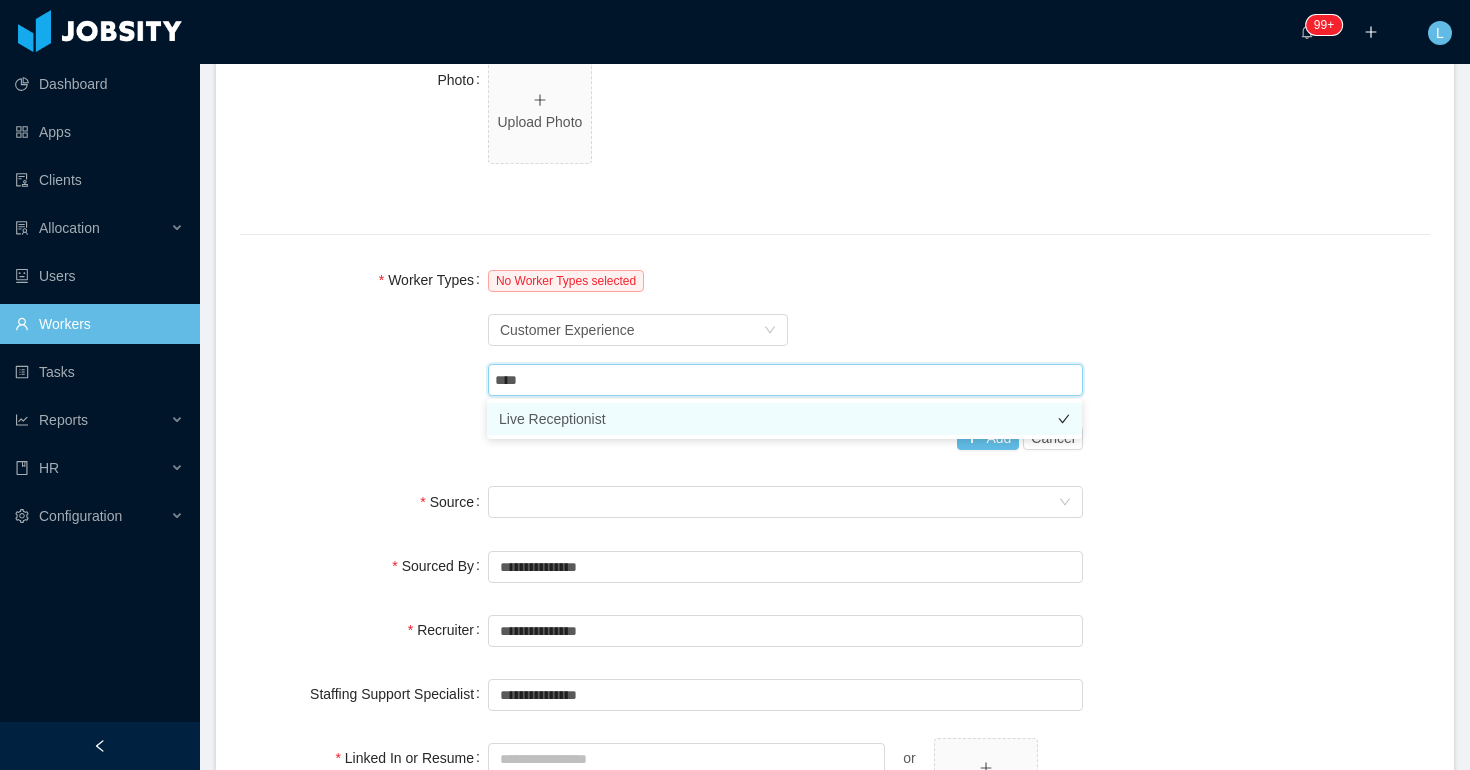 click on "Live Receptionist" at bounding box center (784, 419) 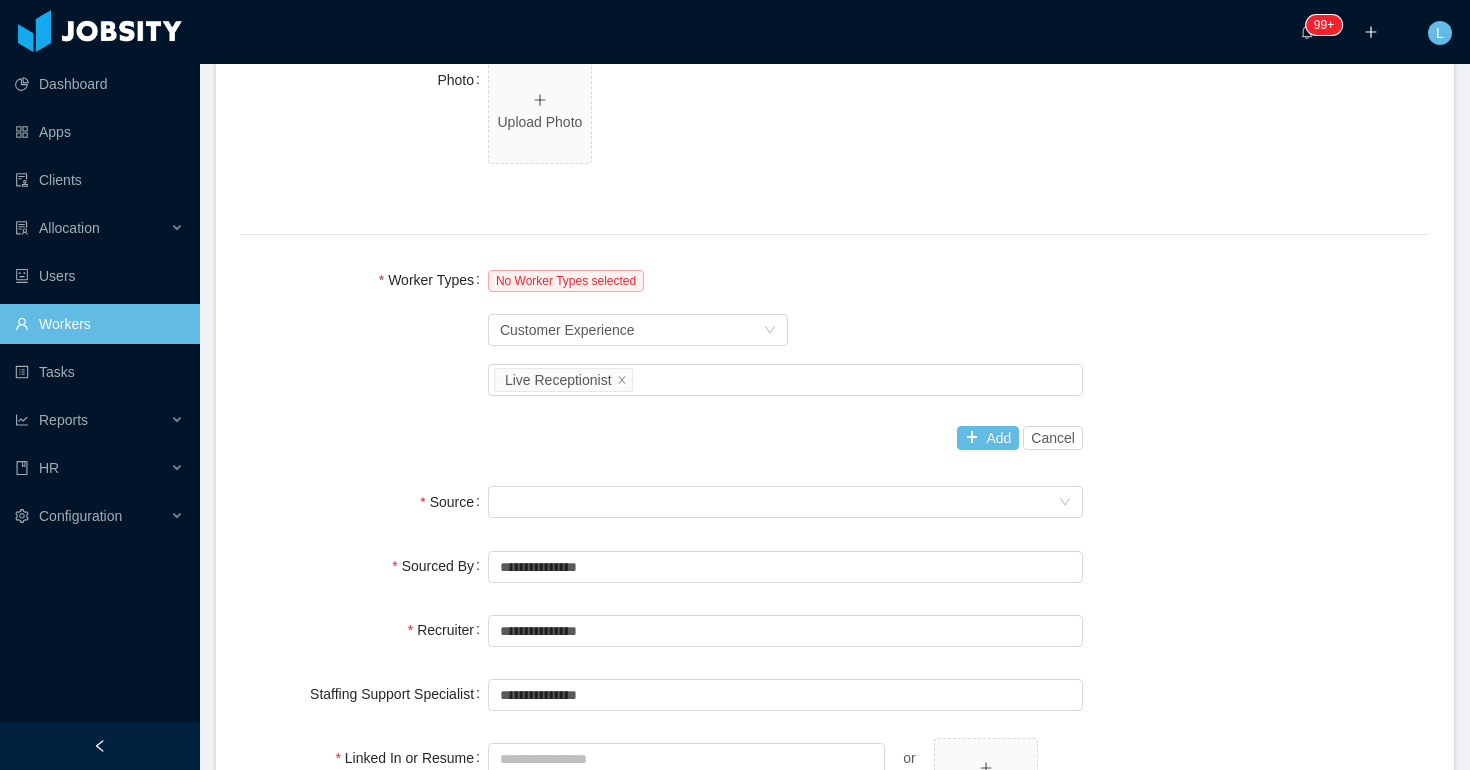 click on "Worker Types No Worker Types selected Worker Type Customer Experience   Job titles Live Receptionist   Add   Cancel" at bounding box center [835, 359] 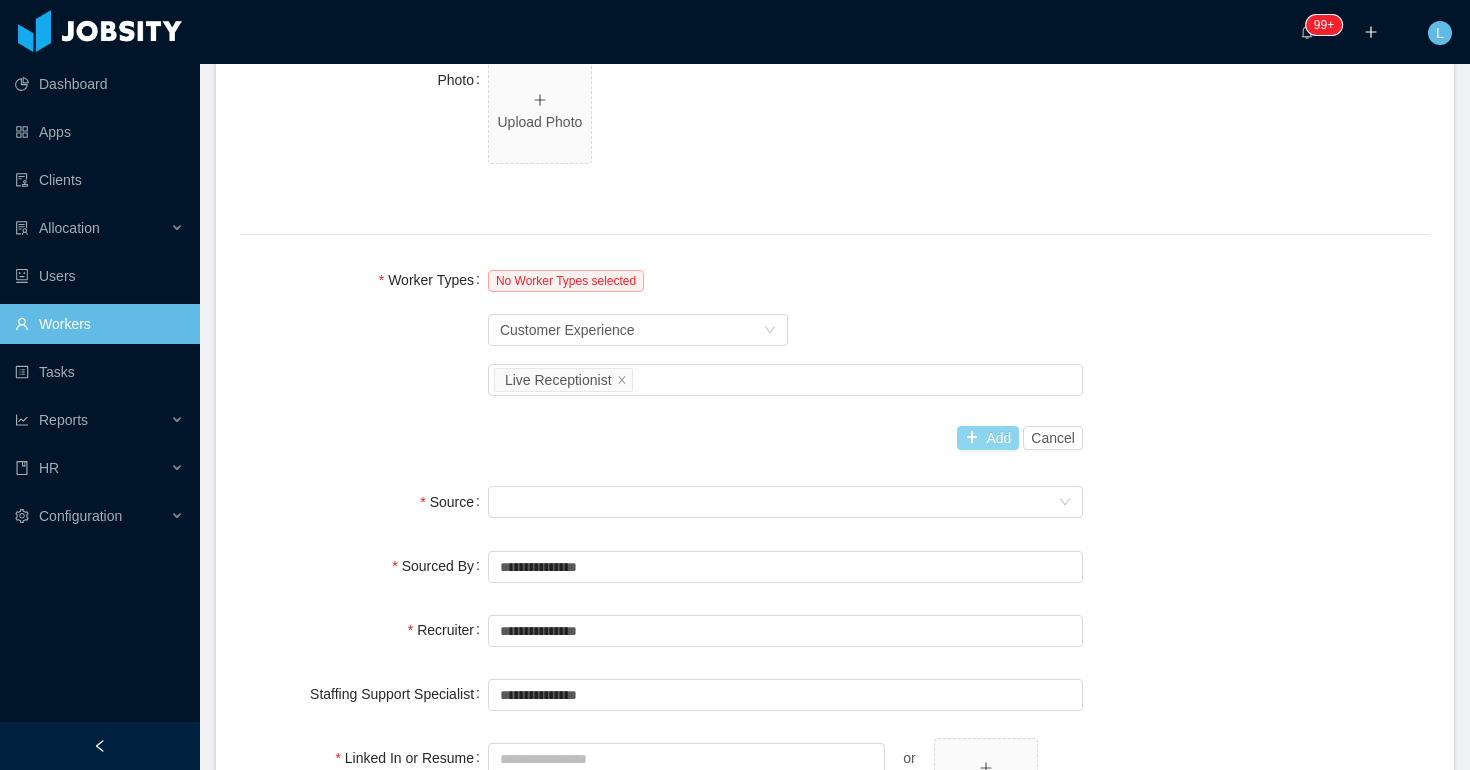 click on "Add" at bounding box center [988, 438] 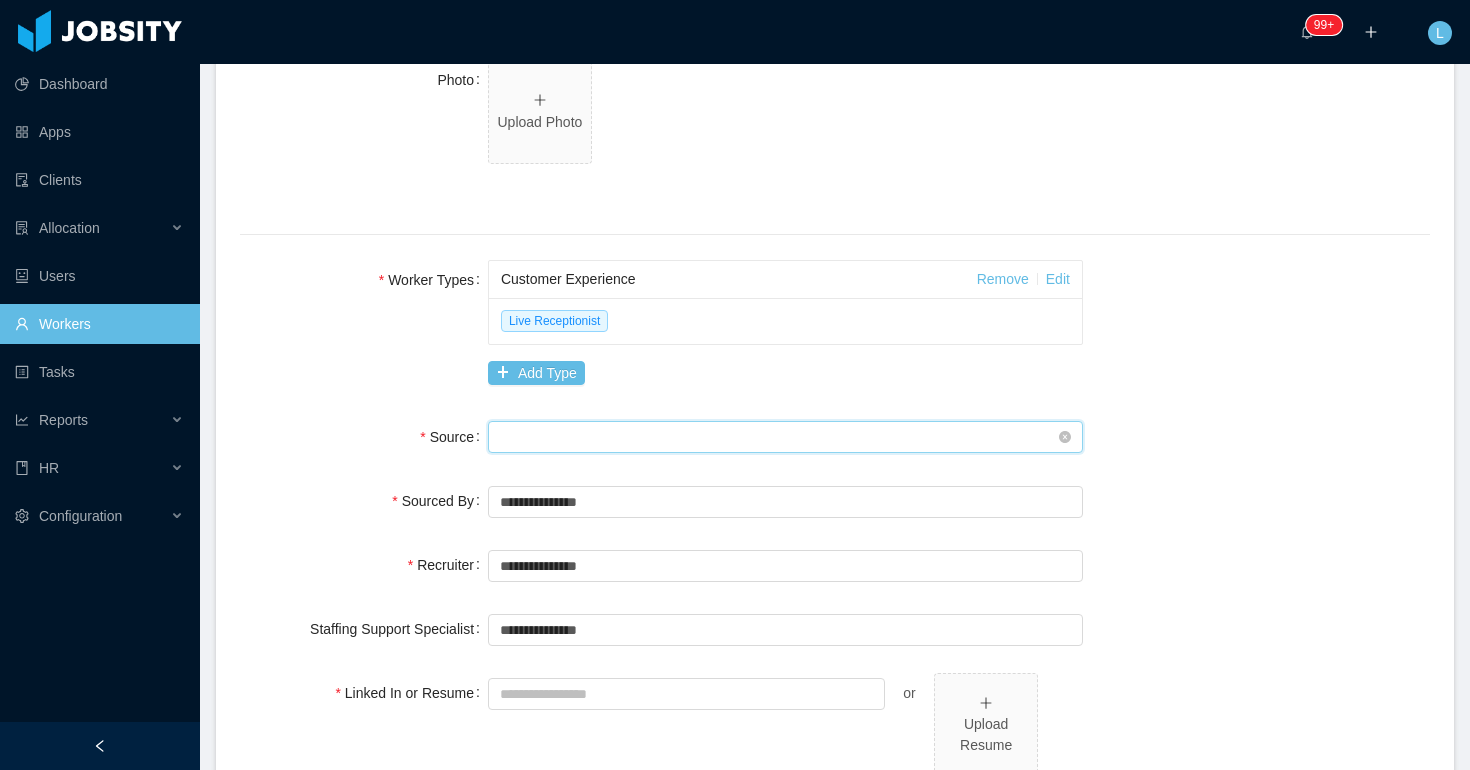 click on "Seniority" at bounding box center (779, 437) 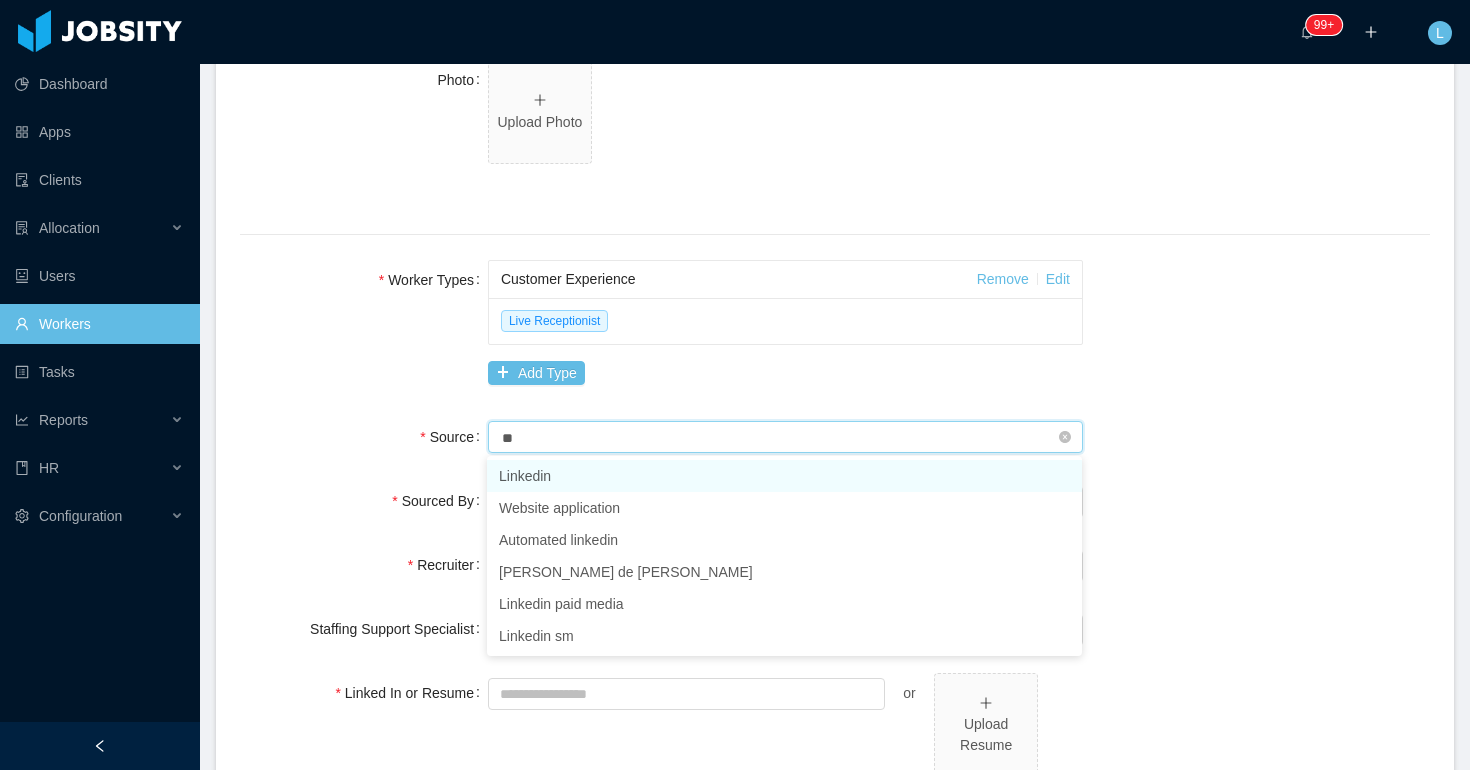 type on "*" 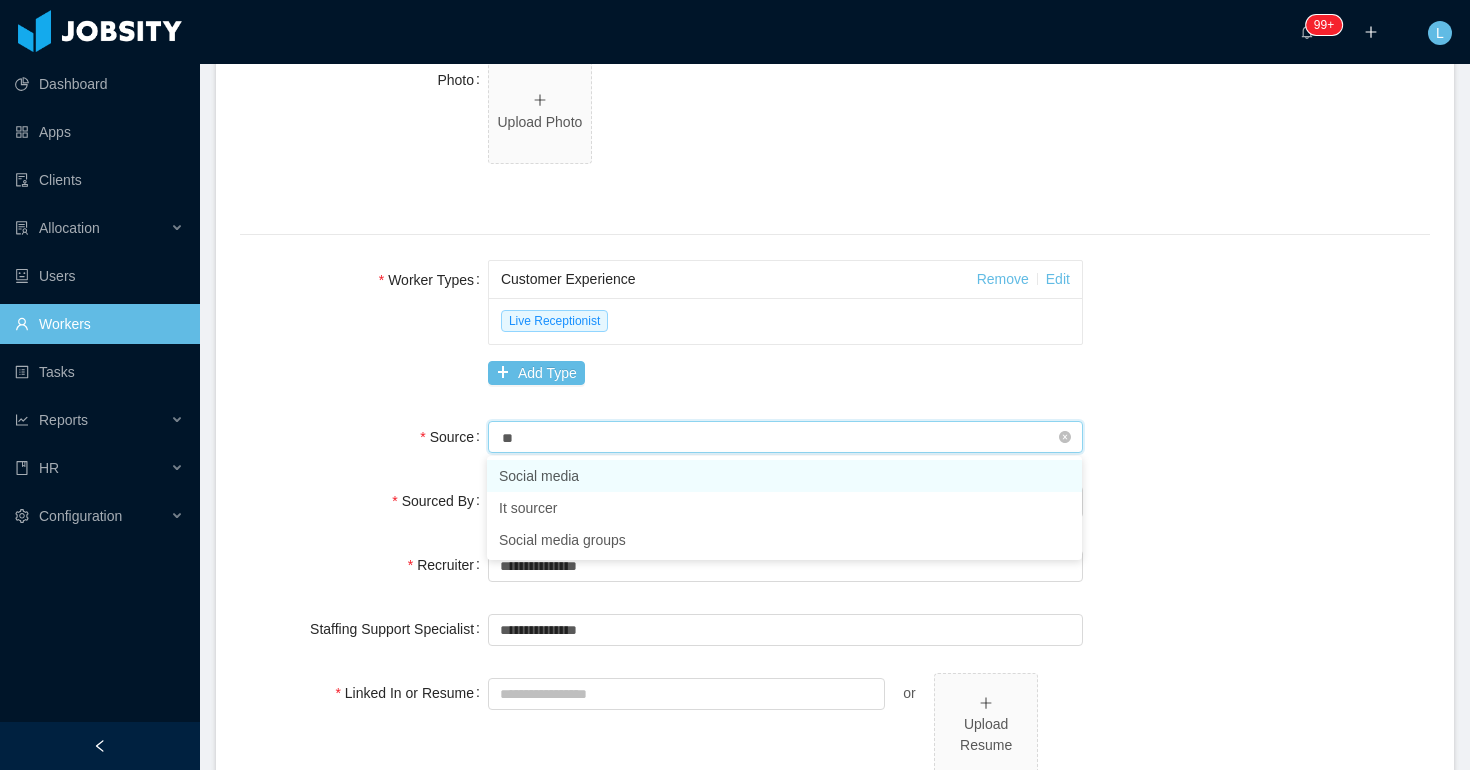 type on "*" 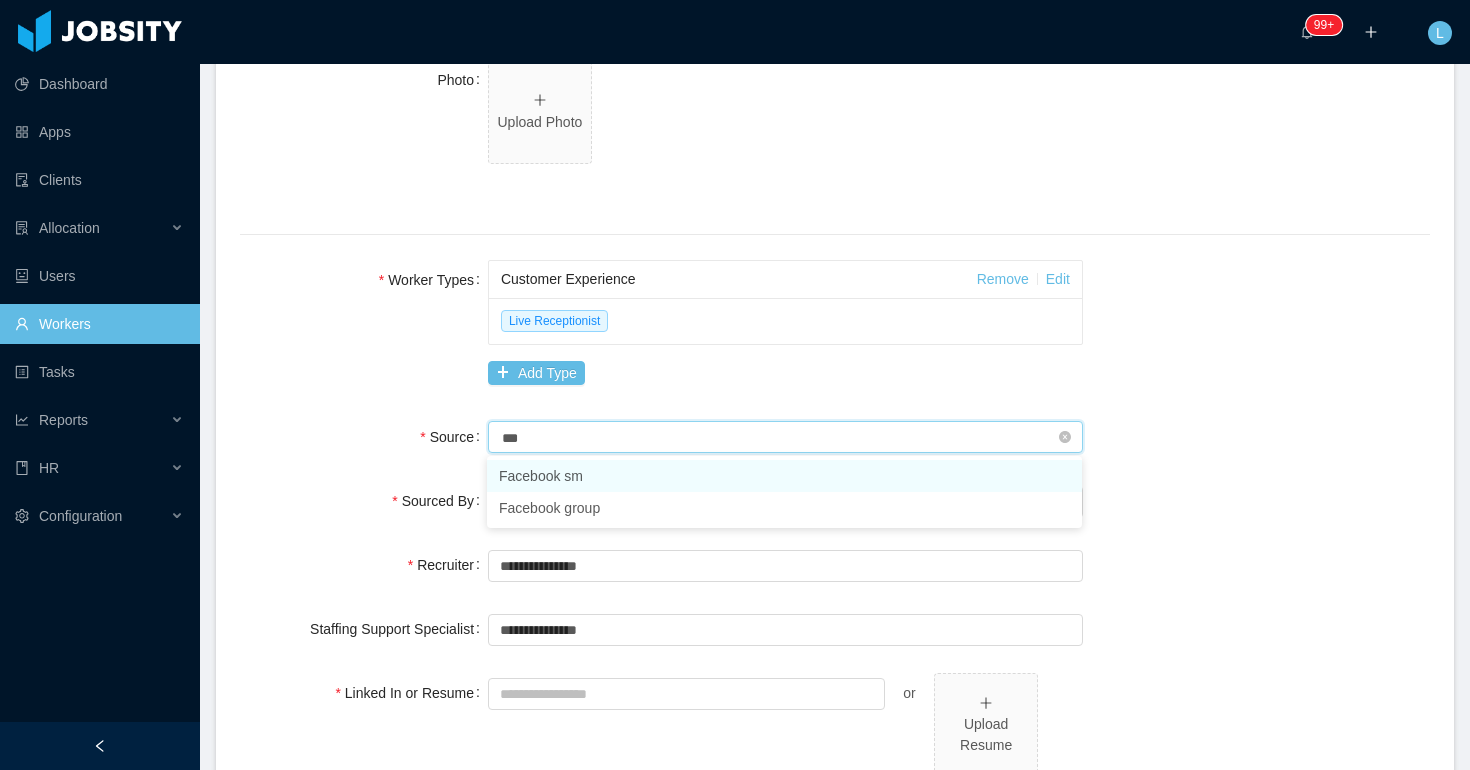 type on "****" 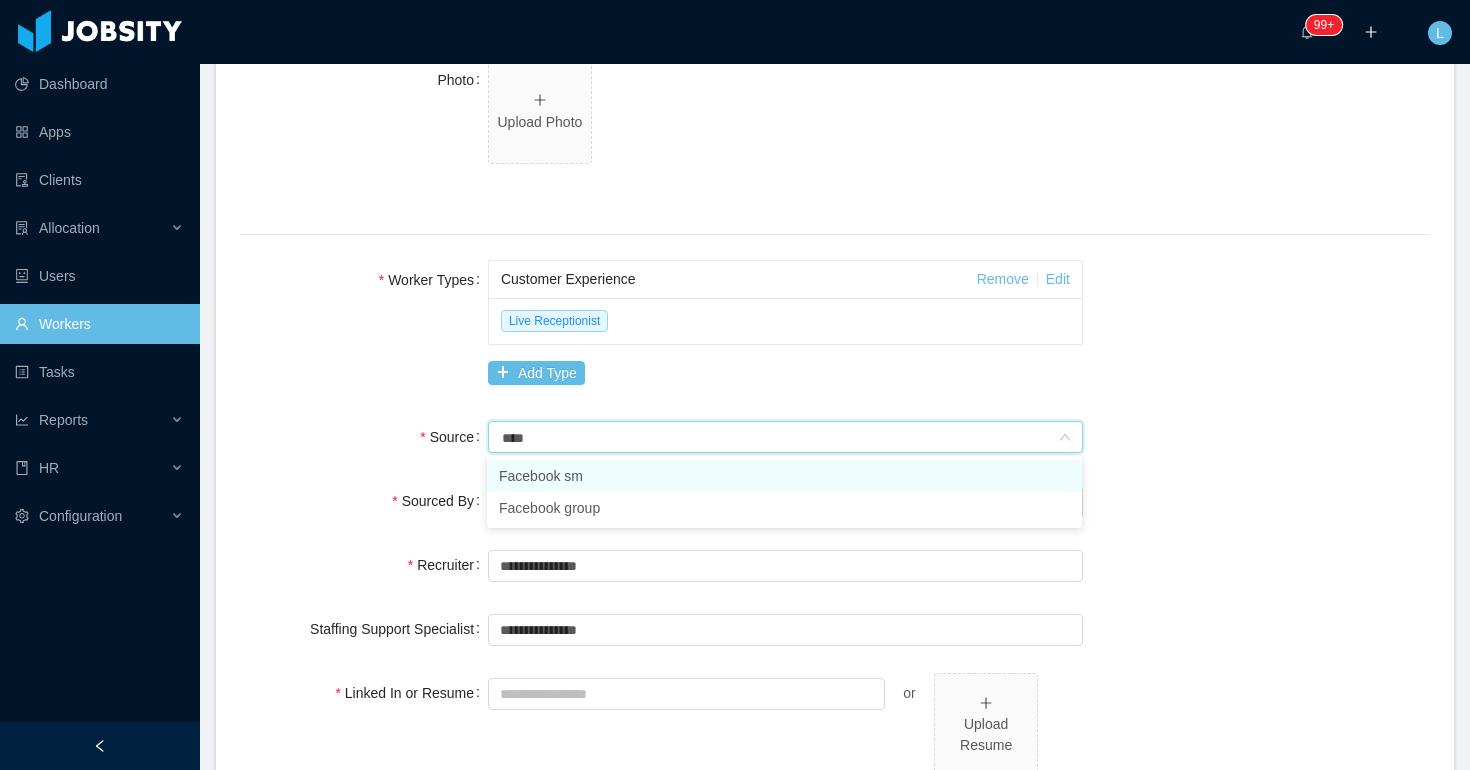 click on "Facebook sm" at bounding box center (784, 476) 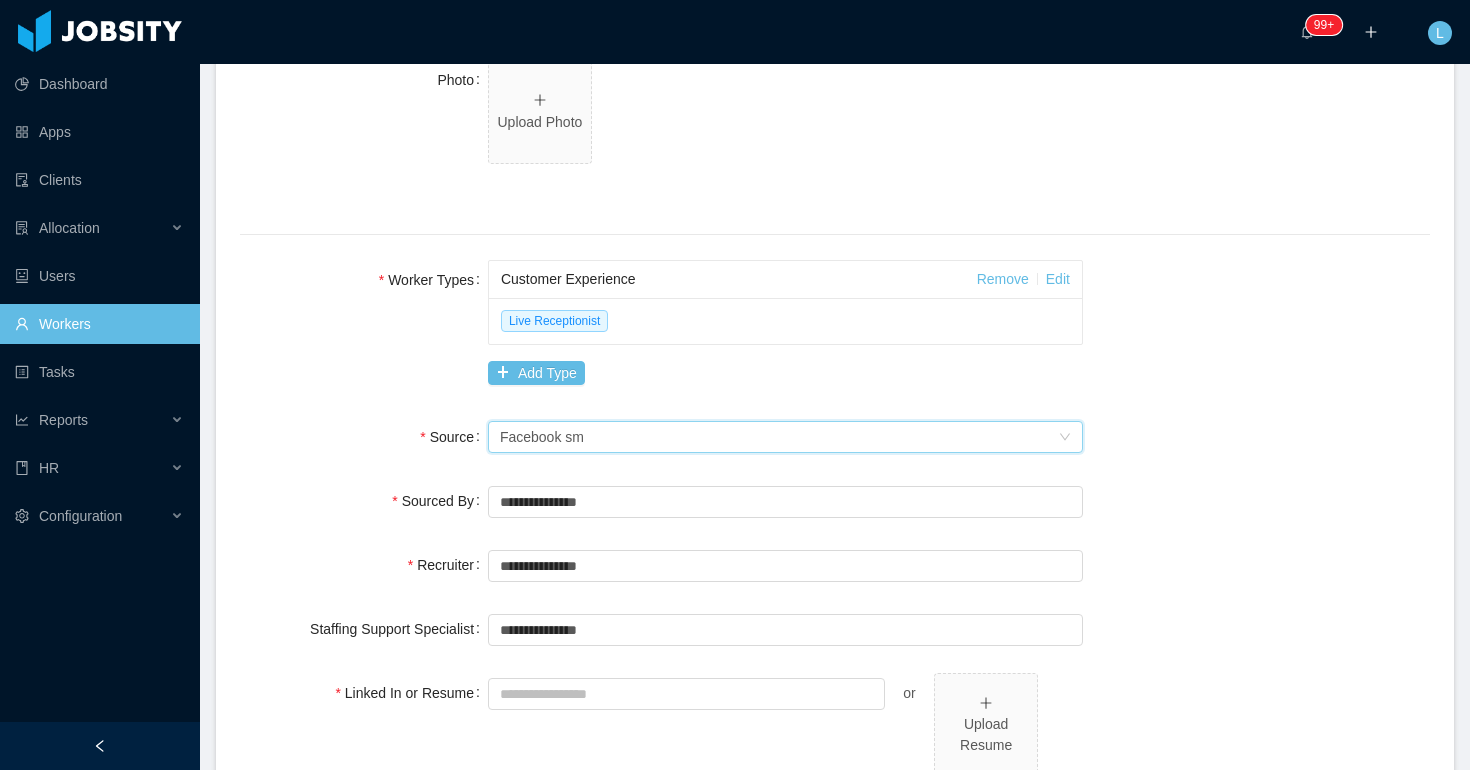 click on "**********" at bounding box center [835, 385] 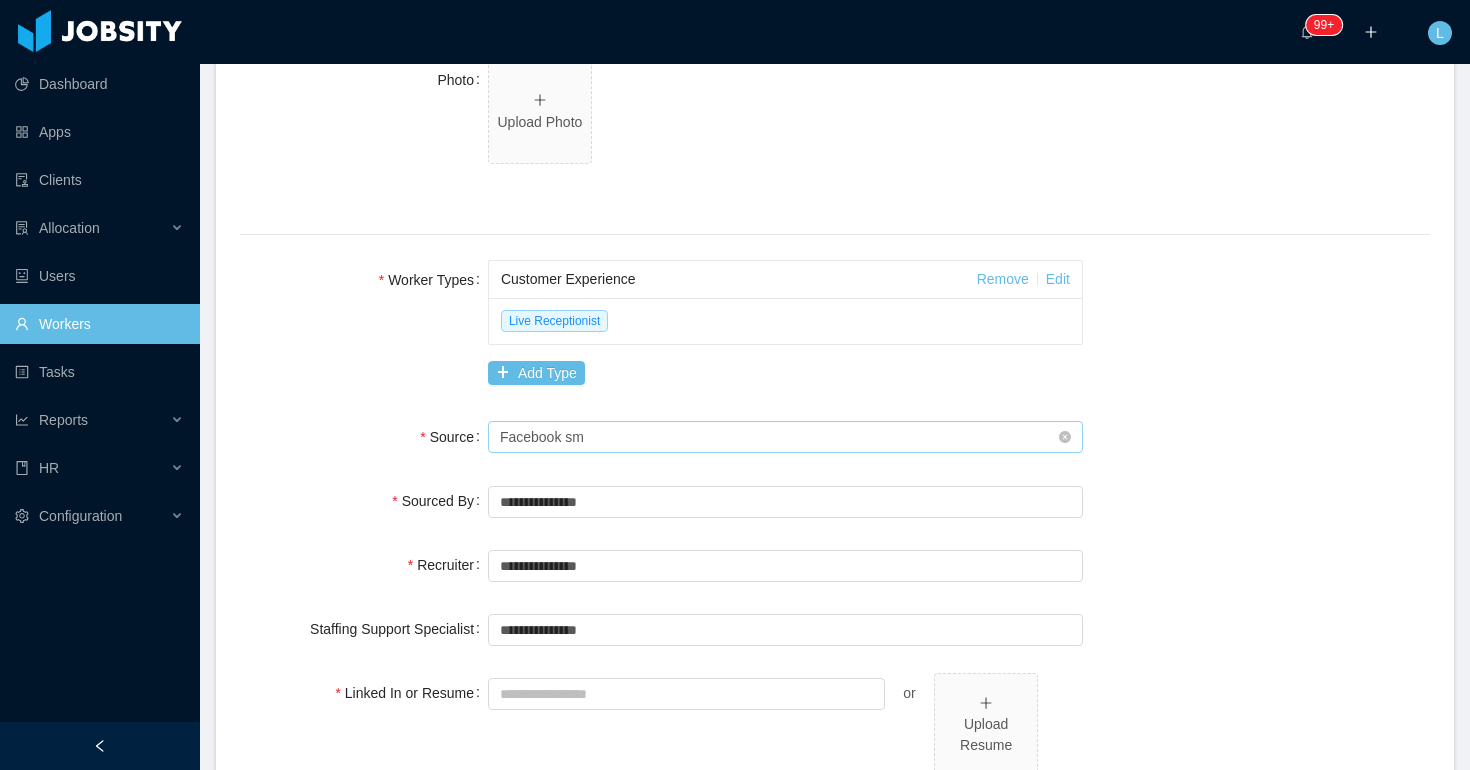 scroll, scrollTop: 1358, scrollLeft: 0, axis: vertical 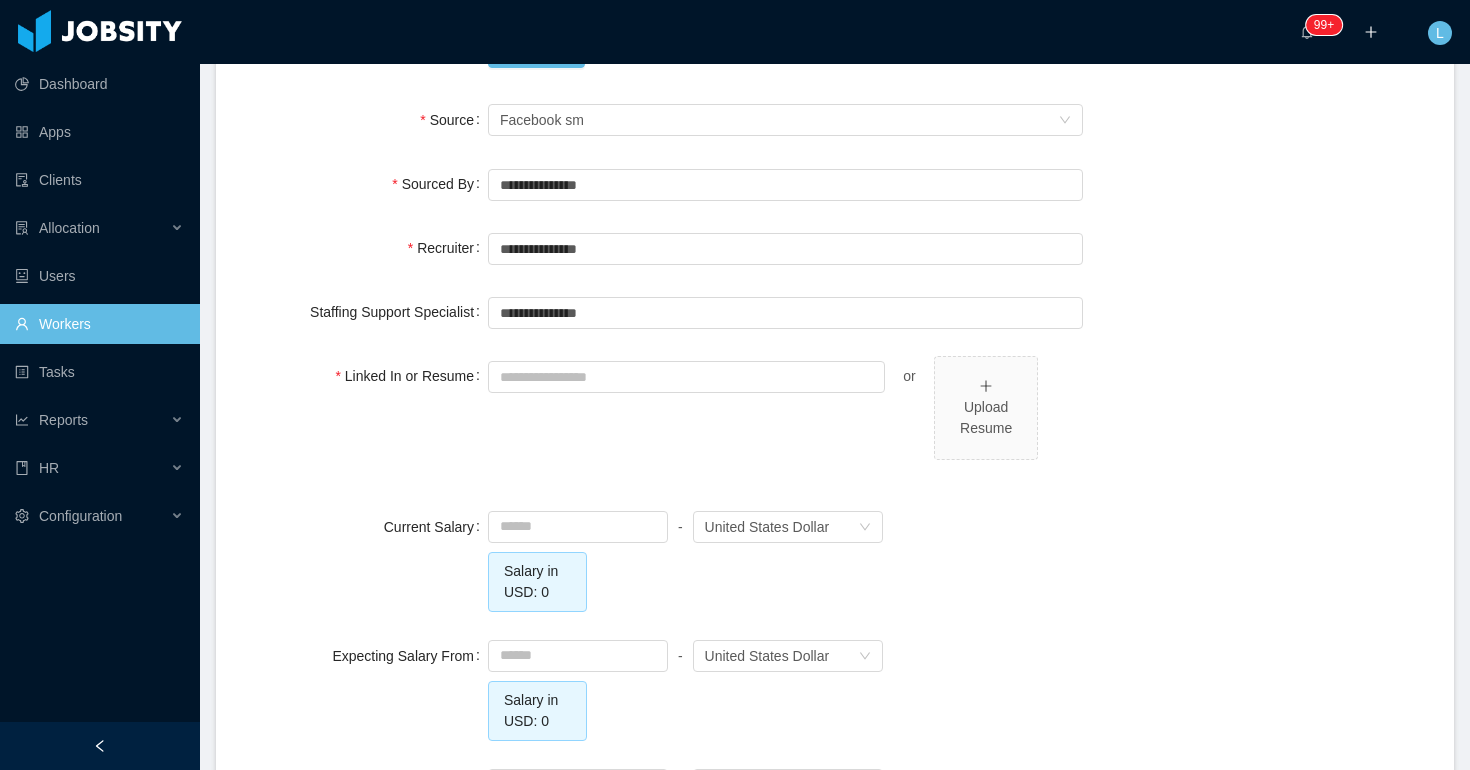click on "or Upload Resume" at bounding box center [785, 419] 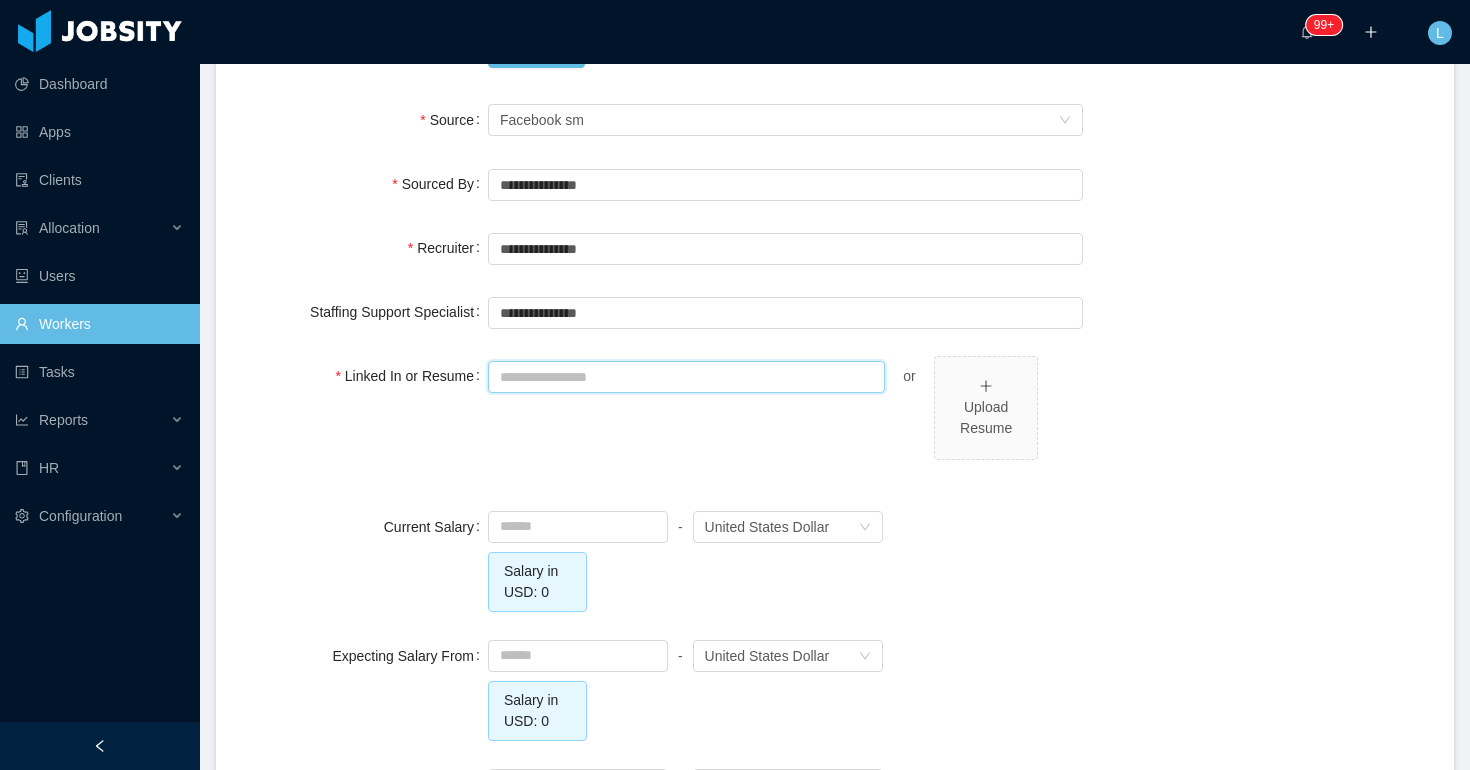 click on "Linked In or Resume" at bounding box center [686, 377] 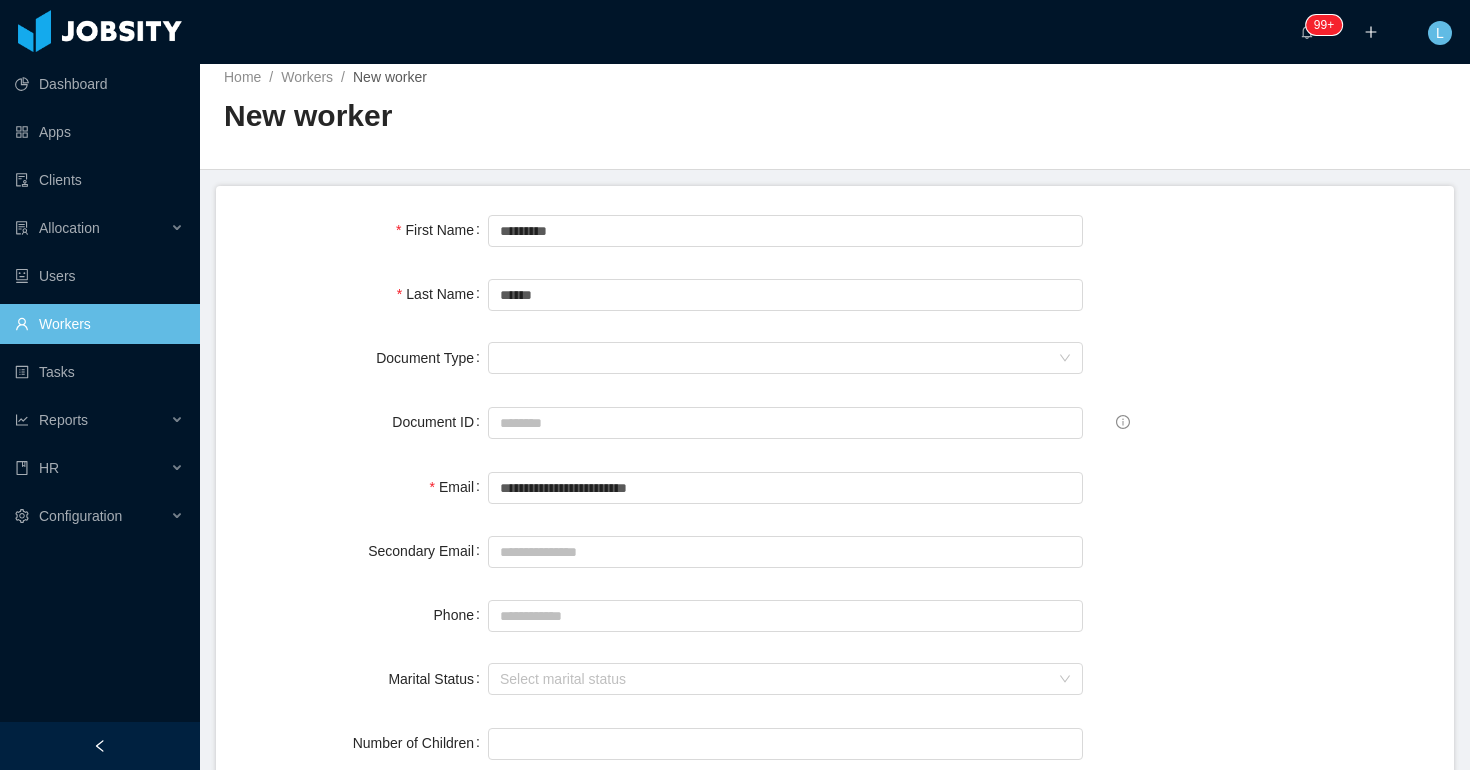 scroll, scrollTop: 0, scrollLeft: 0, axis: both 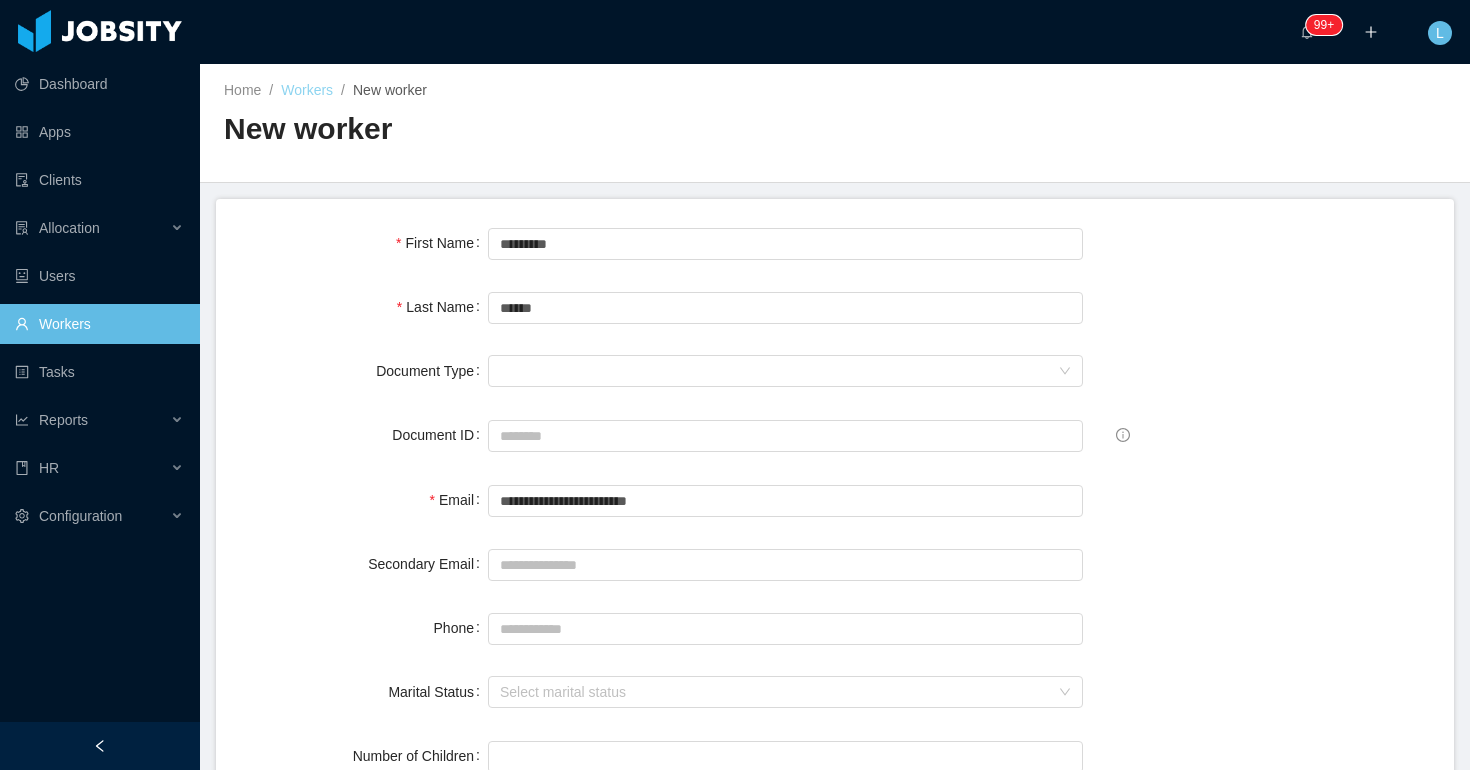 click on "Workers" at bounding box center [307, 90] 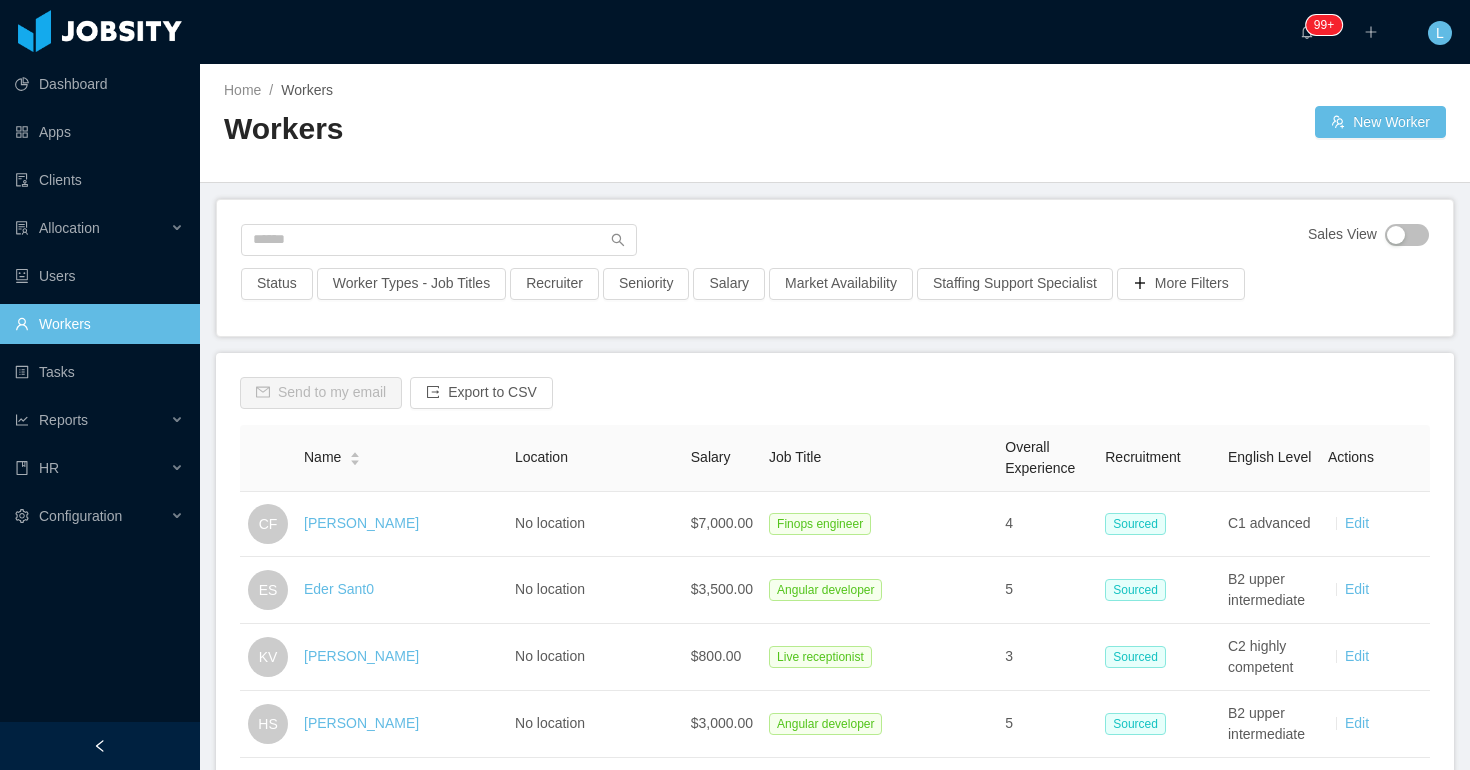 click on "Sales View" at bounding box center (835, 246) 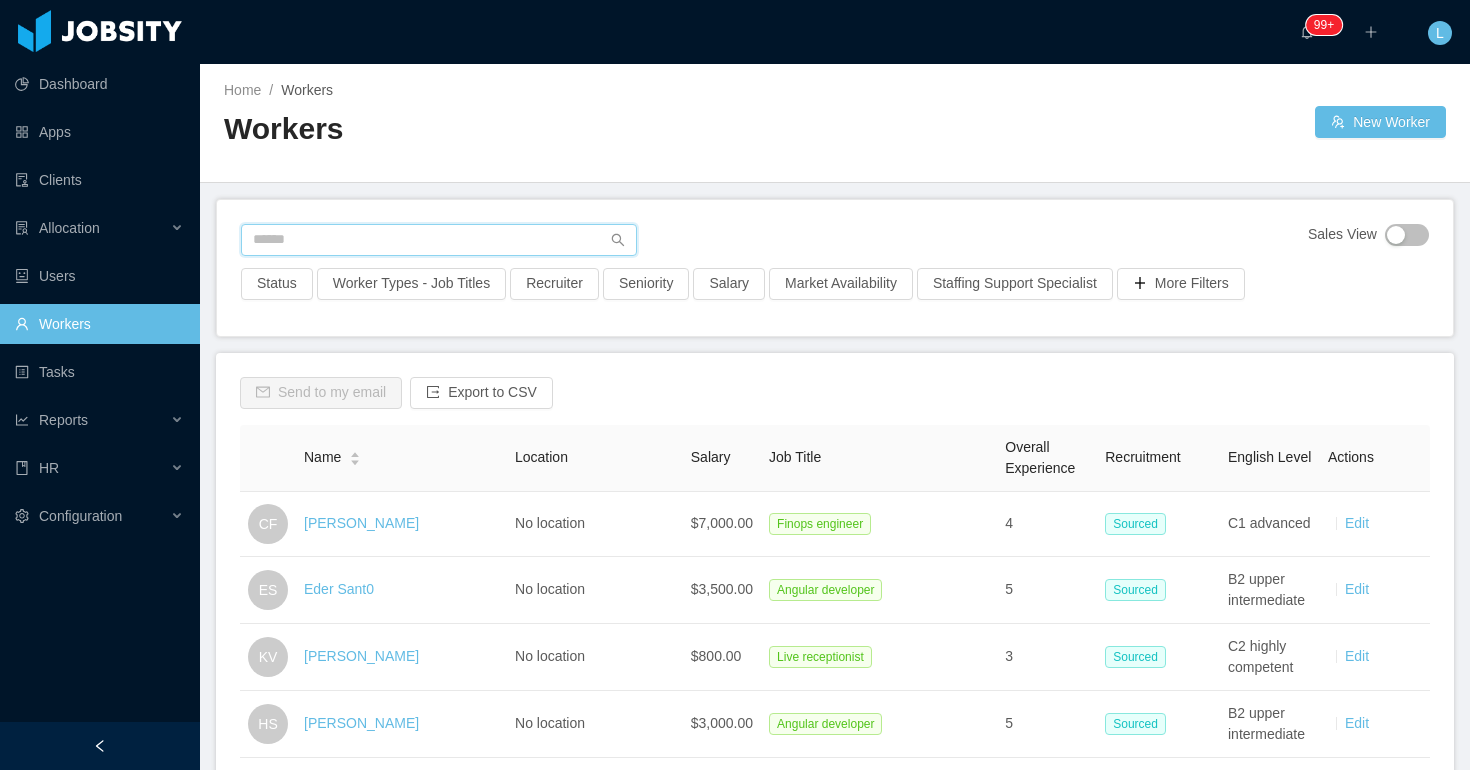 click at bounding box center (439, 240) 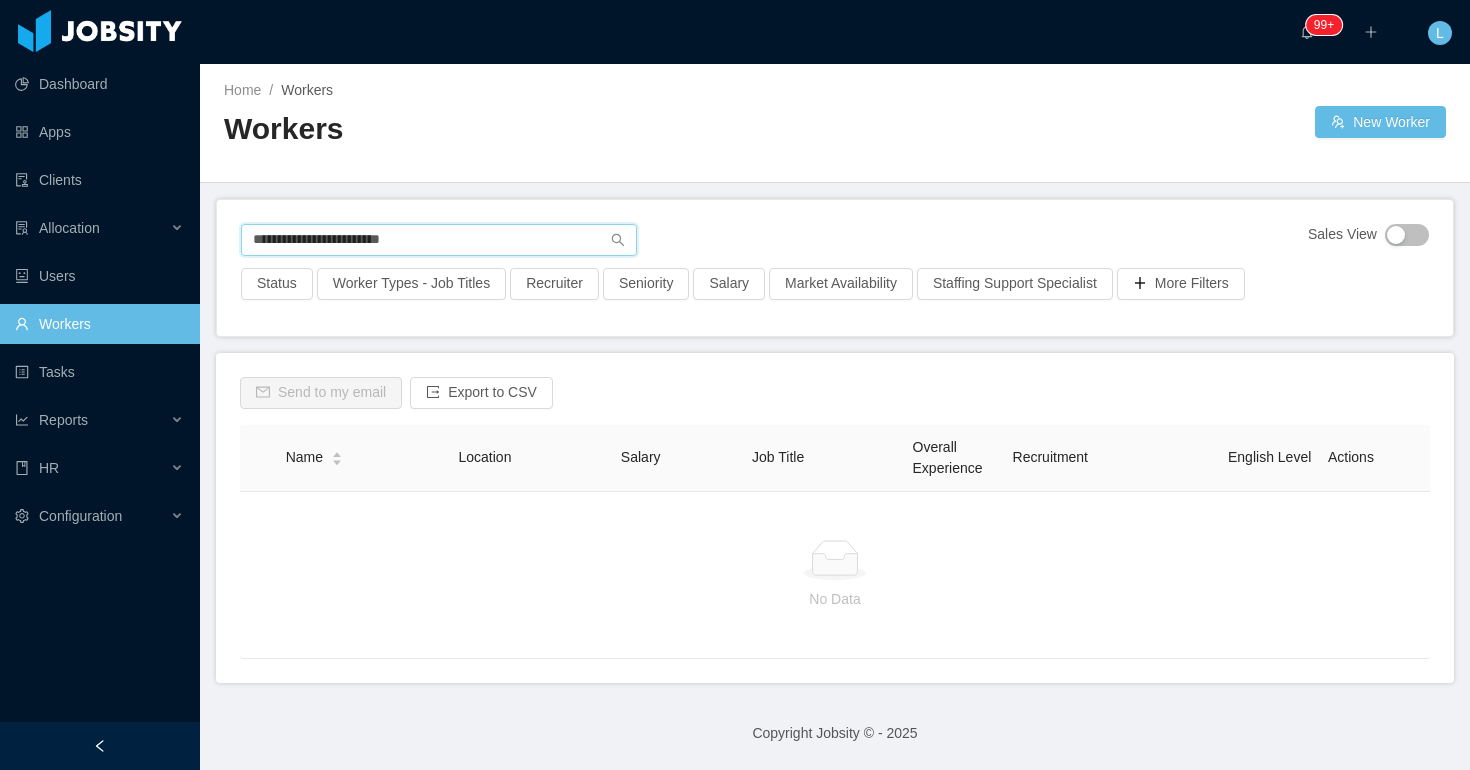 click on "**********" at bounding box center (439, 240) 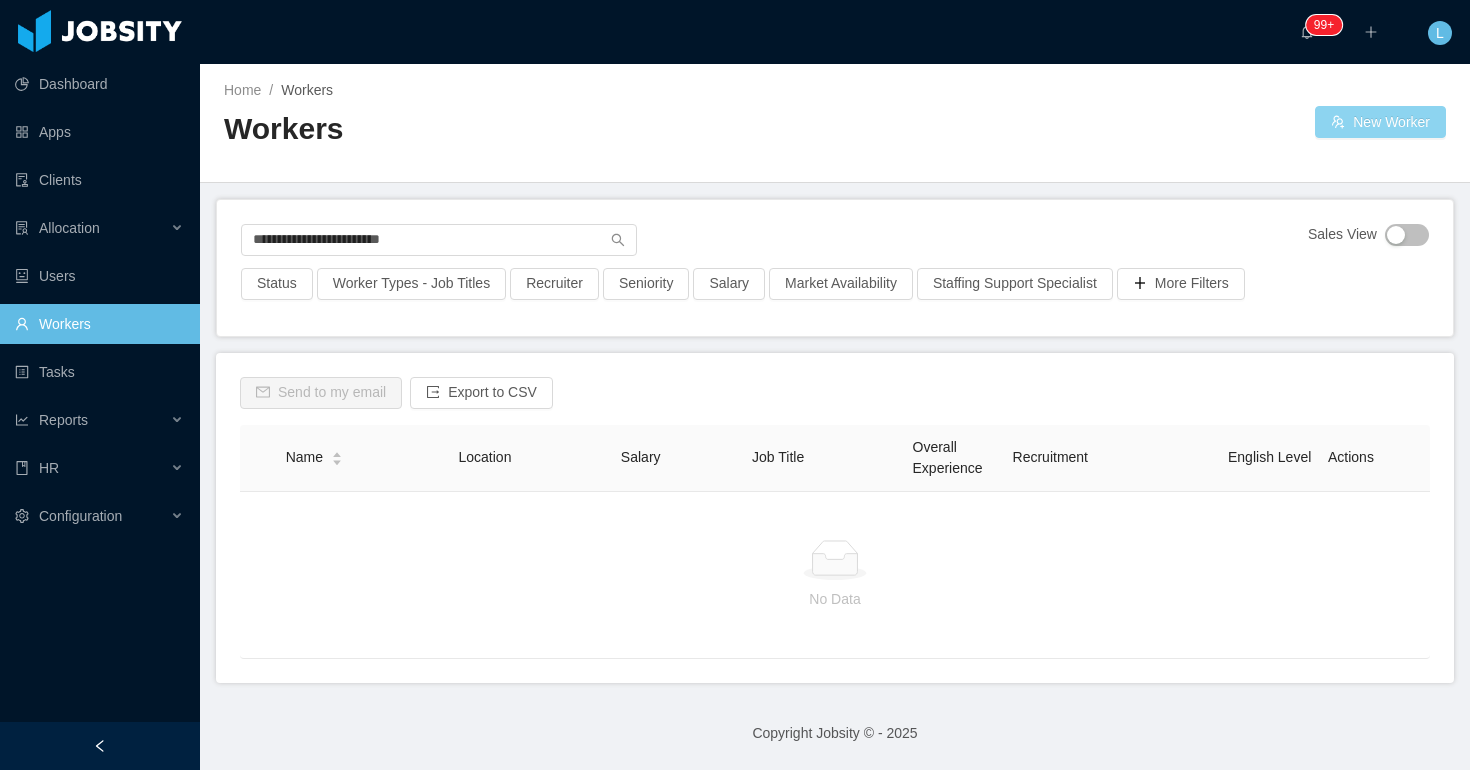 click on "New Worker" at bounding box center (1380, 122) 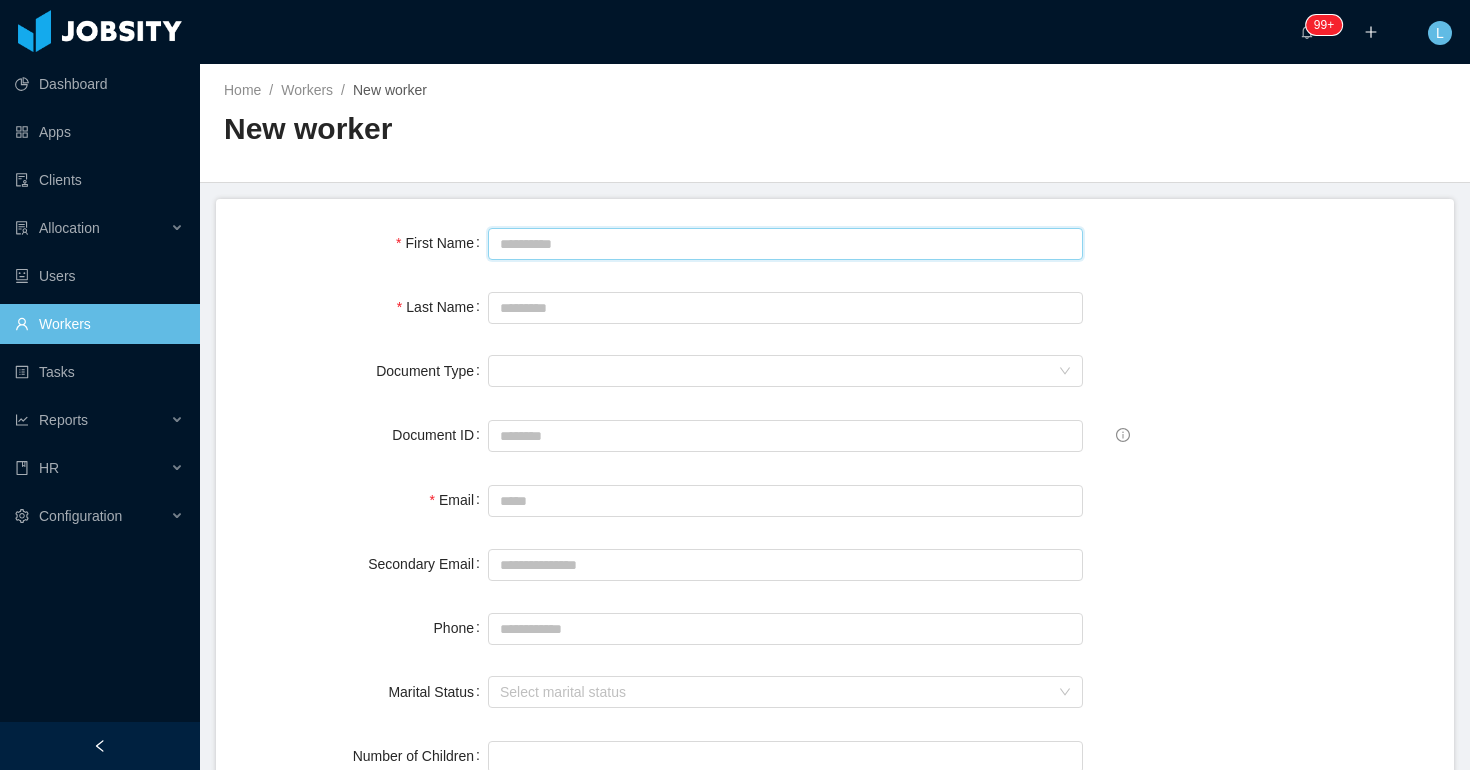 click on "First Name" at bounding box center (785, 244) 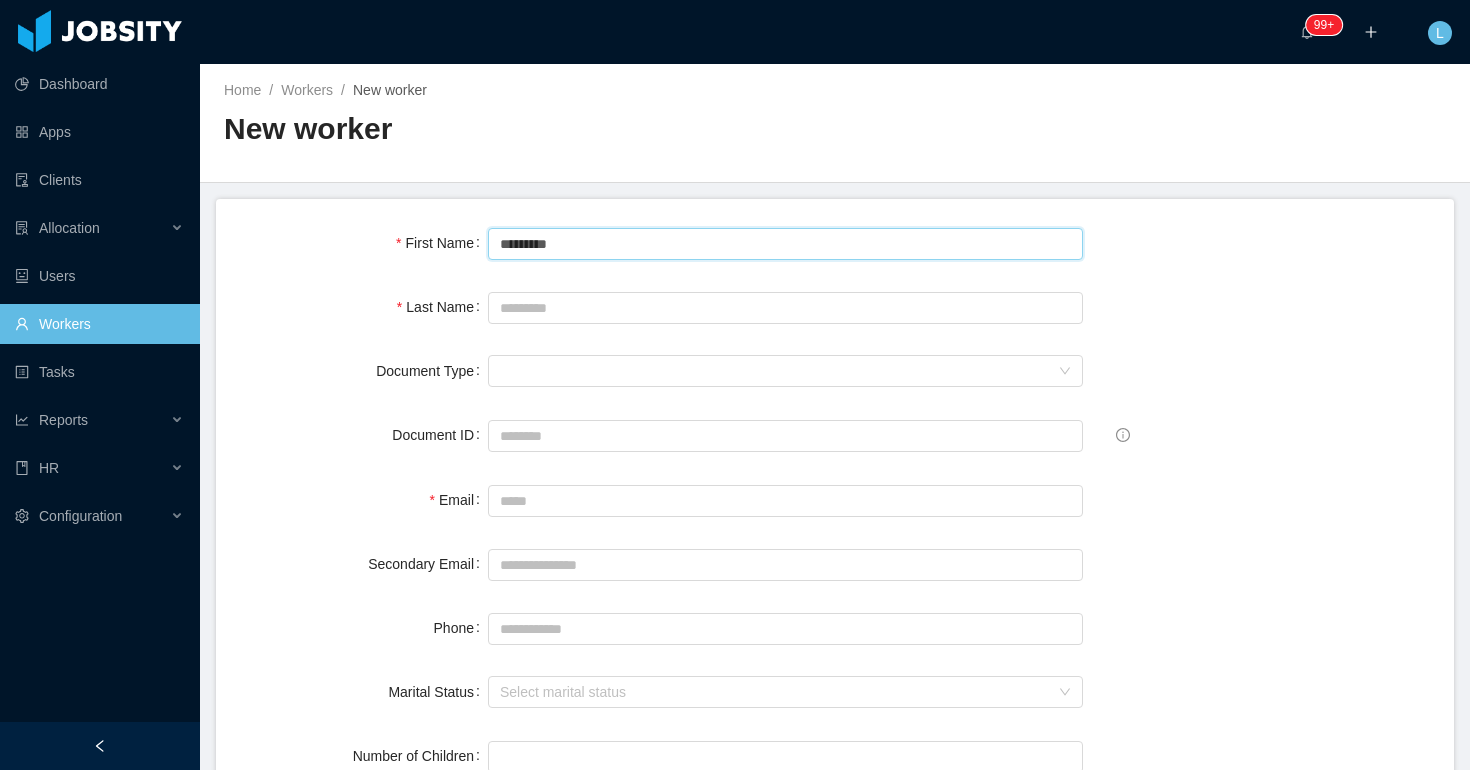 type on "*********" 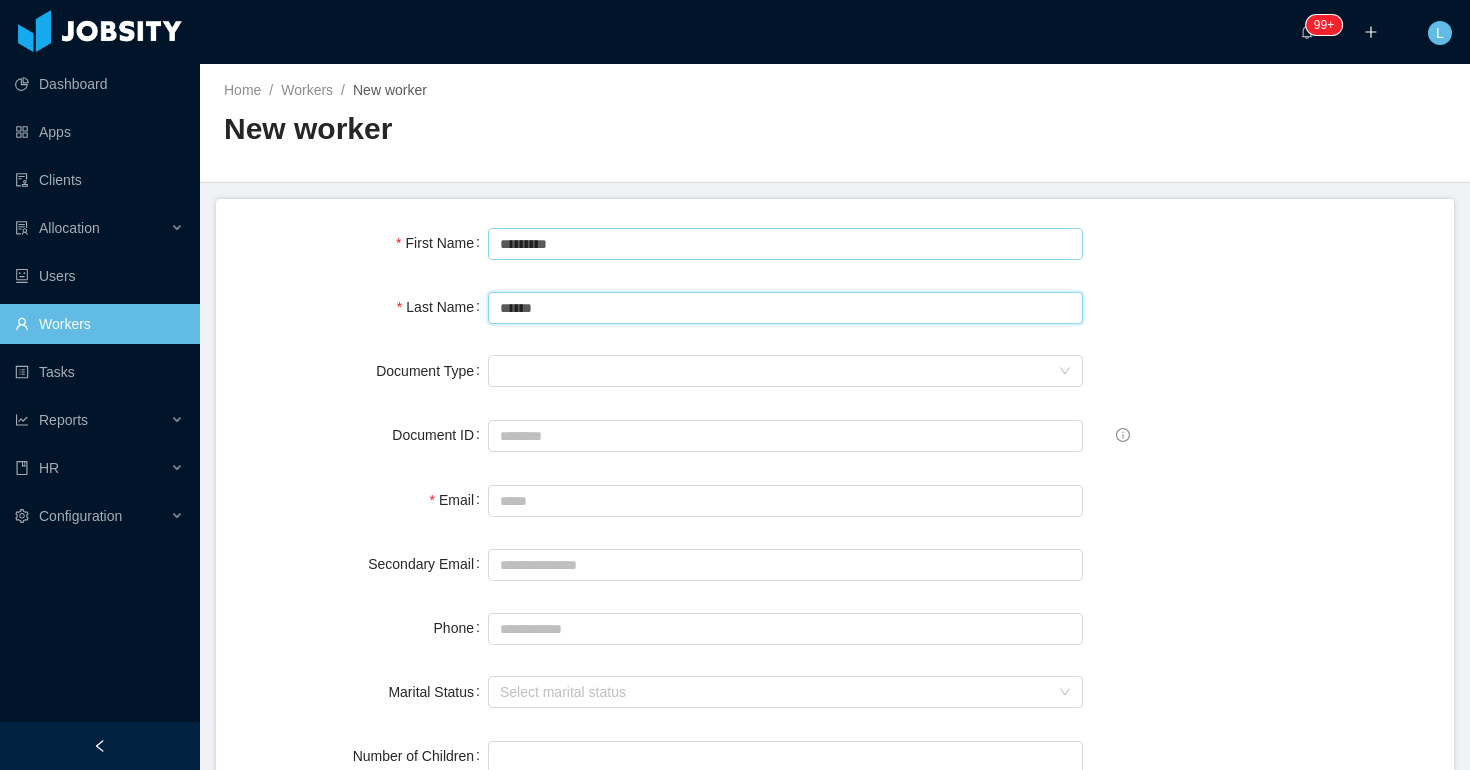 type on "******" 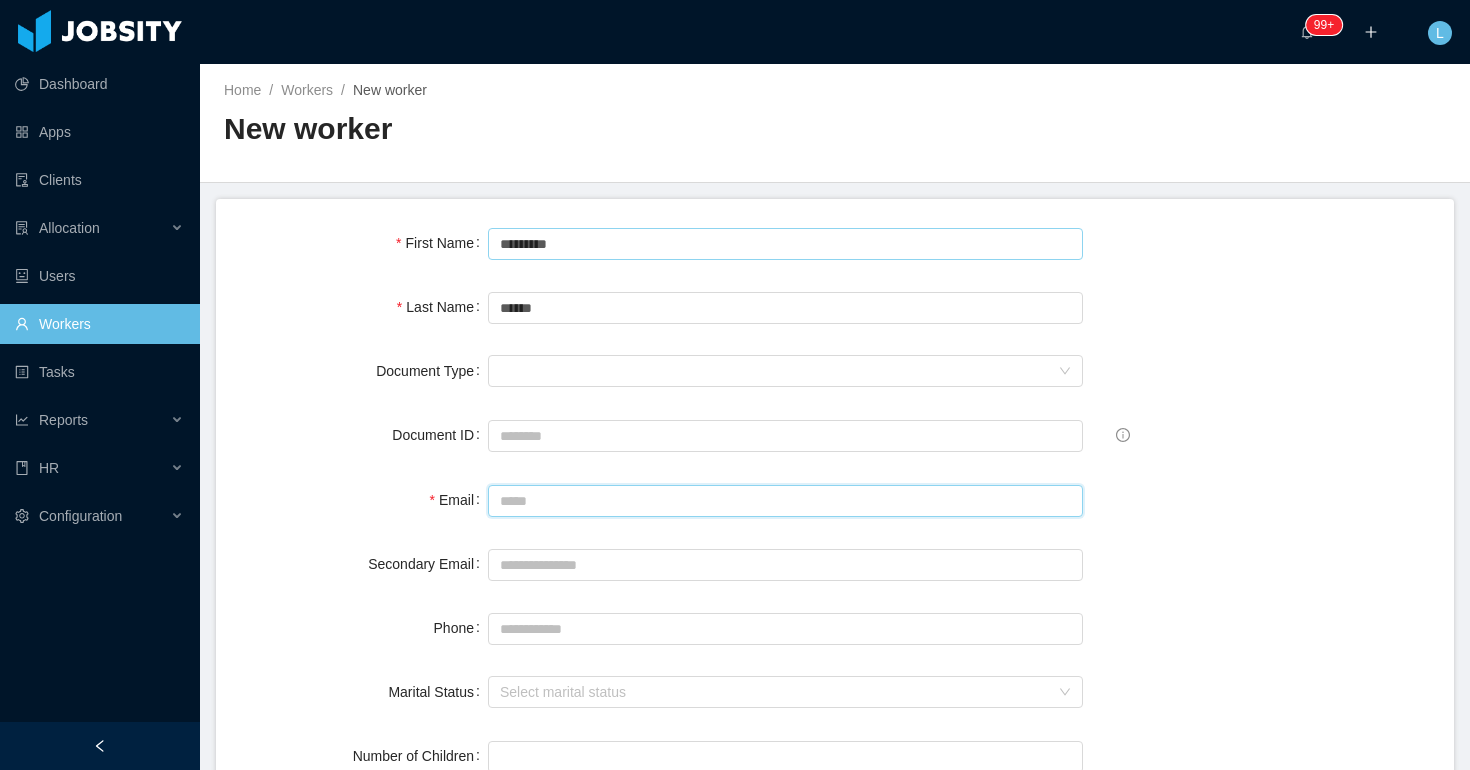 paste on "**********" 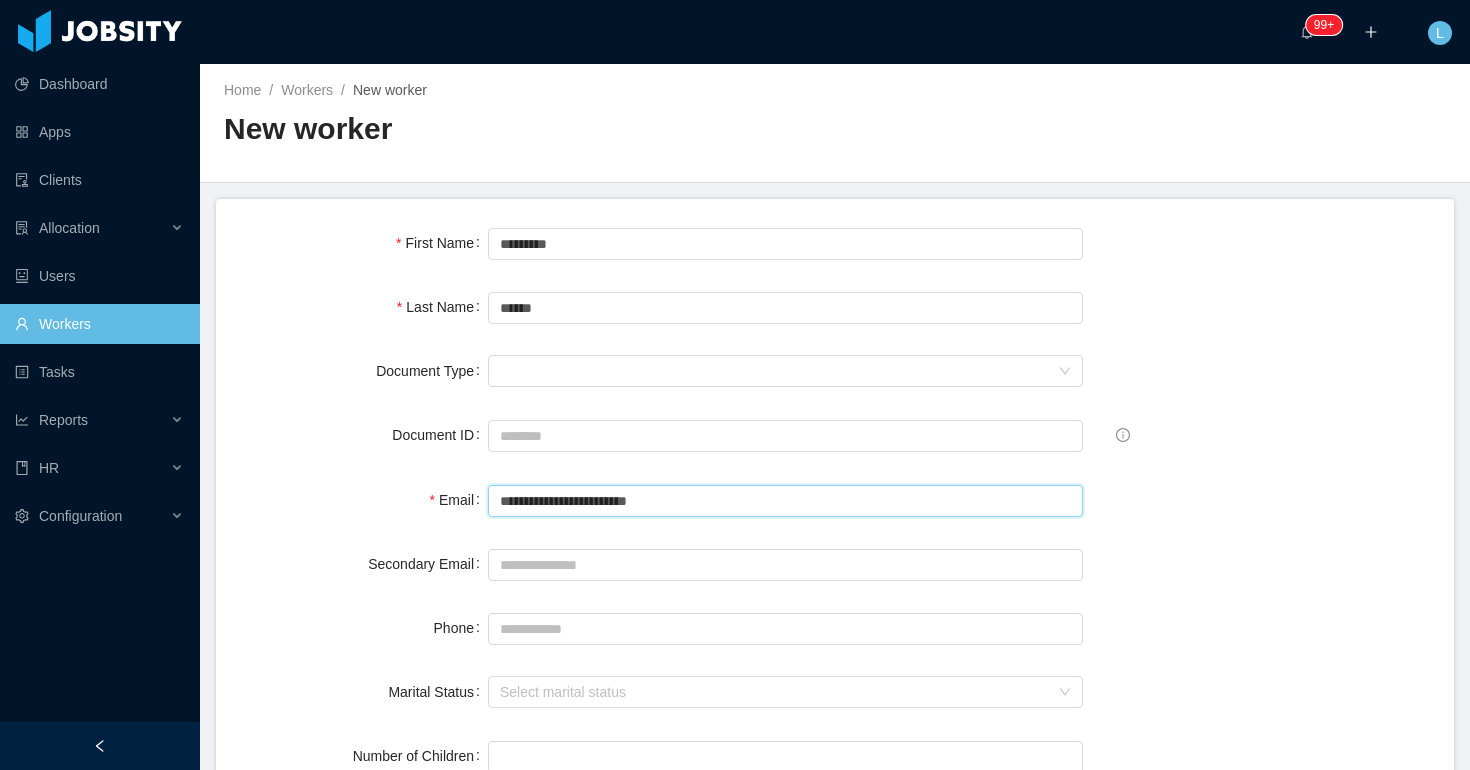 type on "**********" 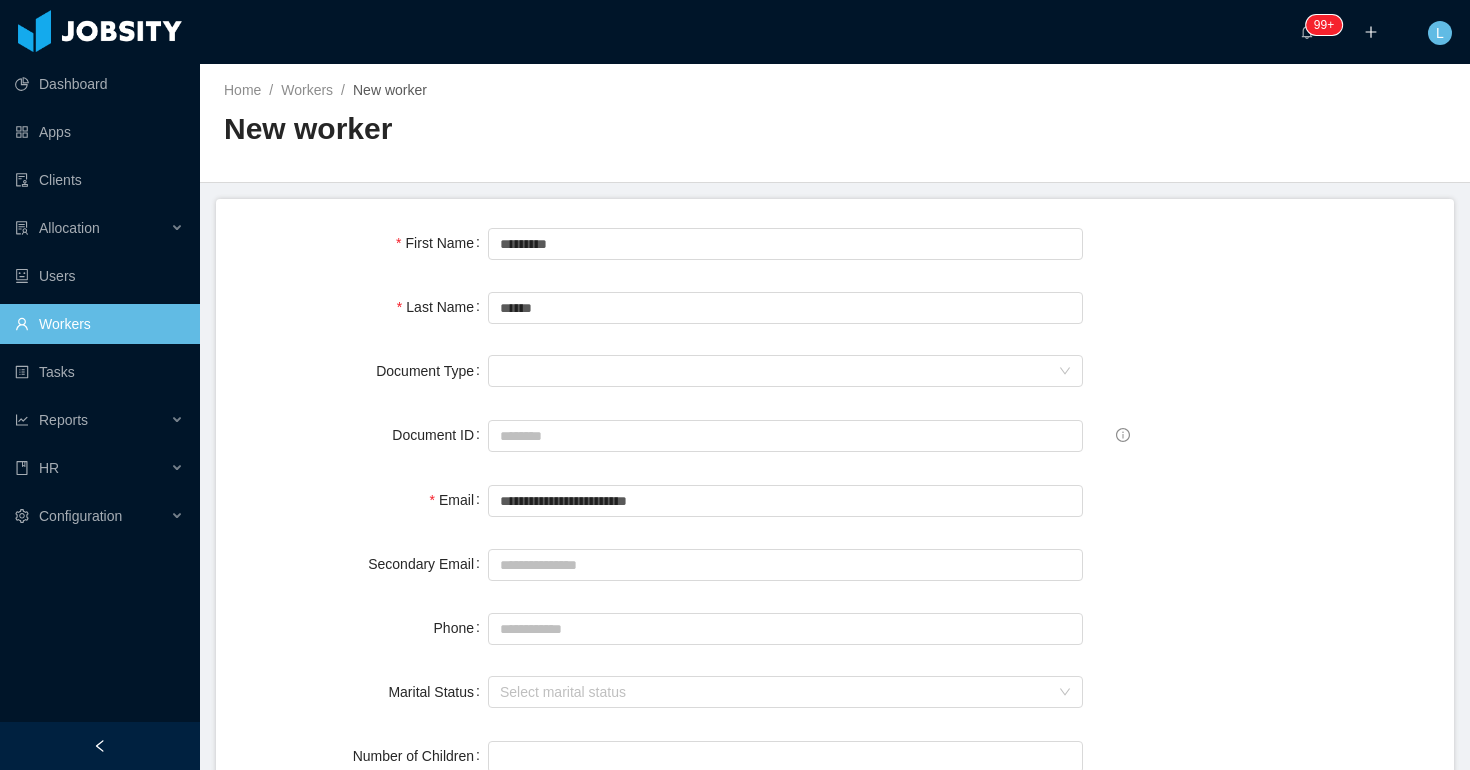 click on "Secondary Email" at bounding box center [835, 564] 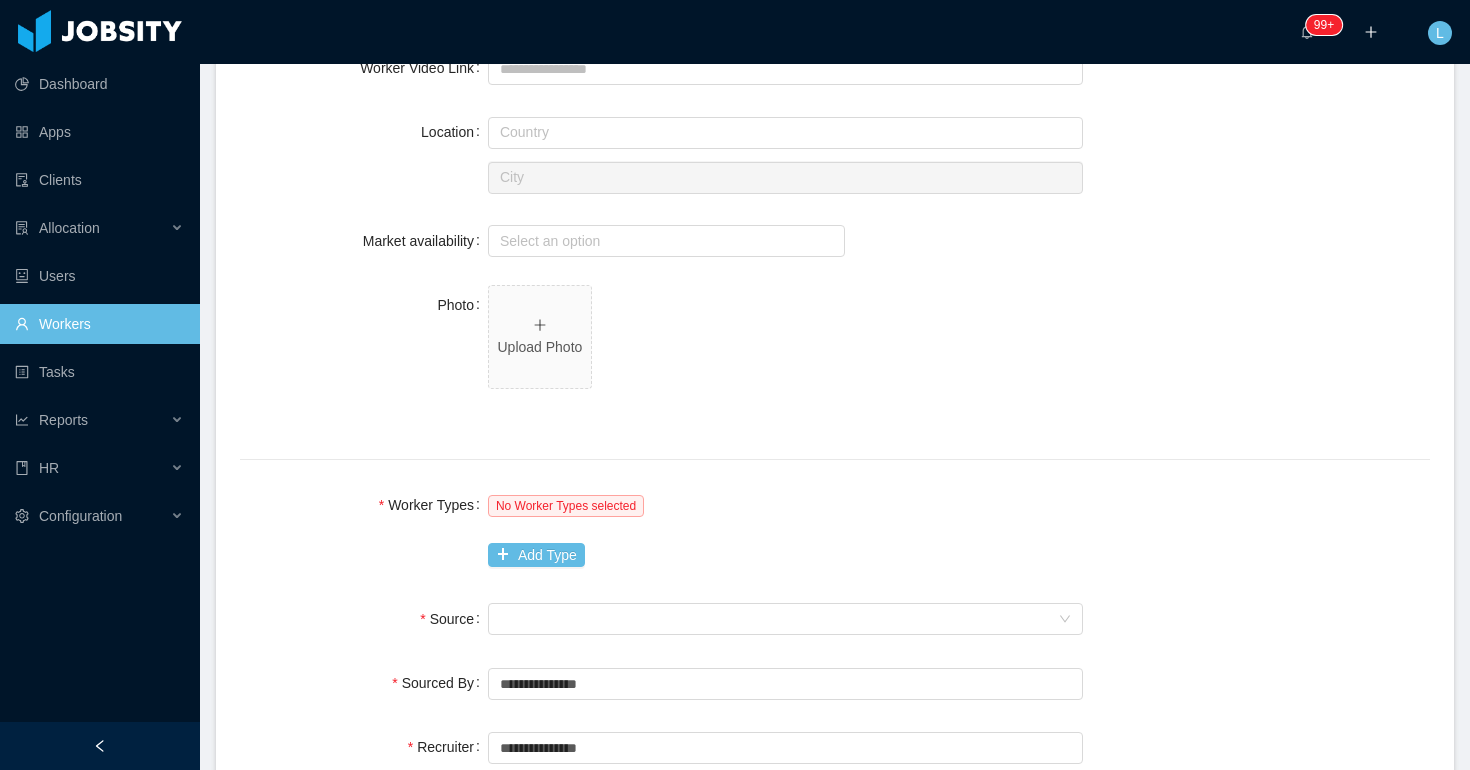 scroll, scrollTop: 712, scrollLeft: 0, axis: vertical 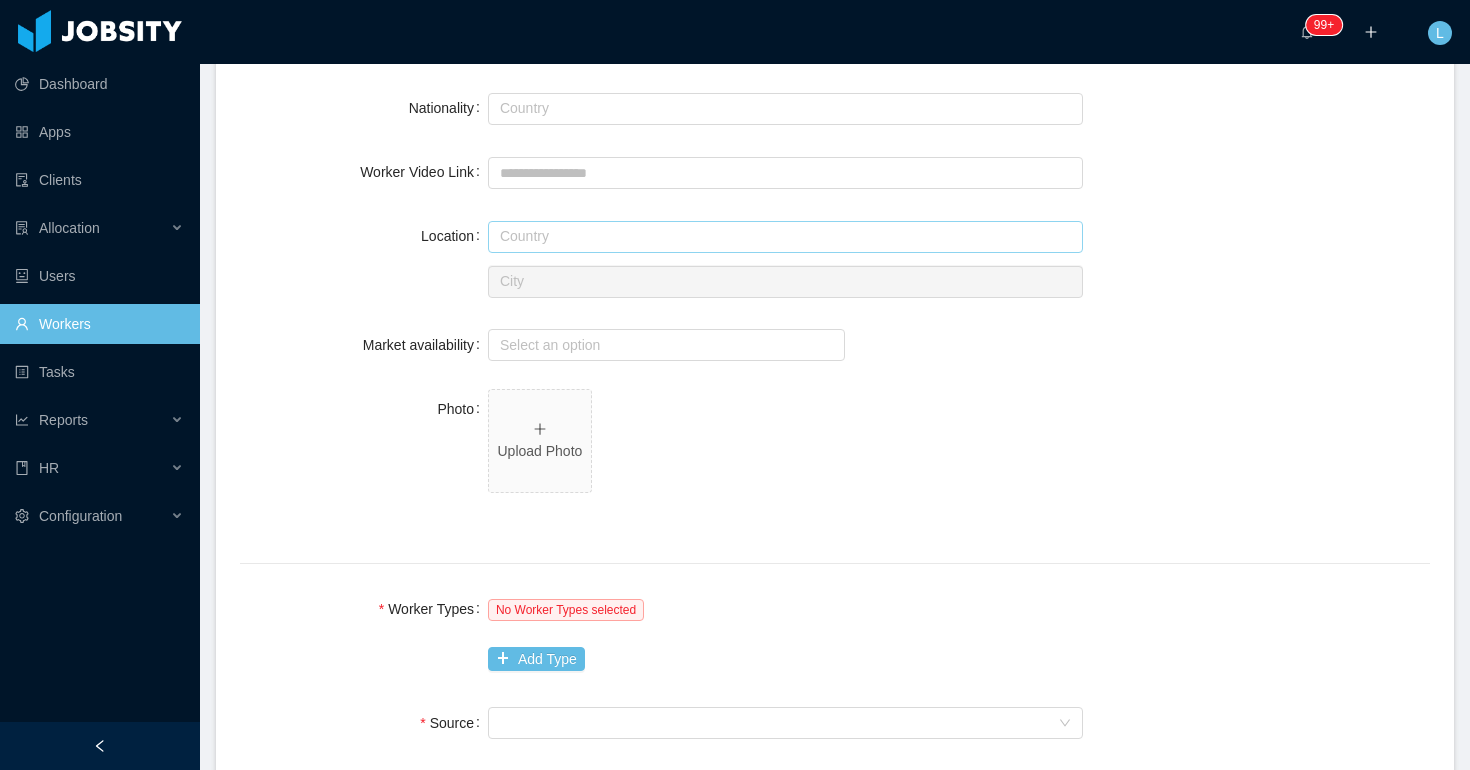 click at bounding box center [785, 237] 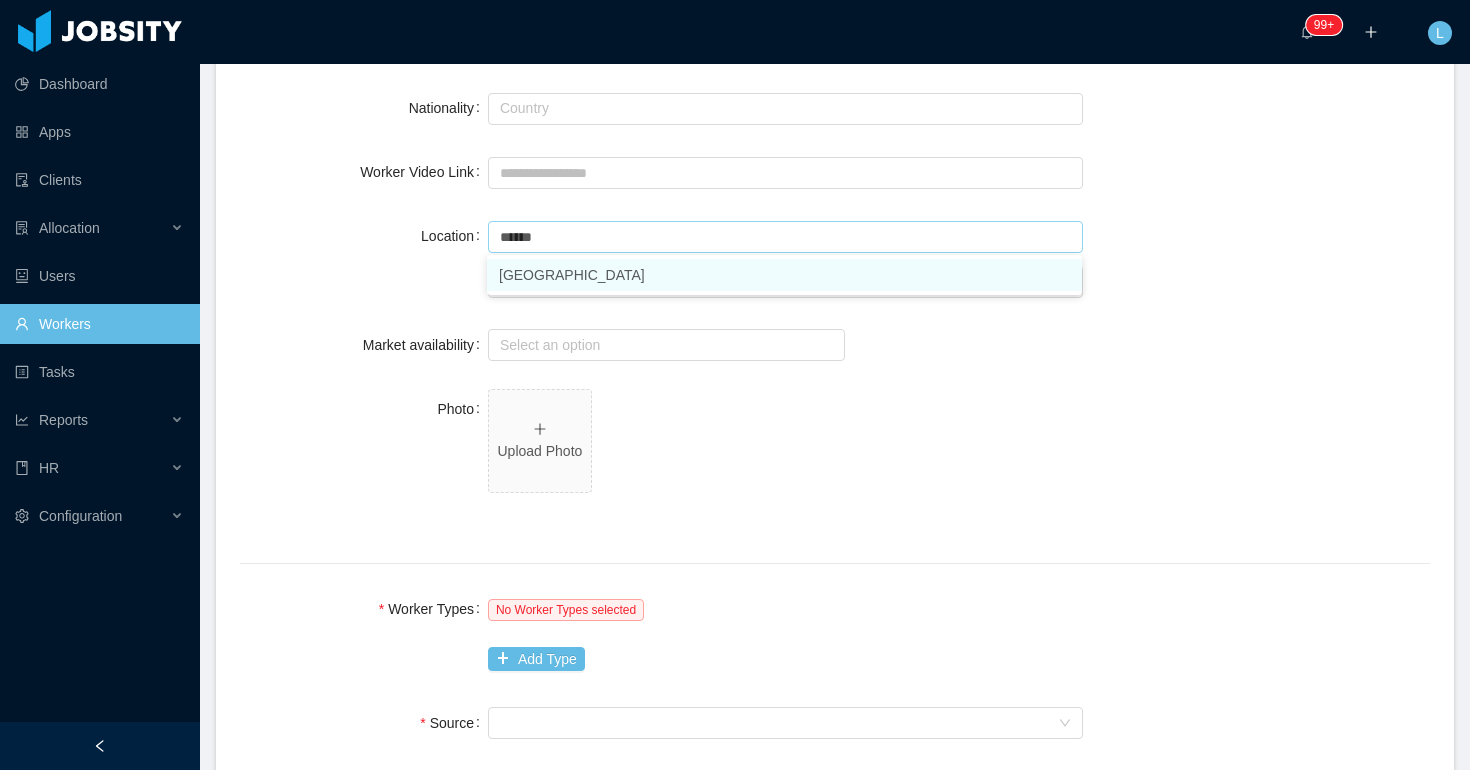 click on "[GEOGRAPHIC_DATA]" at bounding box center (784, 275) 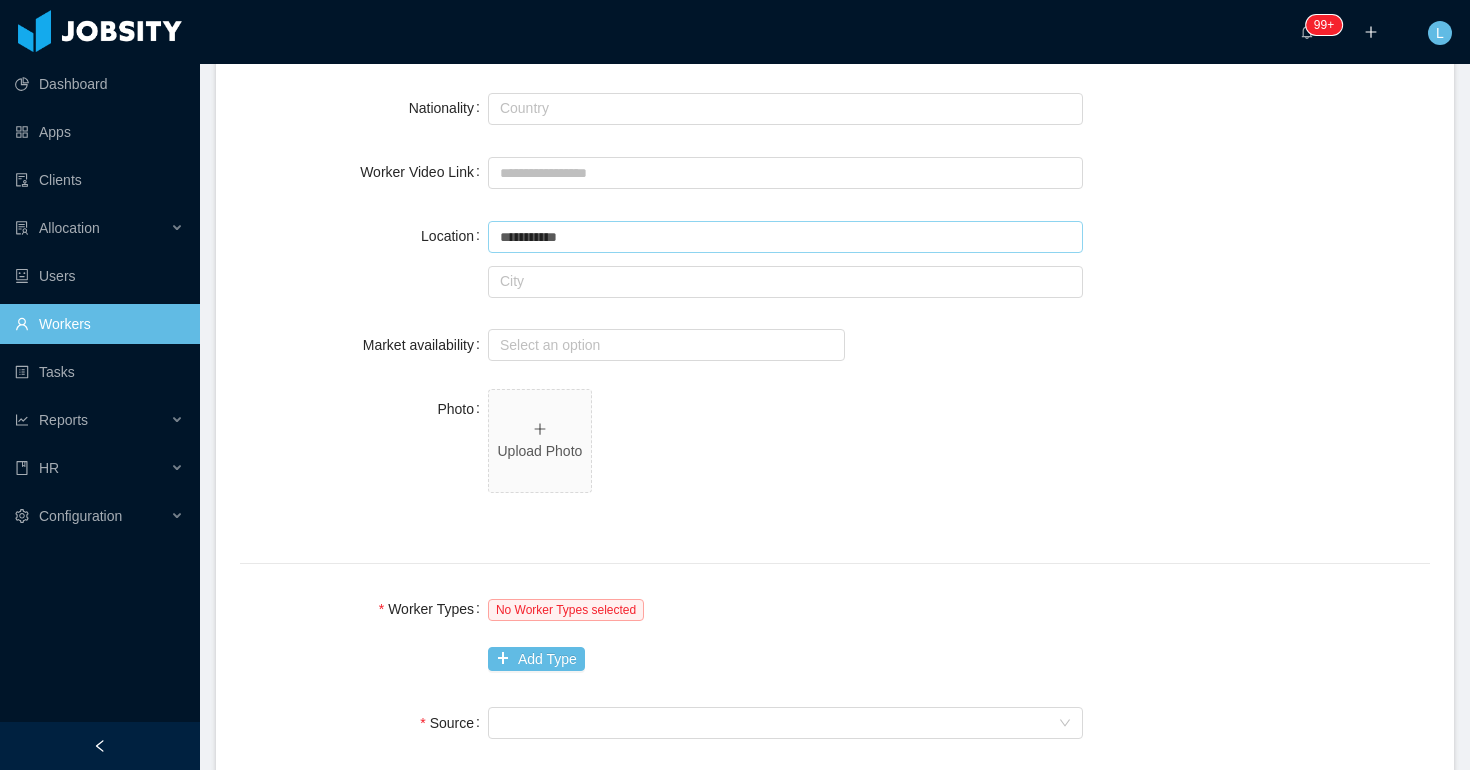 type on "**********" 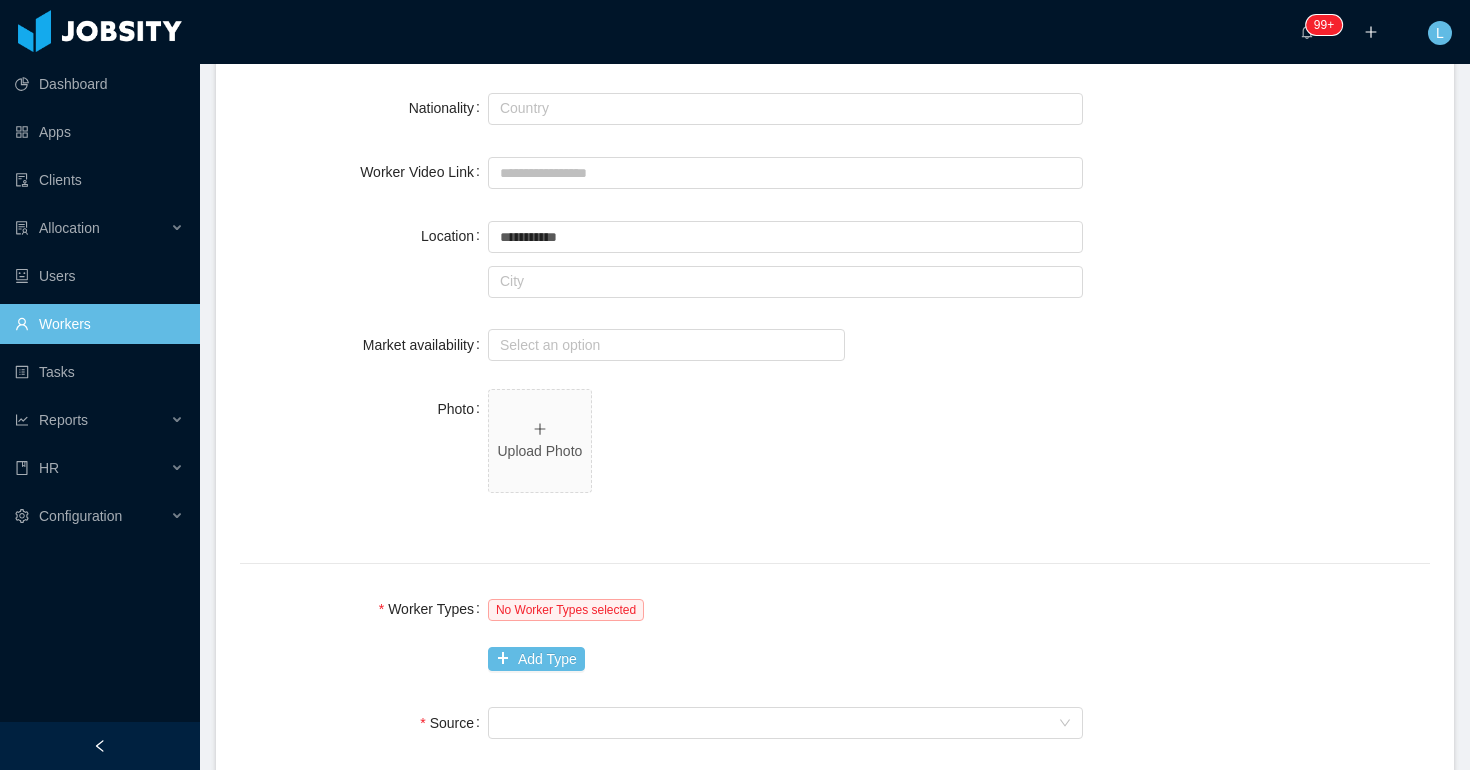 click on "Upload Photo" at bounding box center [785, 445] 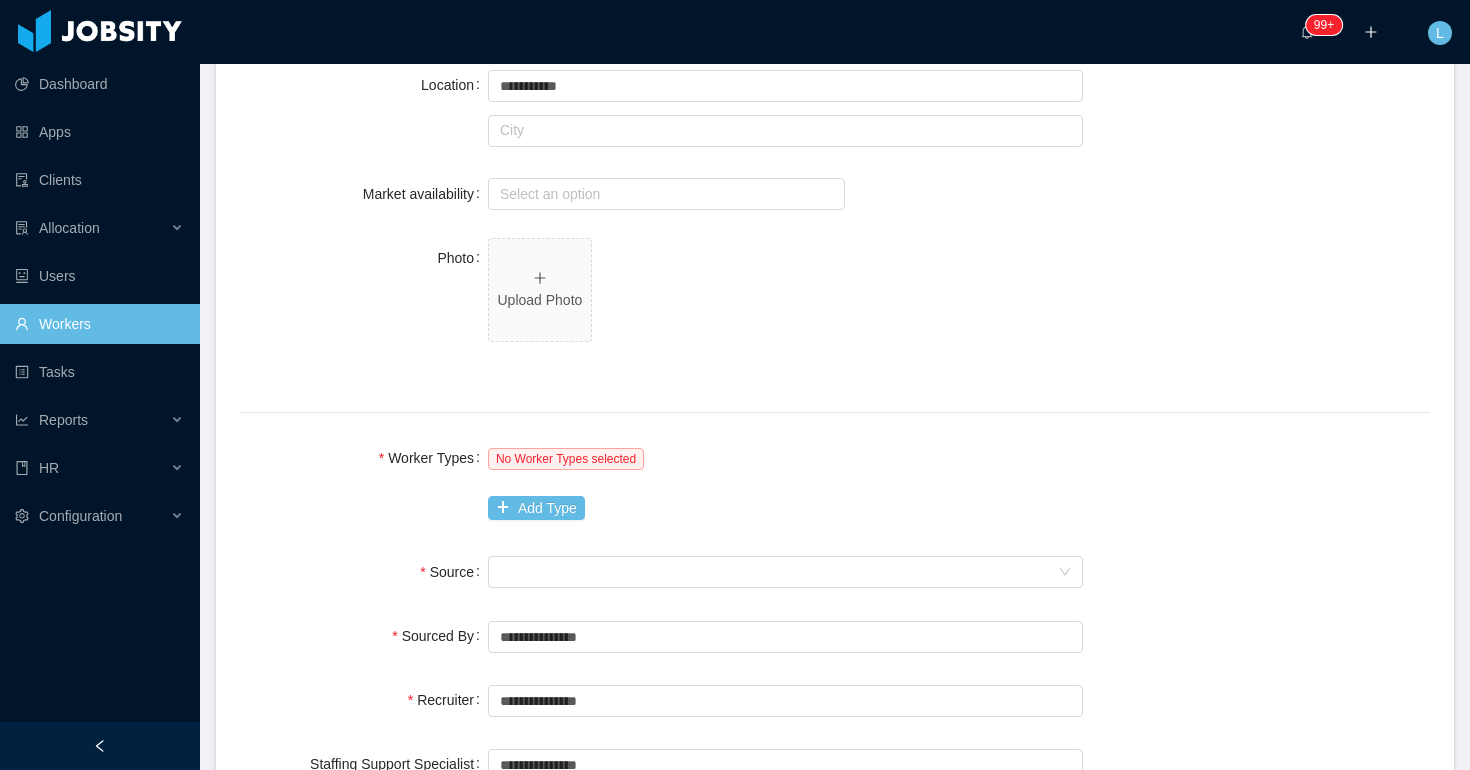 scroll, scrollTop: 980, scrollLeft: 0, axis: vertical 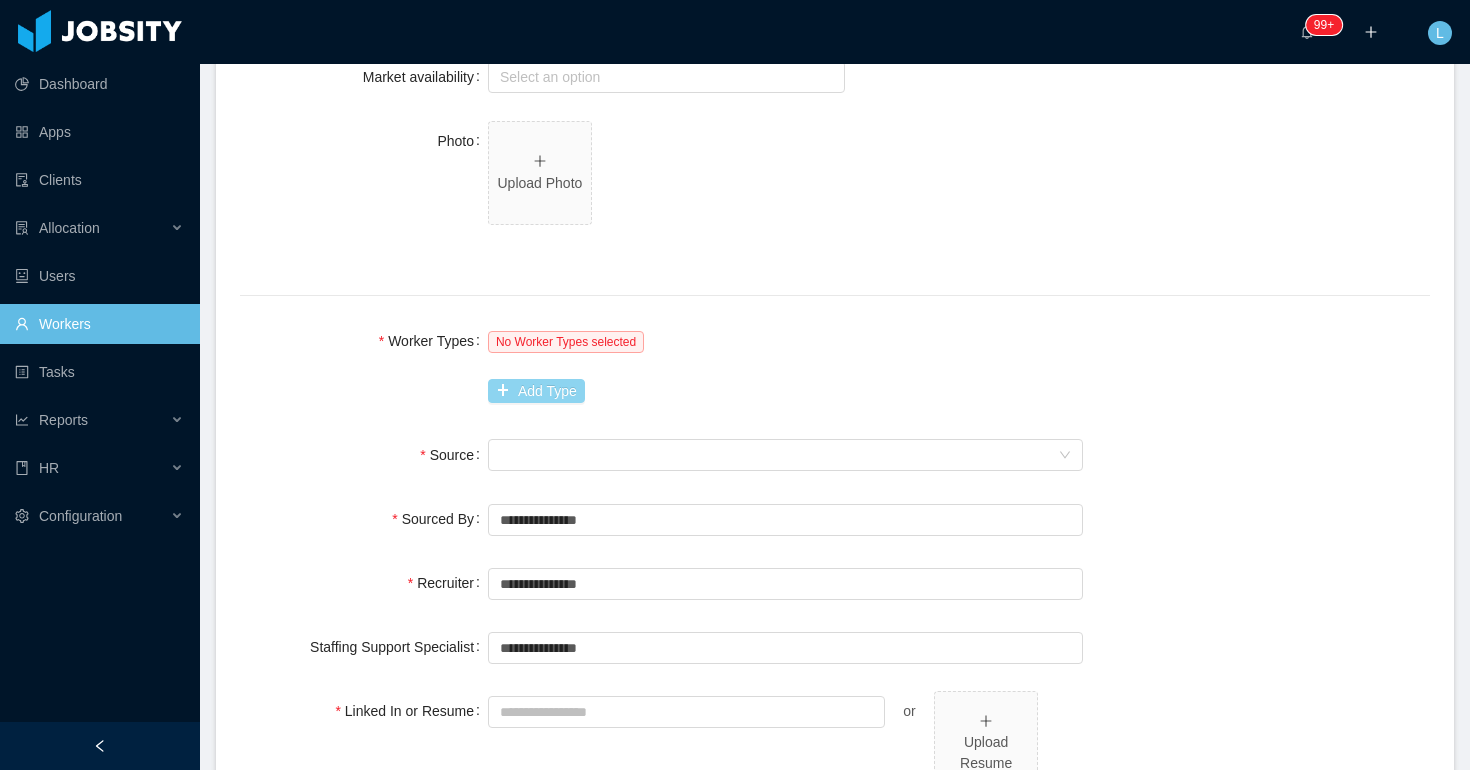 click on "Add Type" at bounding box center (536, 391) 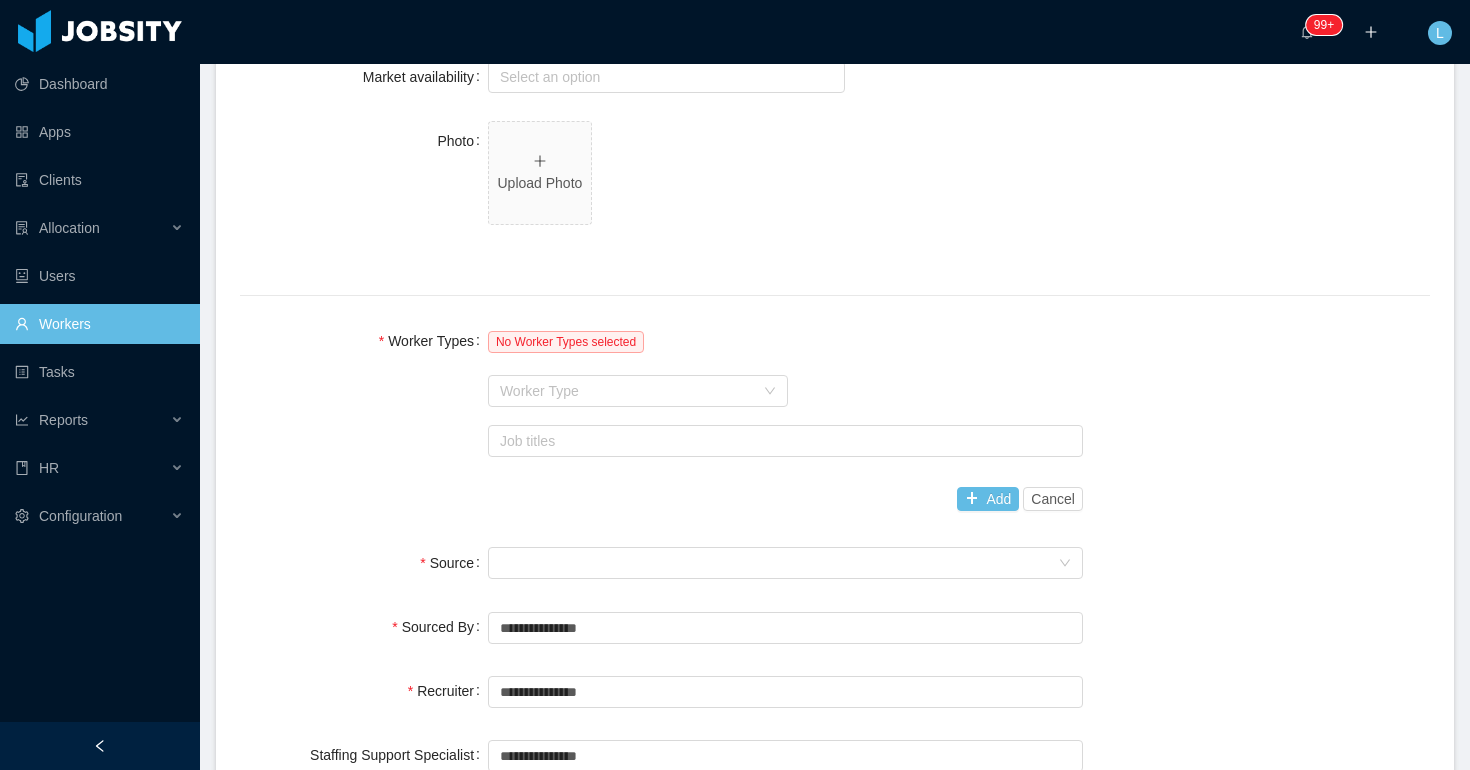 click on "Worker Type" at bounding box center (627, 391) 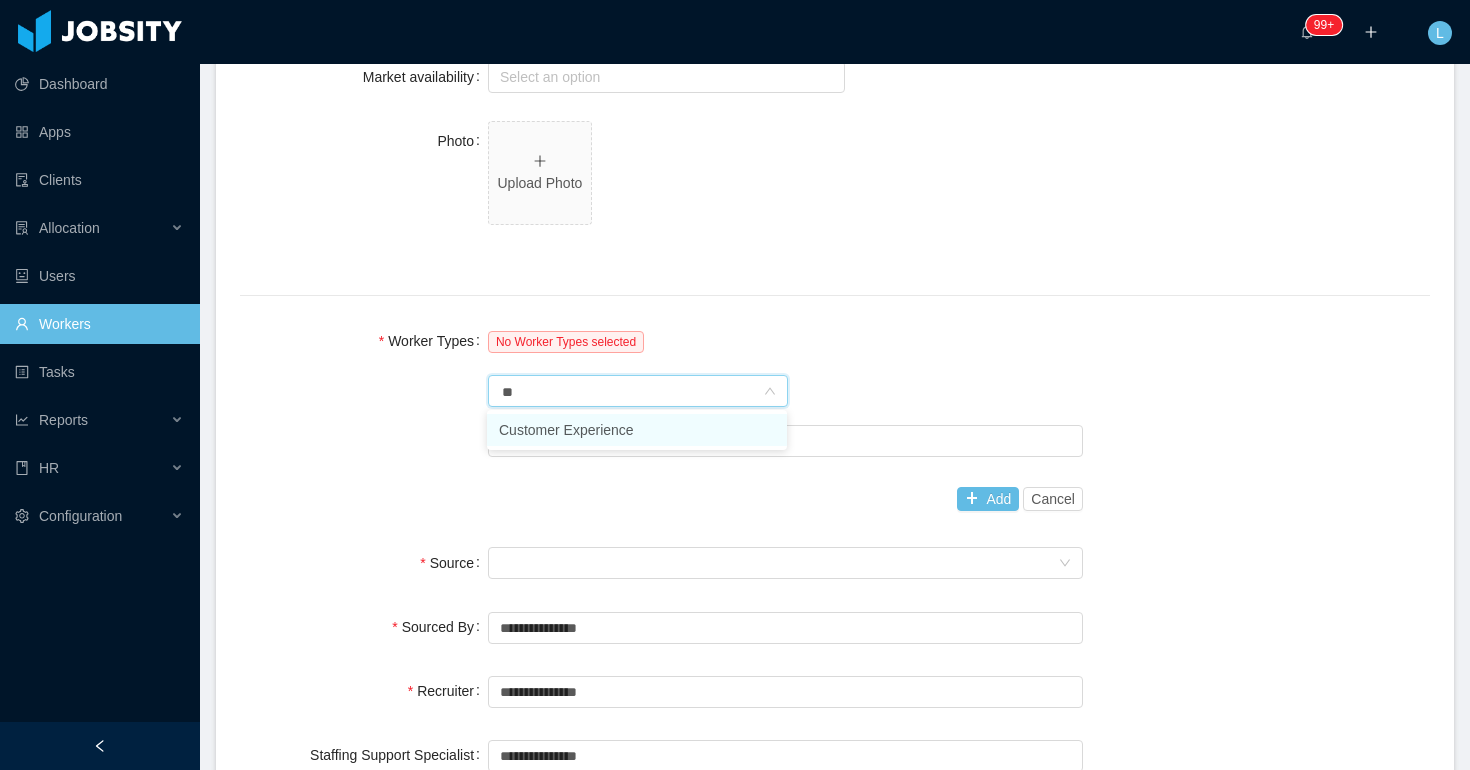 type on "***" 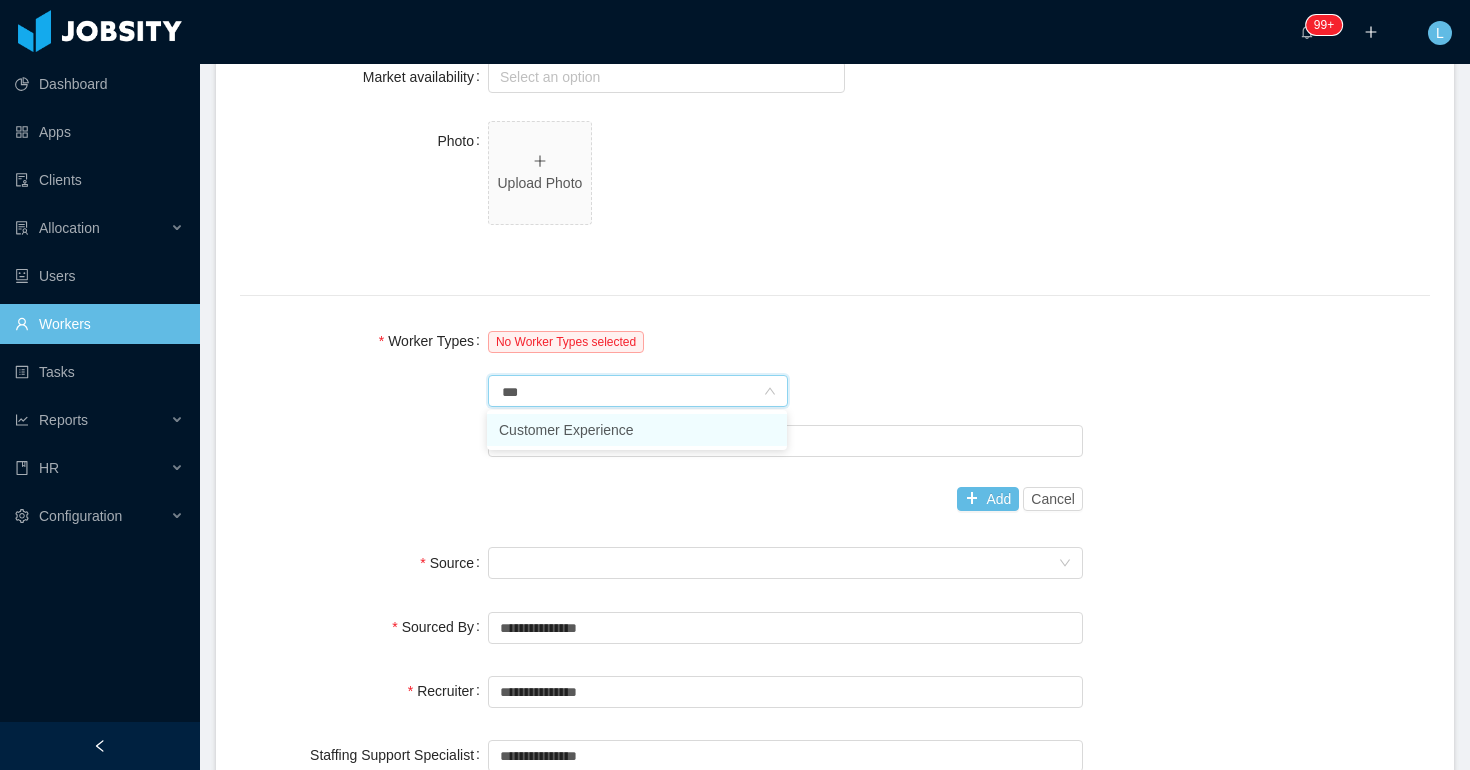 click on "Customer Experience" at bounding box center [637, 430] 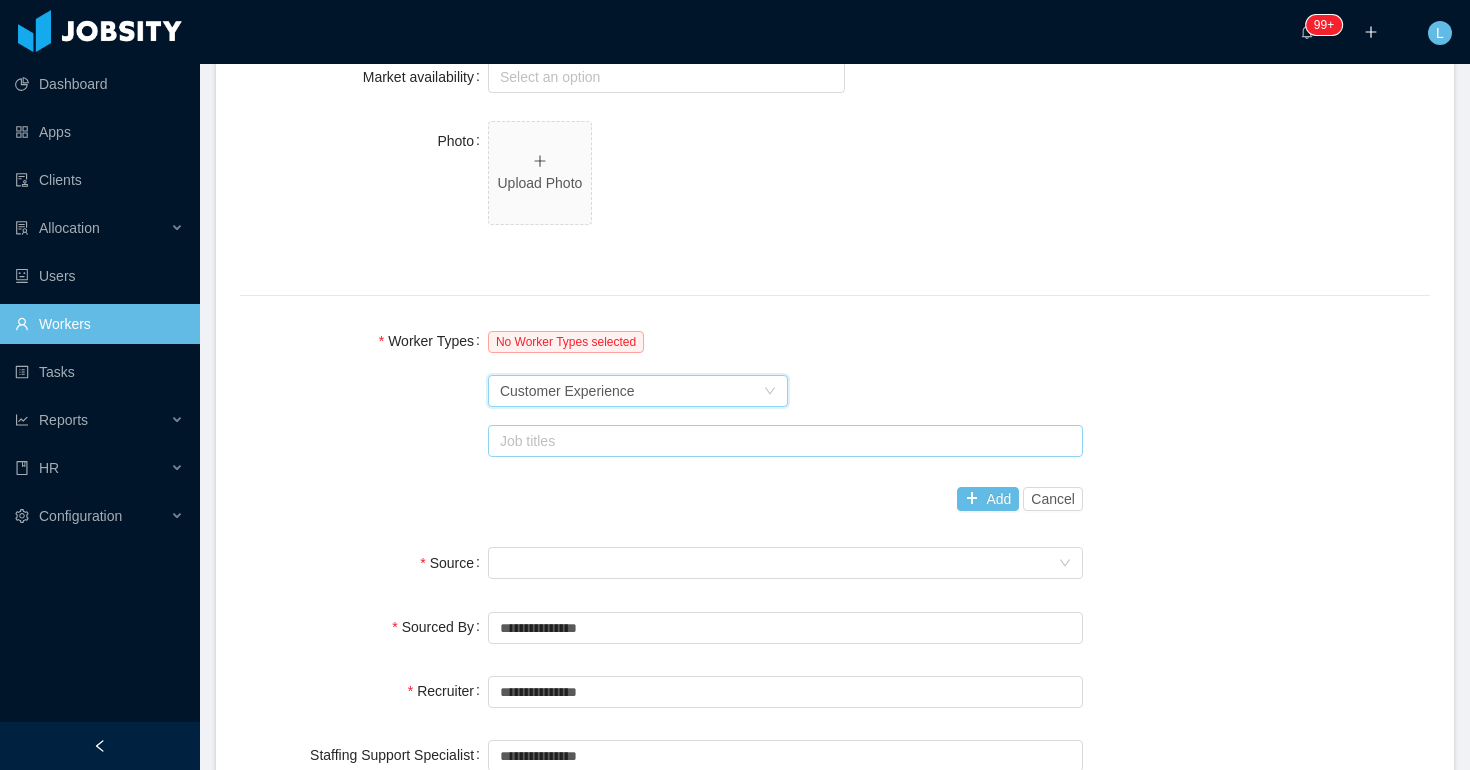 click on "Job titles" at bounding box center (781, 441) 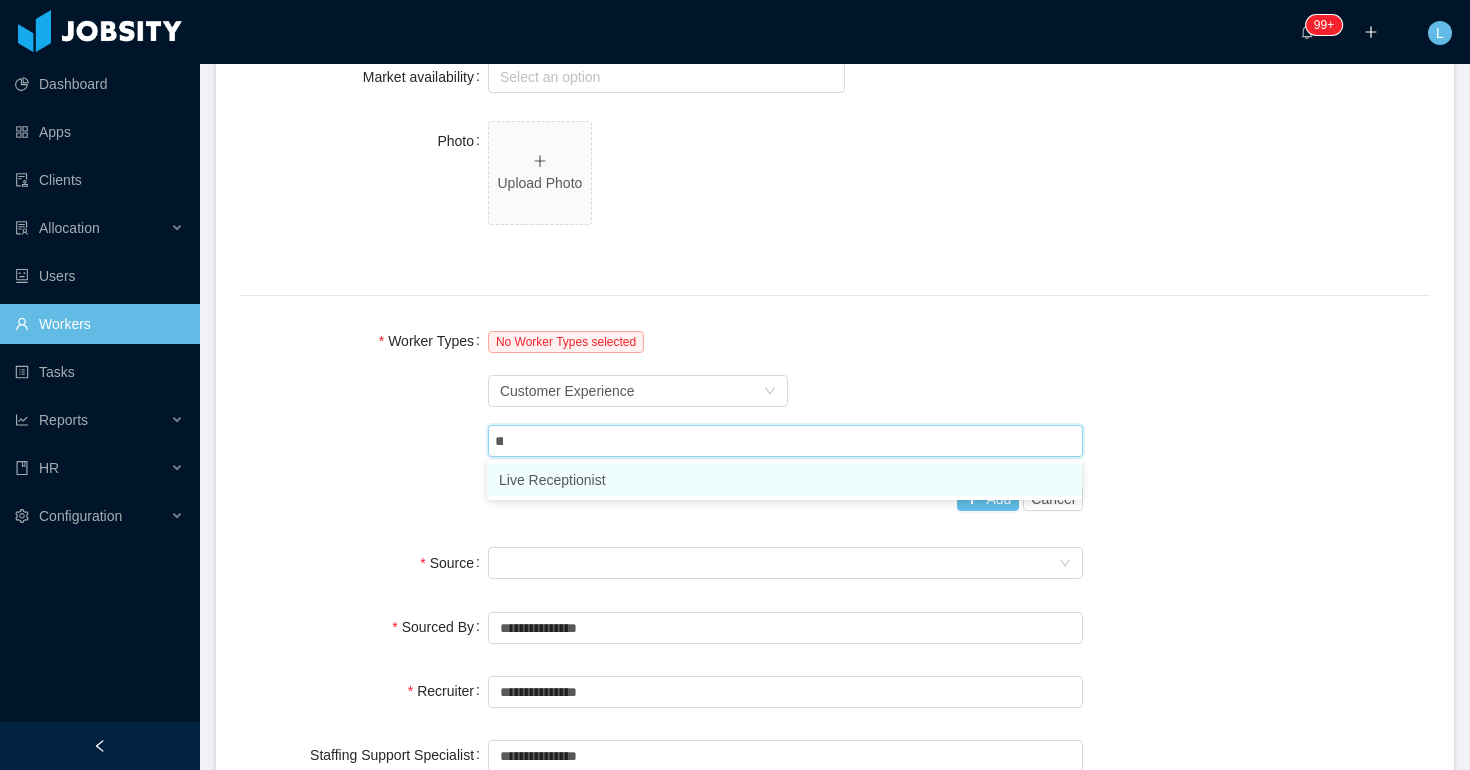 type on "***" 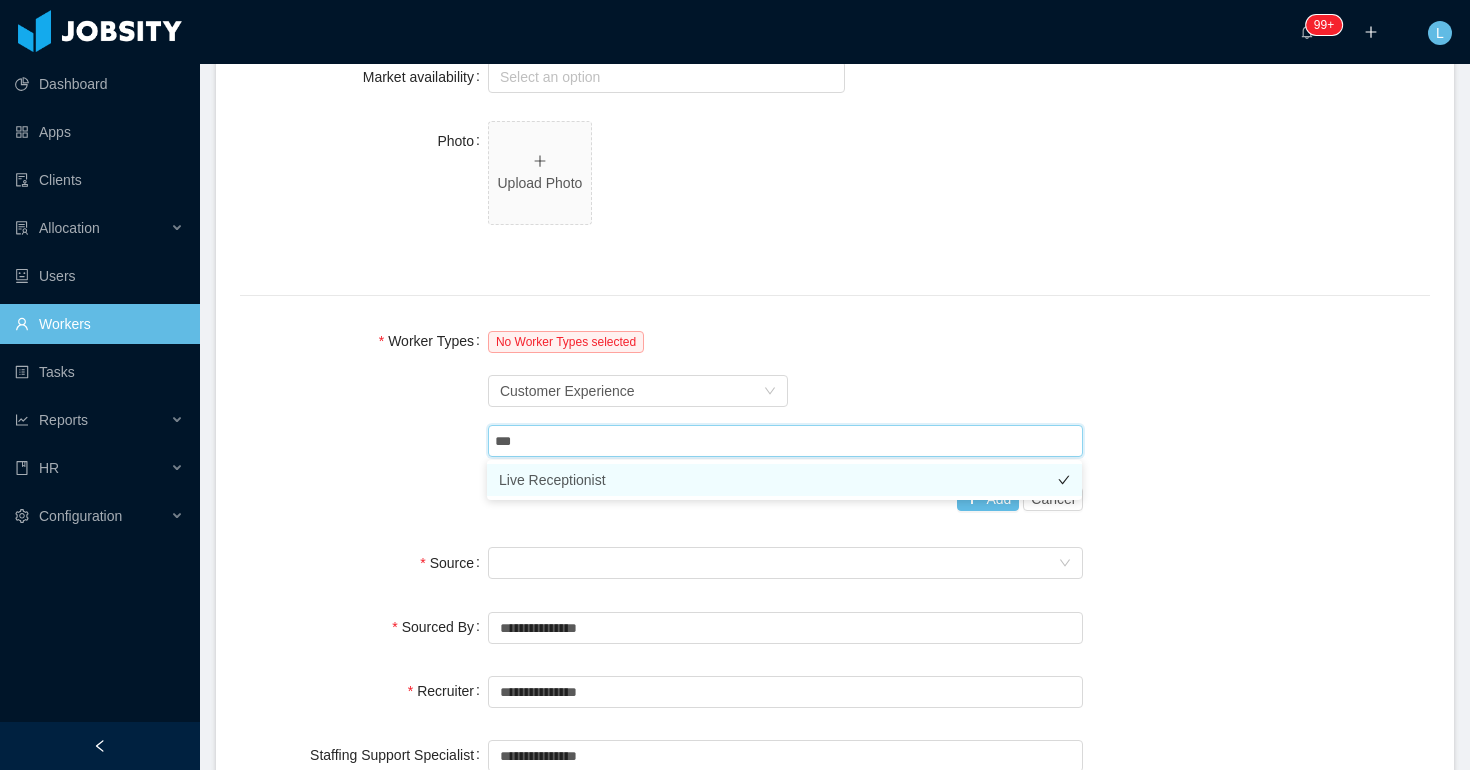click on "Live Receptionist" at bounding box center (784, 480) 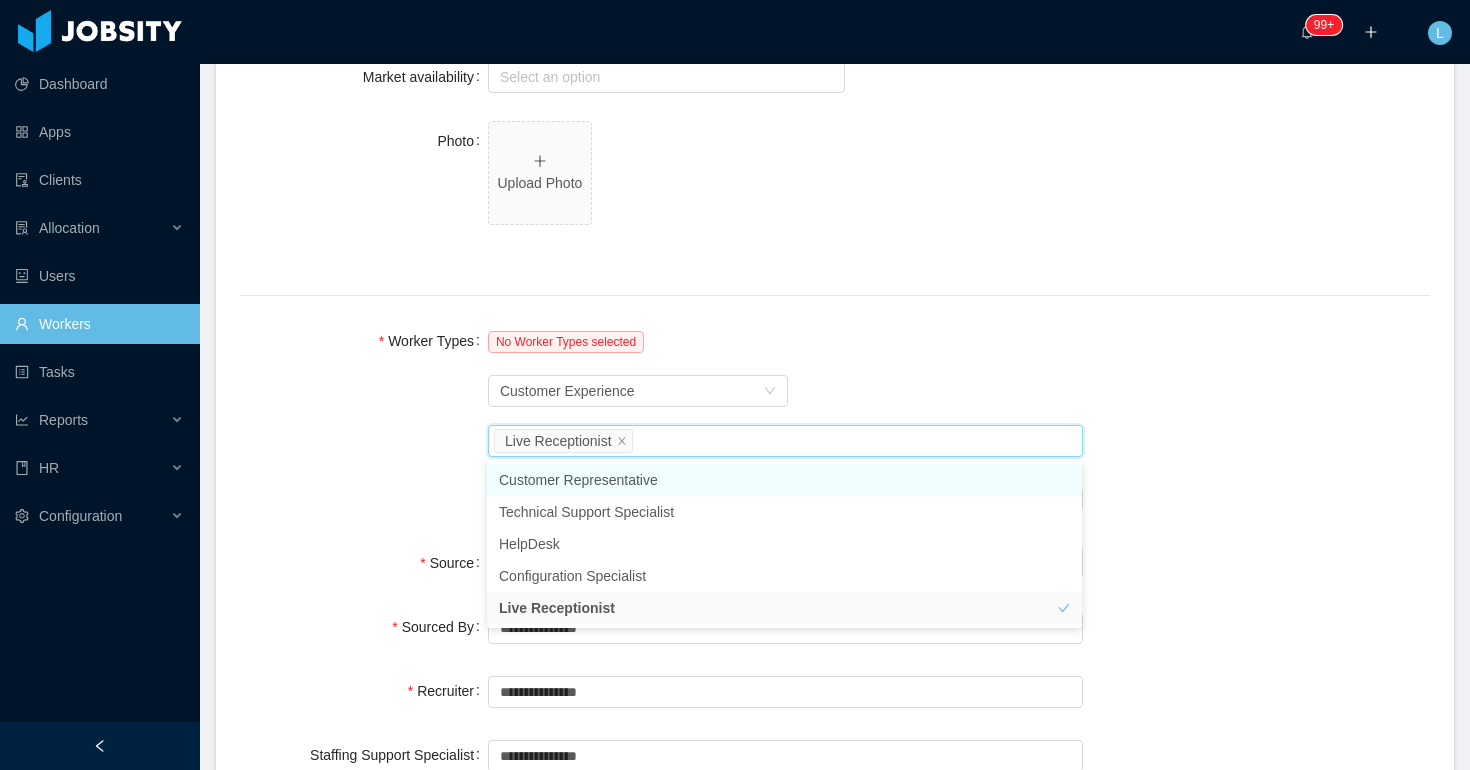 click on "Worker Types No Worker Types selected Worker Type Customer Experience   Job titles Live Receptionist   Add   Cancel" at bounding box center (835, 420) 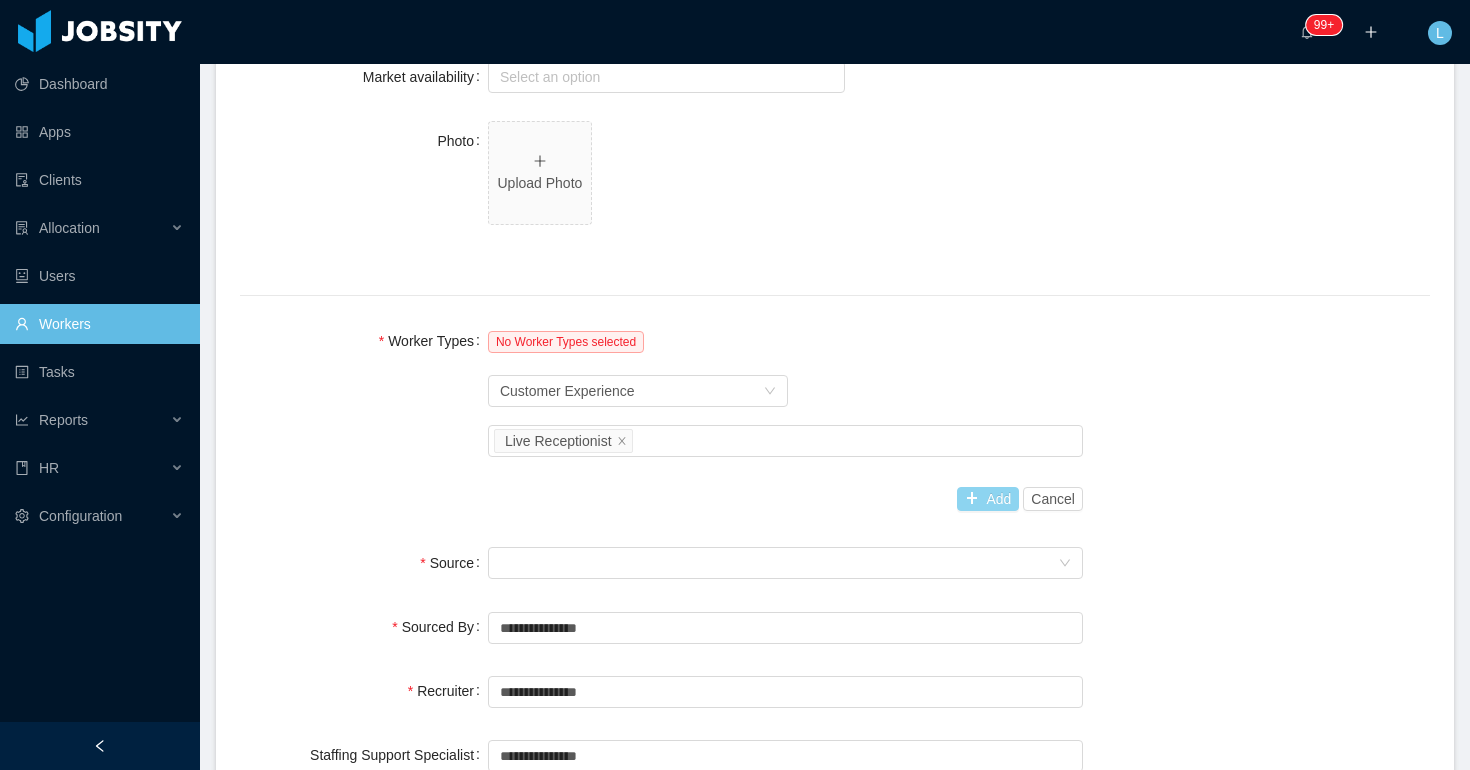 click on "Add" at bounding box center (988, 499) 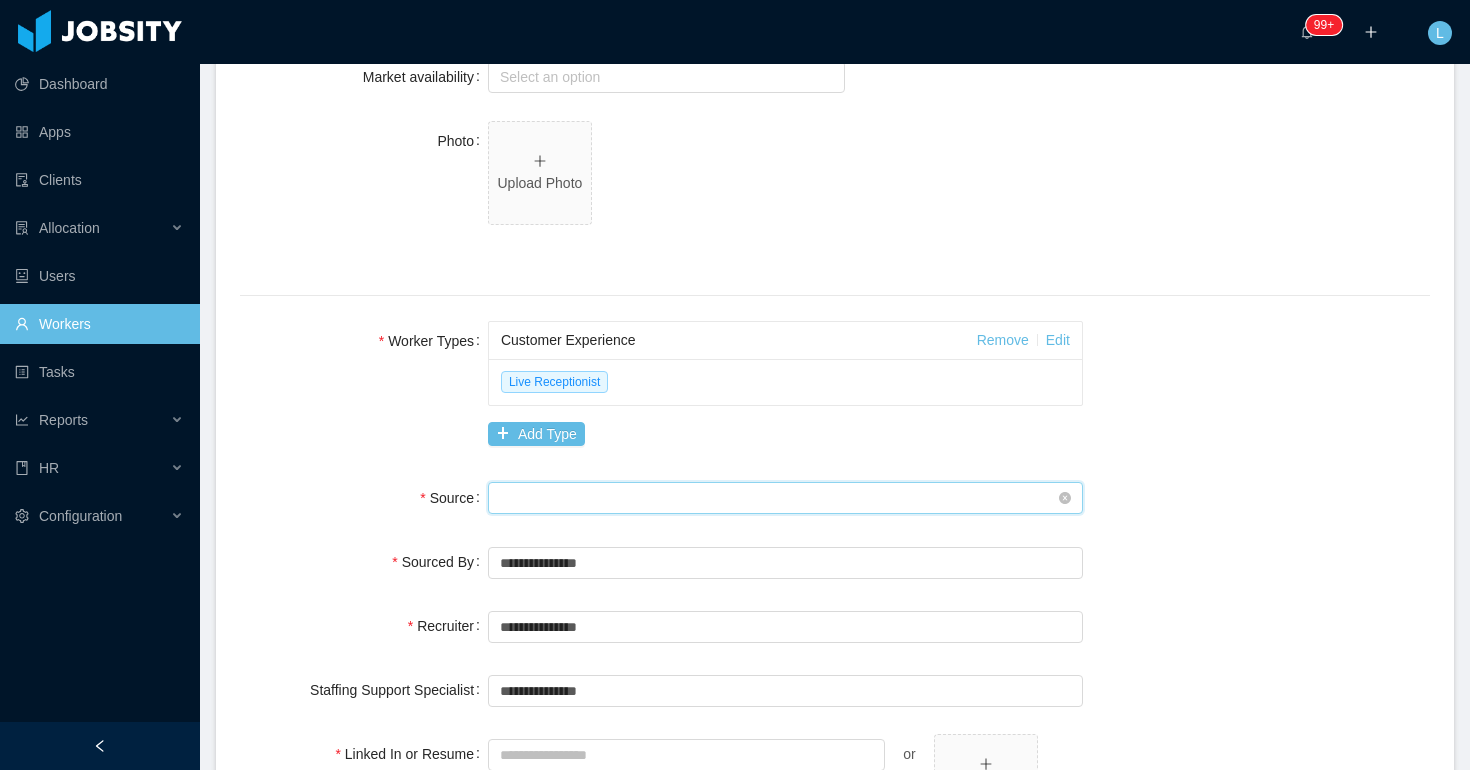 click on "Seniority" at bounding box center (779, 498) 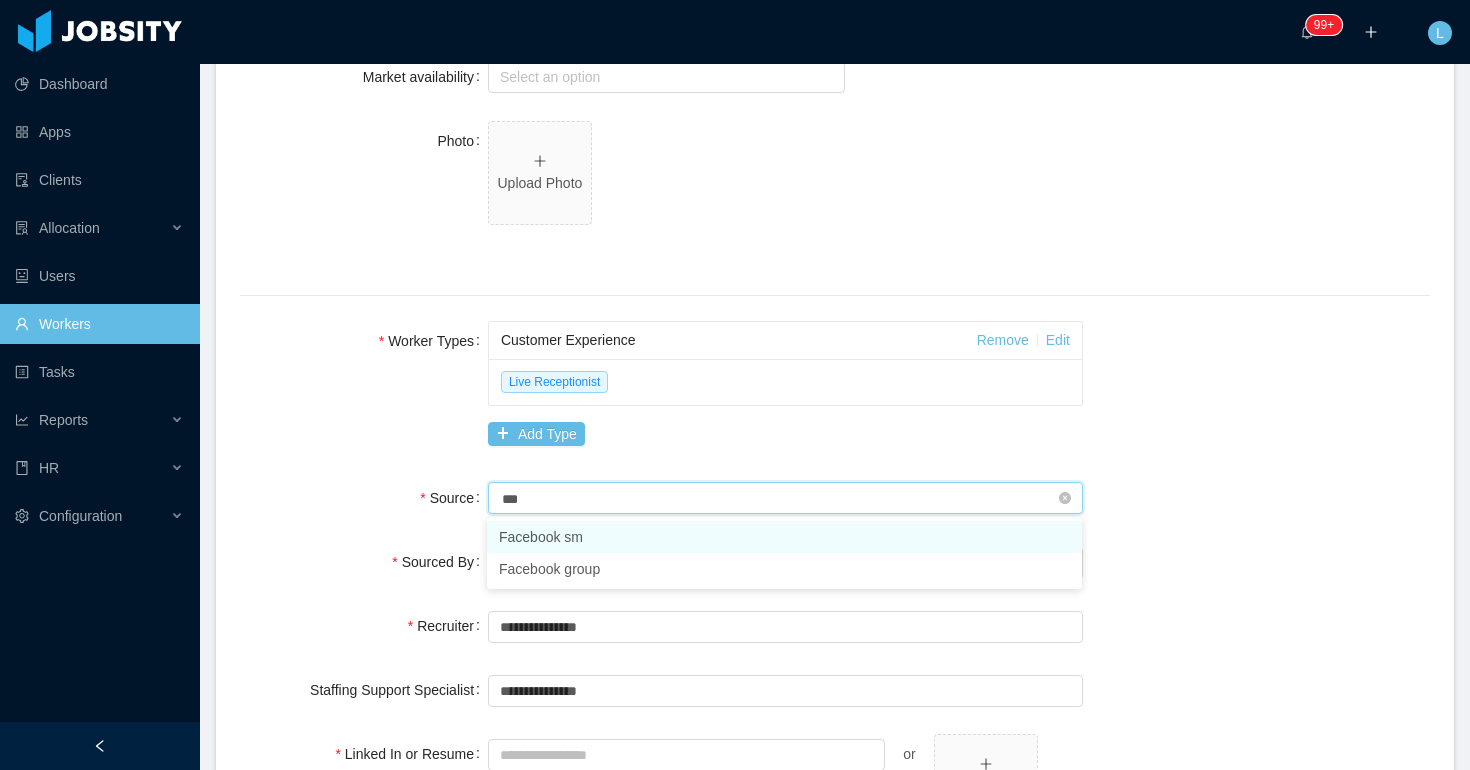 type on "****" 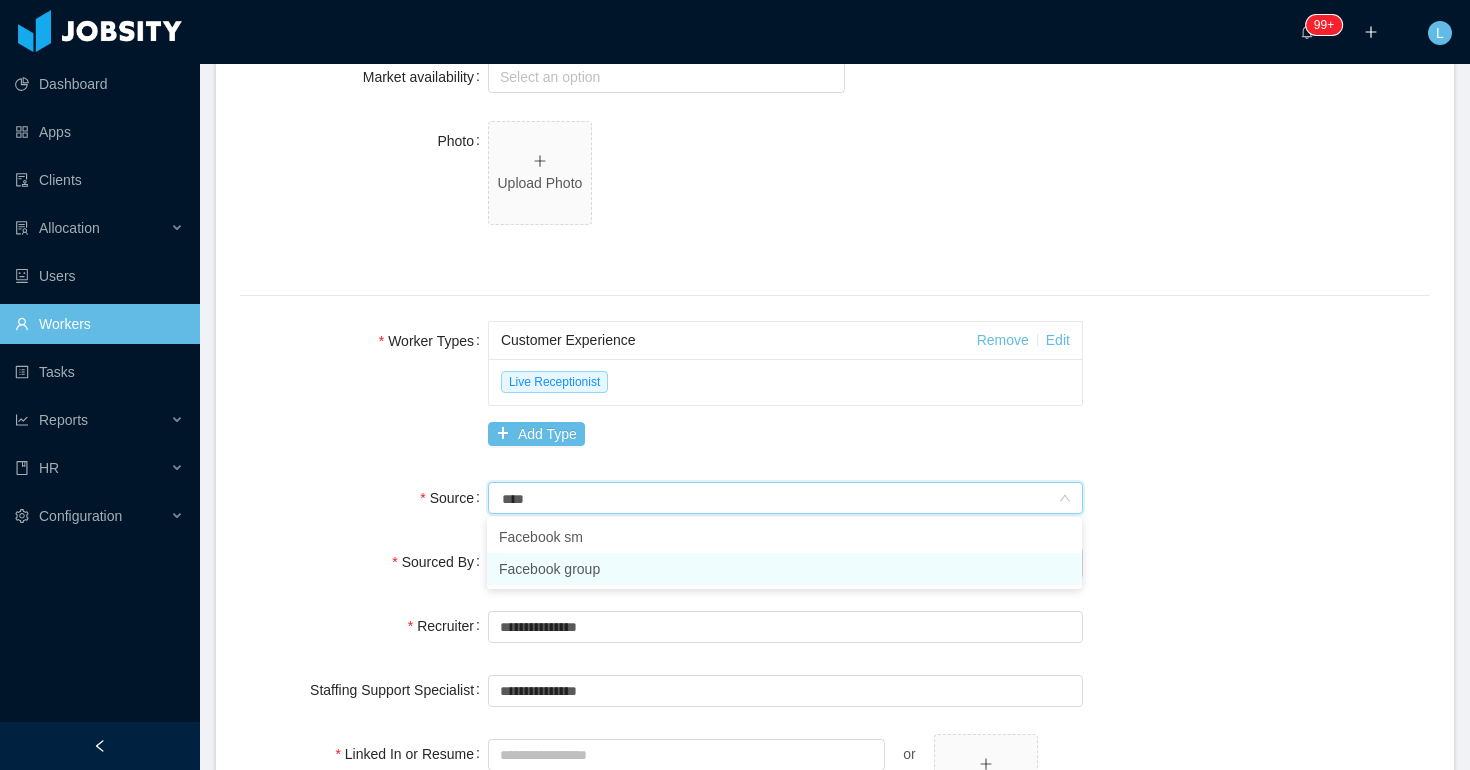 click on "Facebook group" at bounding box center [784, 569] 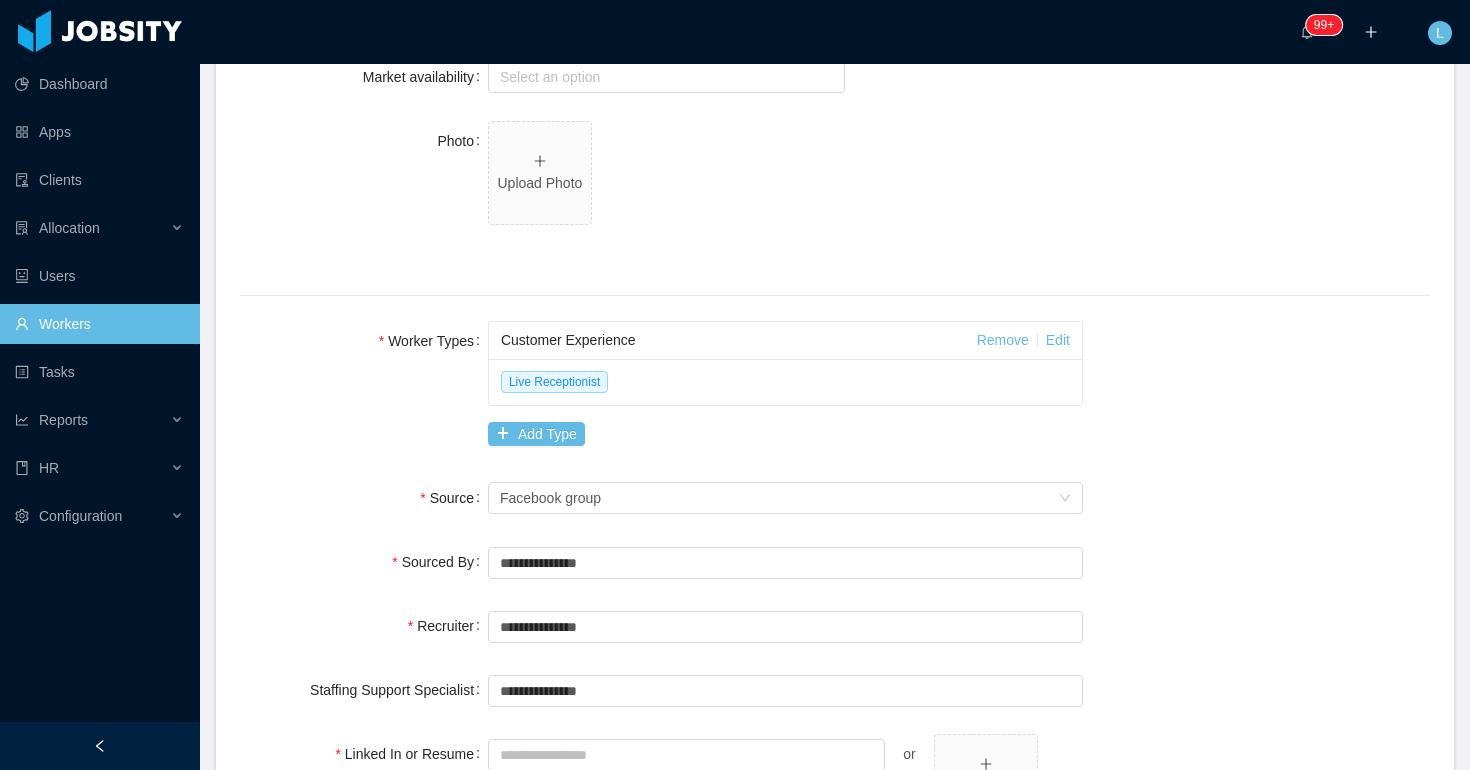 click on "Source" at bounding box center (364, 498) 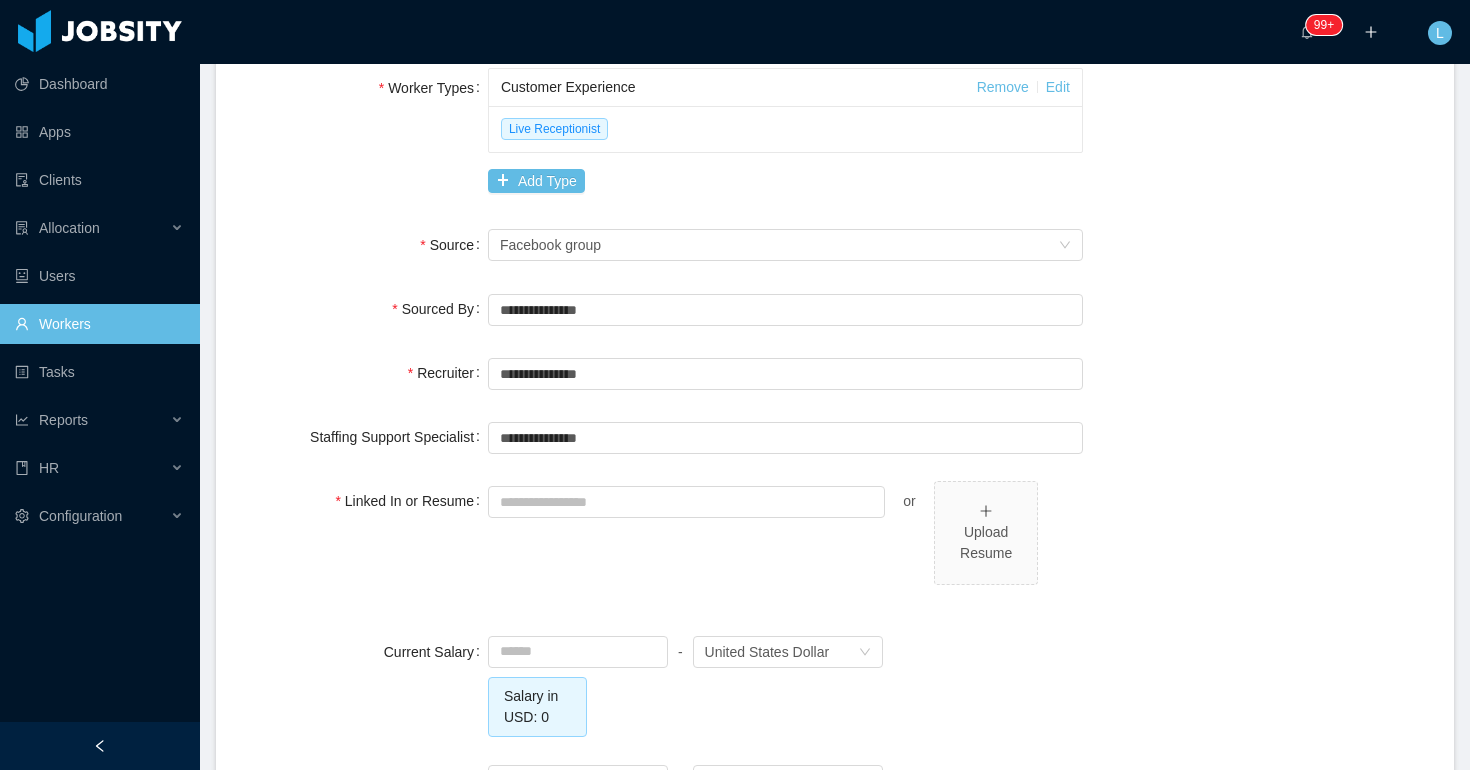 scroll, scrollTop: 1260, scrollLeft: 0, axis: vertical 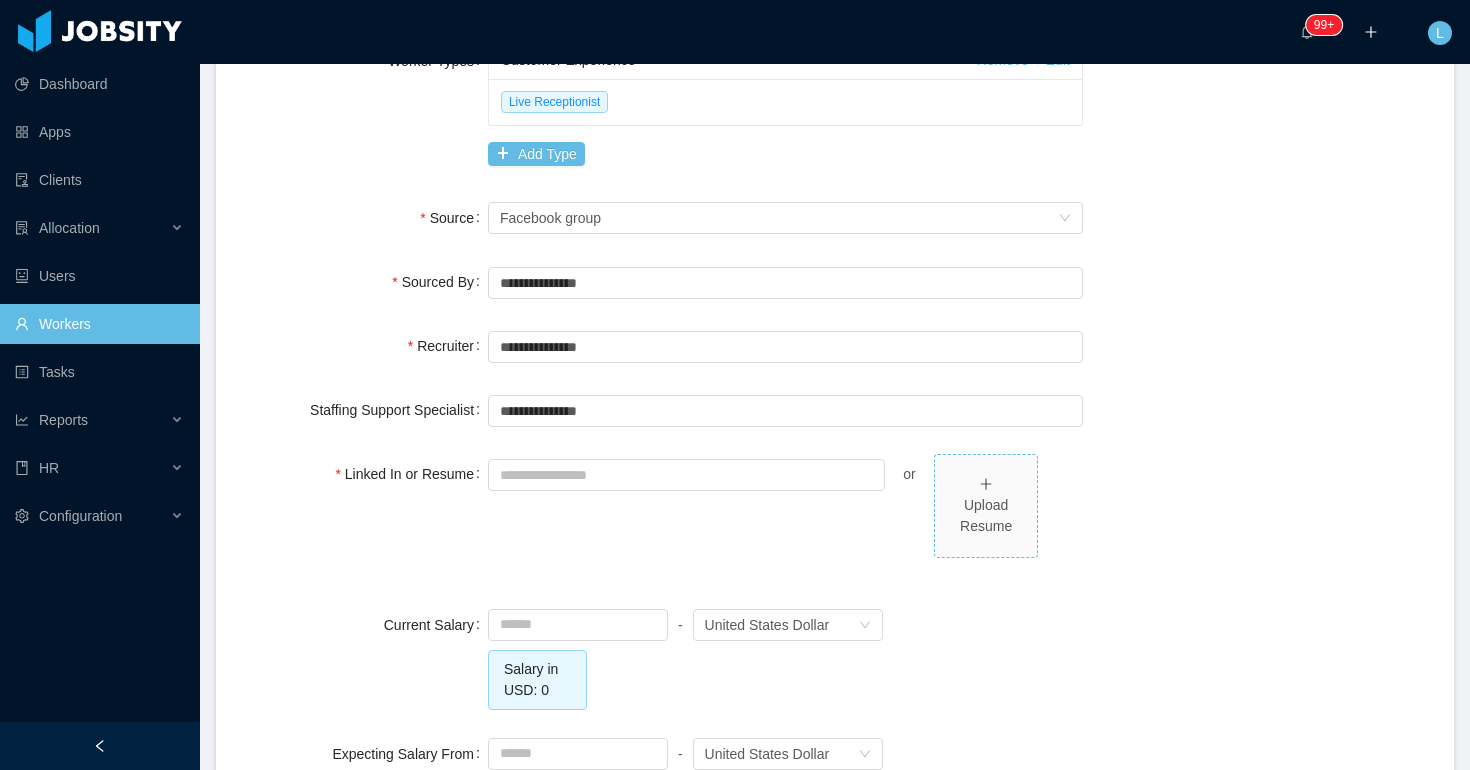 click on "Upload Resume" at bounding box center (986, 506) 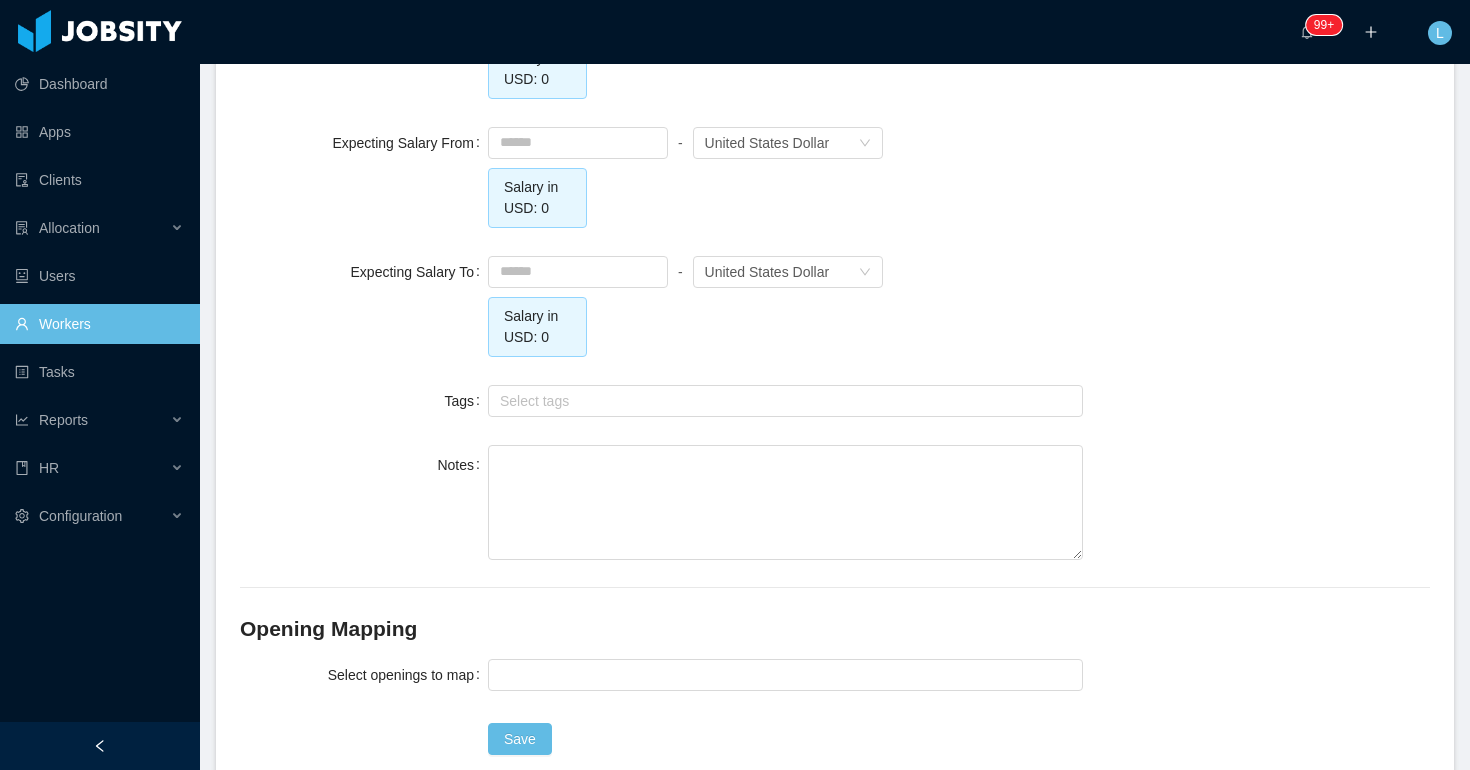 scroll, scrollTop: 1992, scrollLeft: 0, axis: vertical 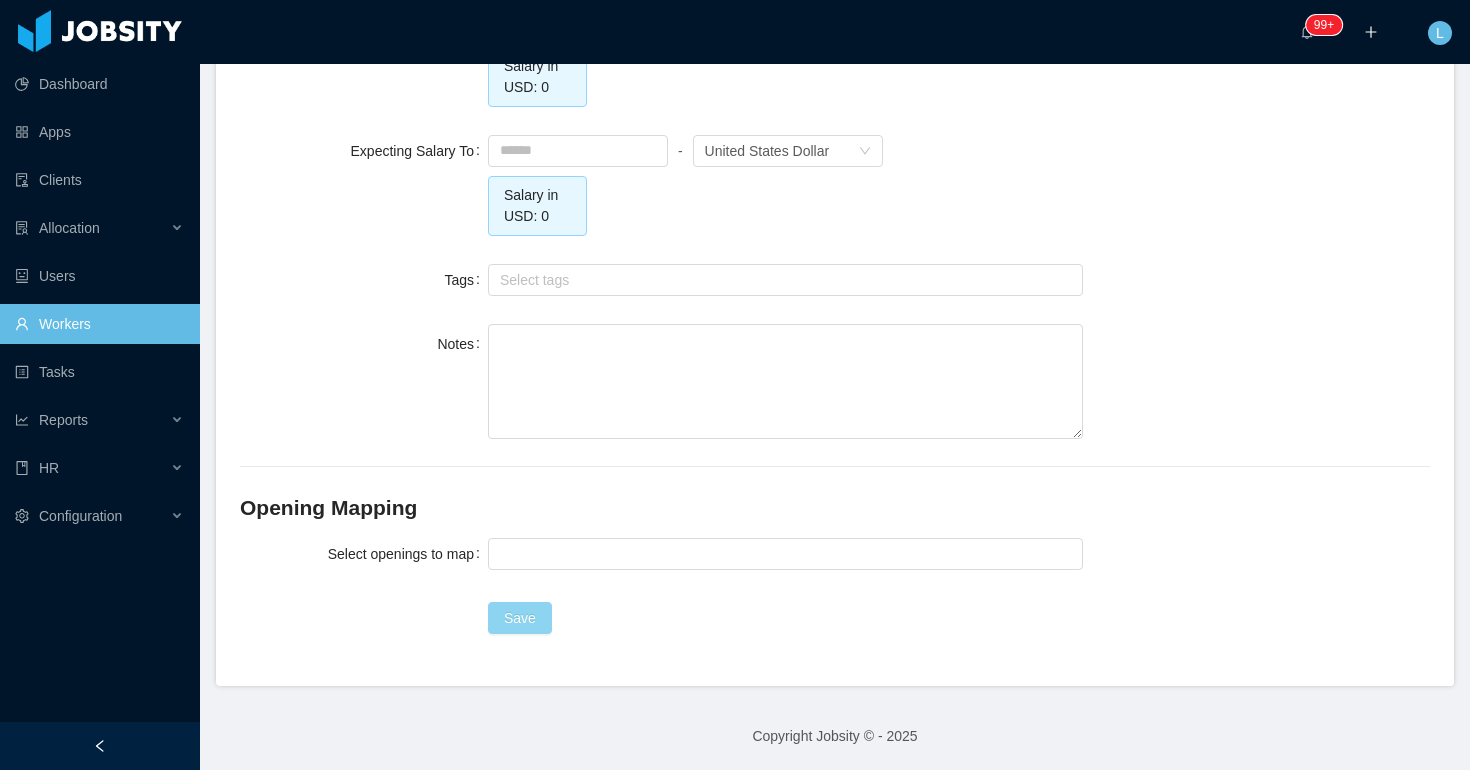 click on "Save" at bounding box center (520, 618) 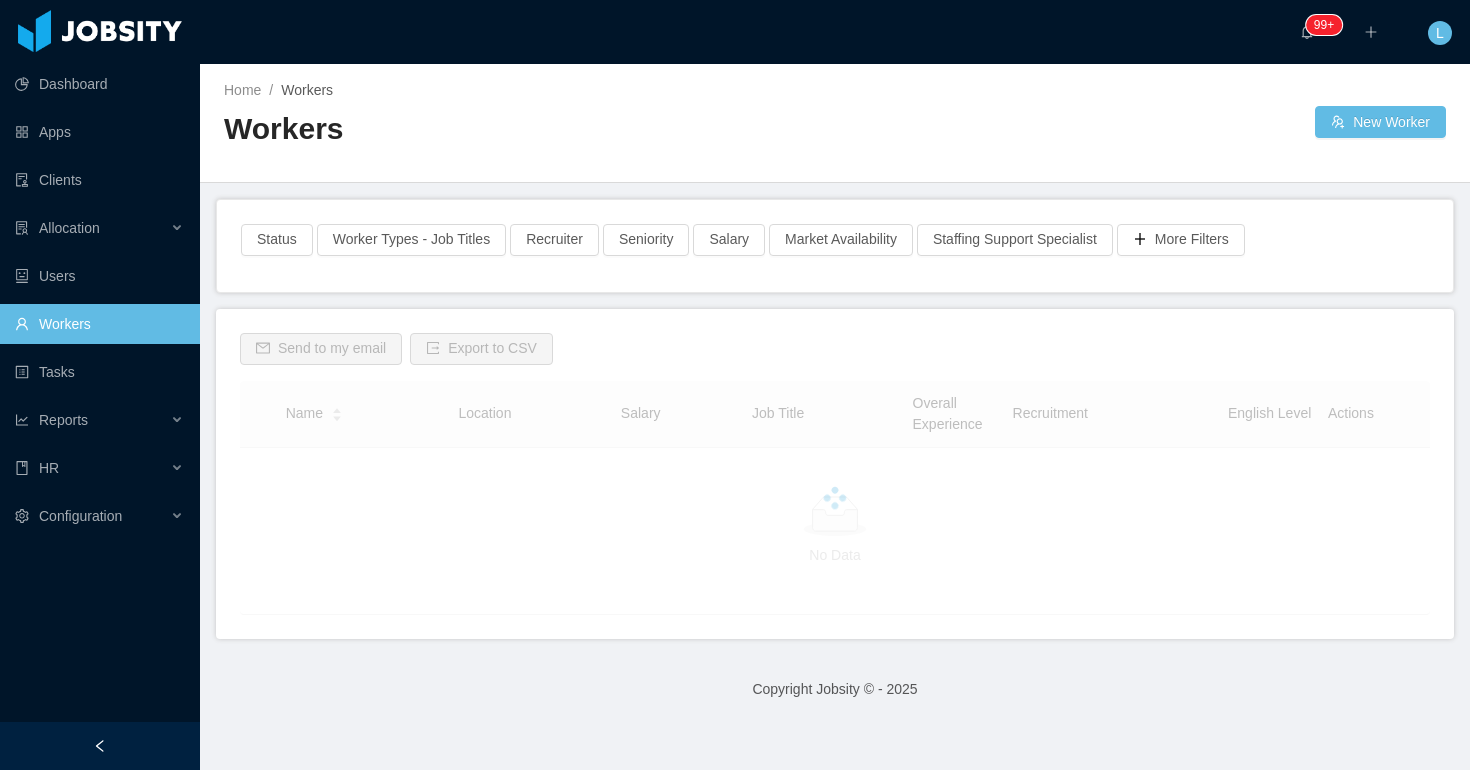 scroll, scrollTop: 0, scrollLeft: 0, axis: both 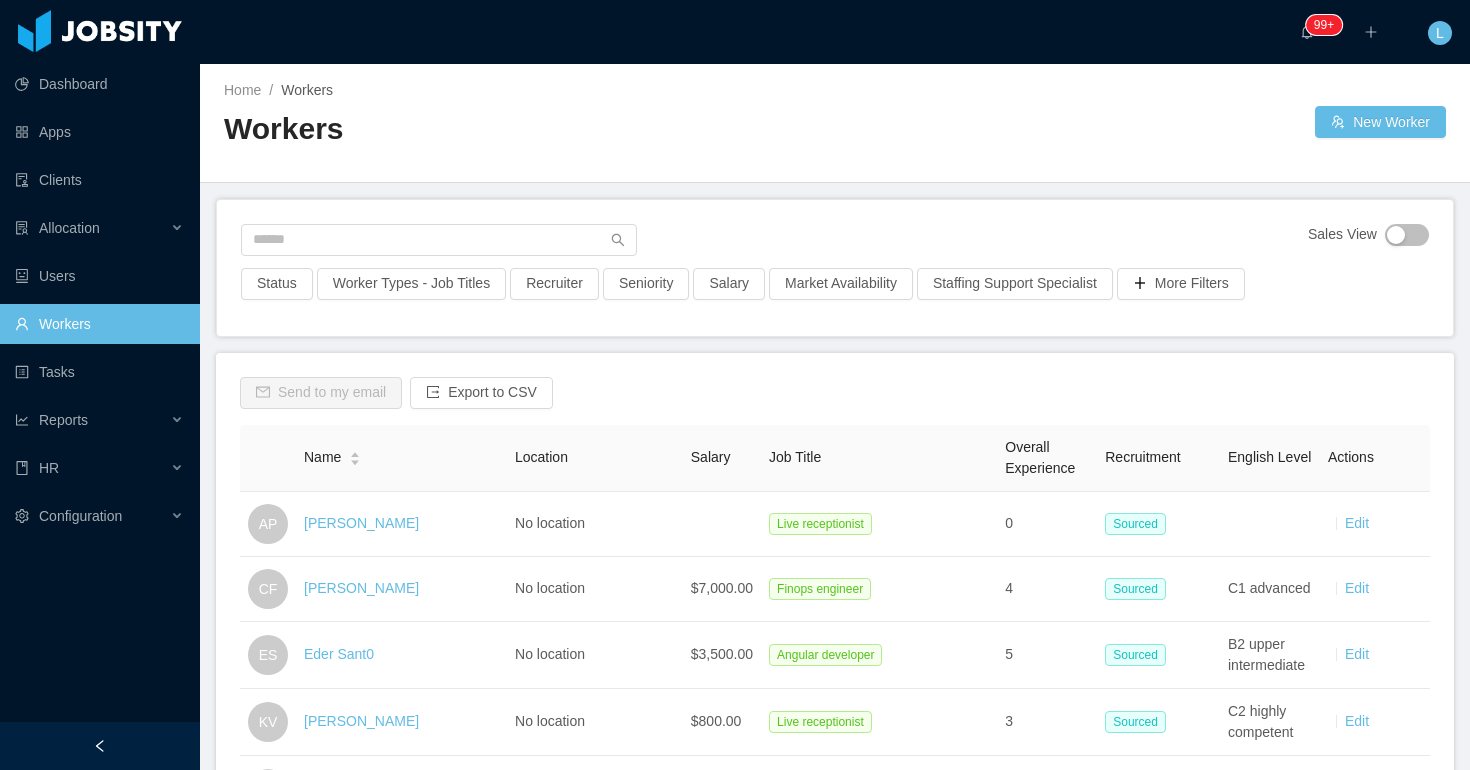 click on "Sales View" at bounding box center (835, 246) 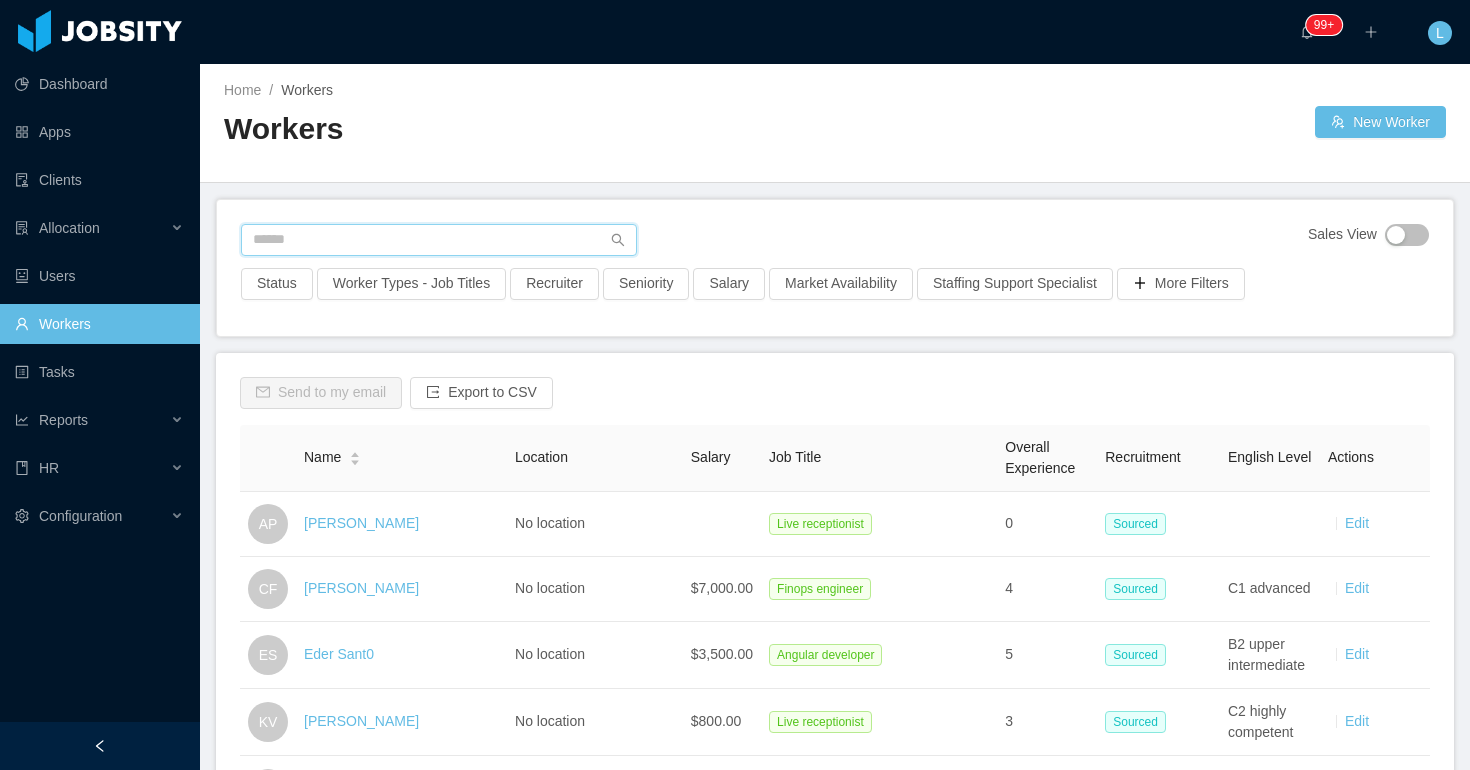 click at bounding box center (439, 240) 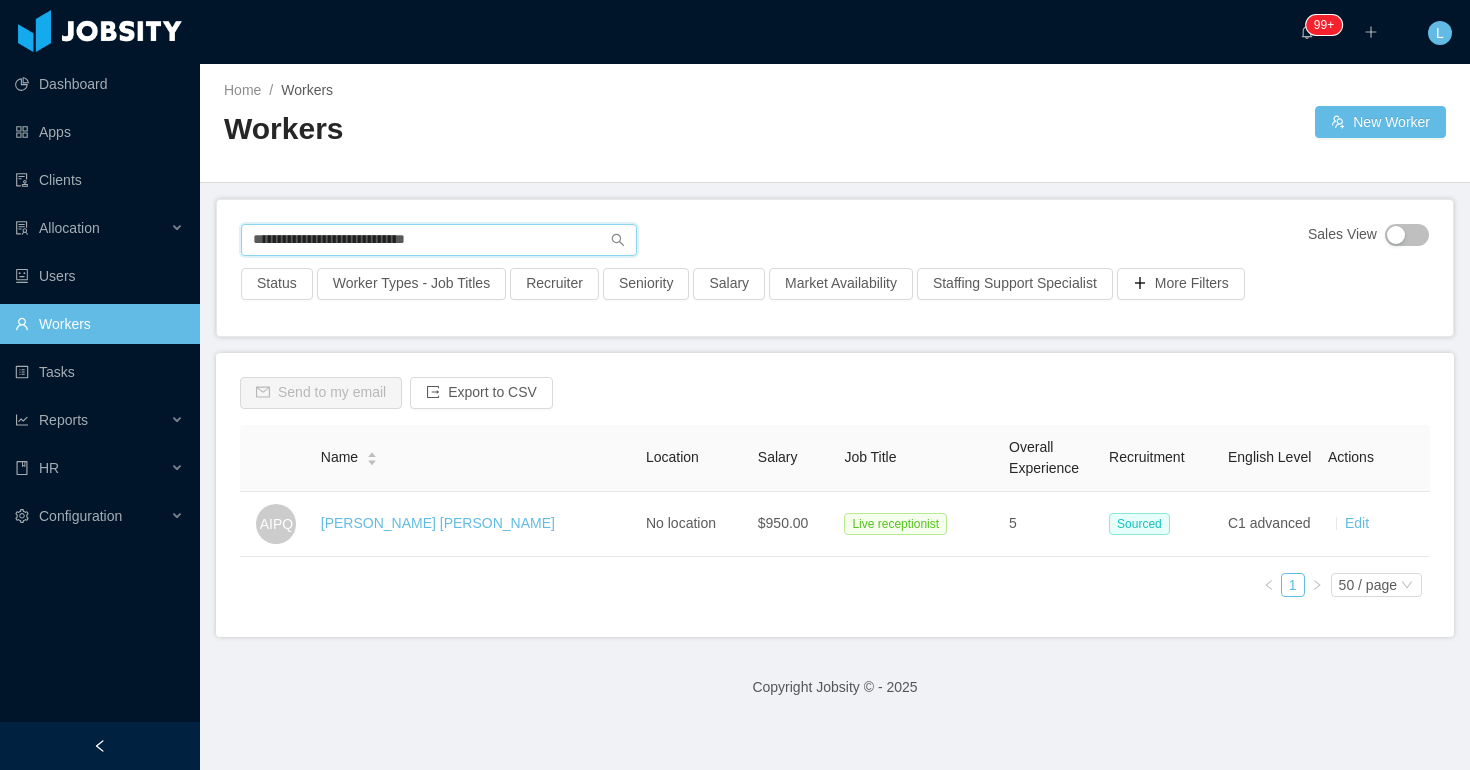 click on "**********" at bounding box center (439, 240) 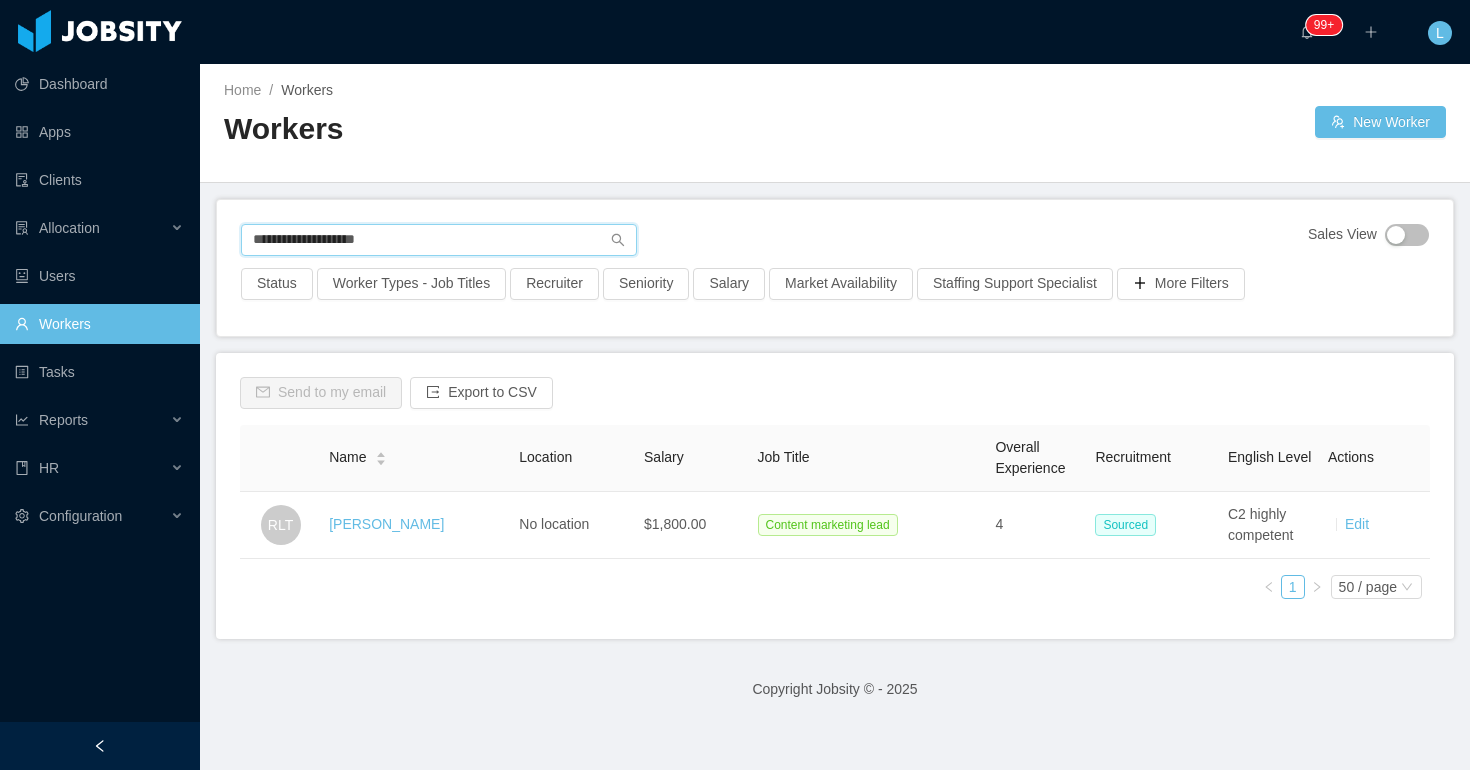 type on "**********" 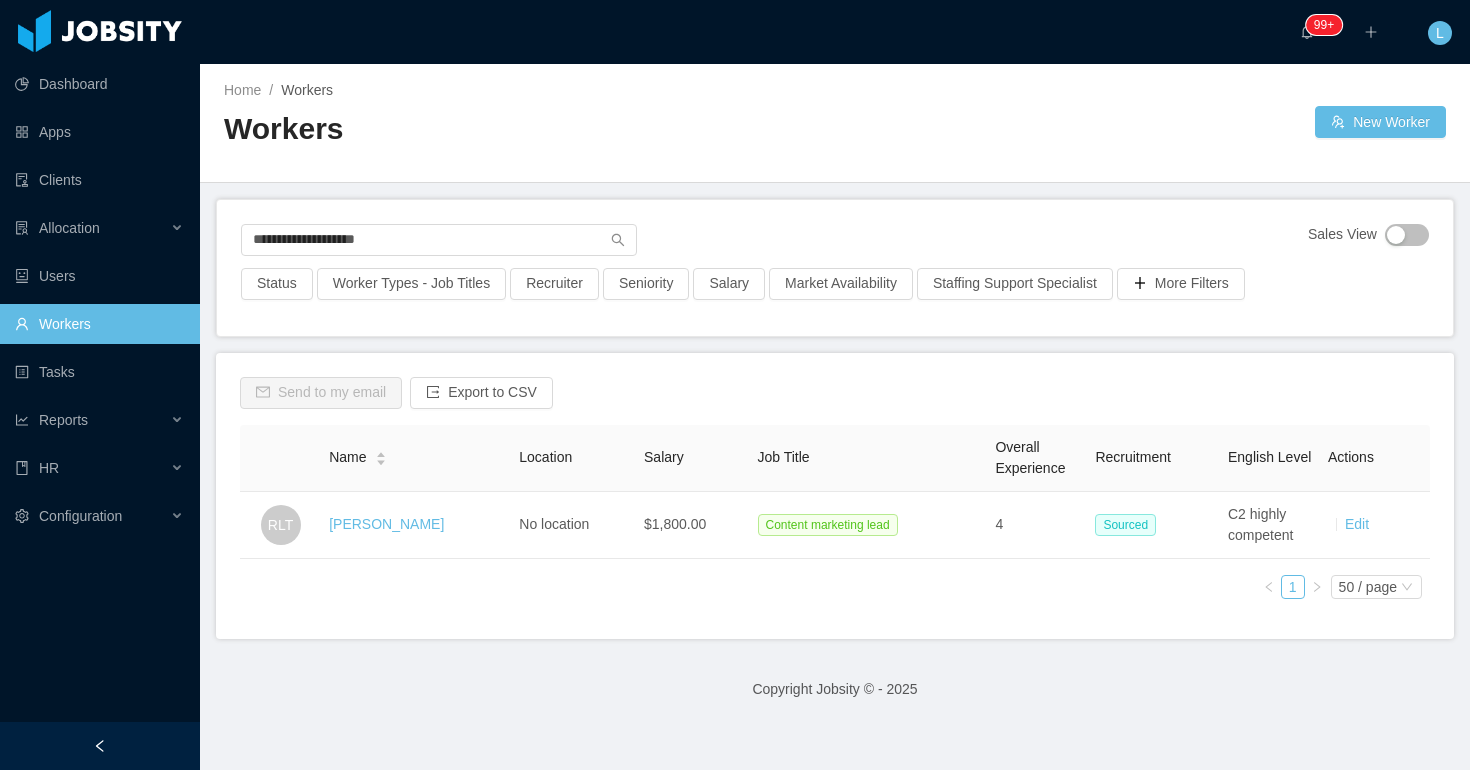 click on "Workers" at bounding box center (99, 324) 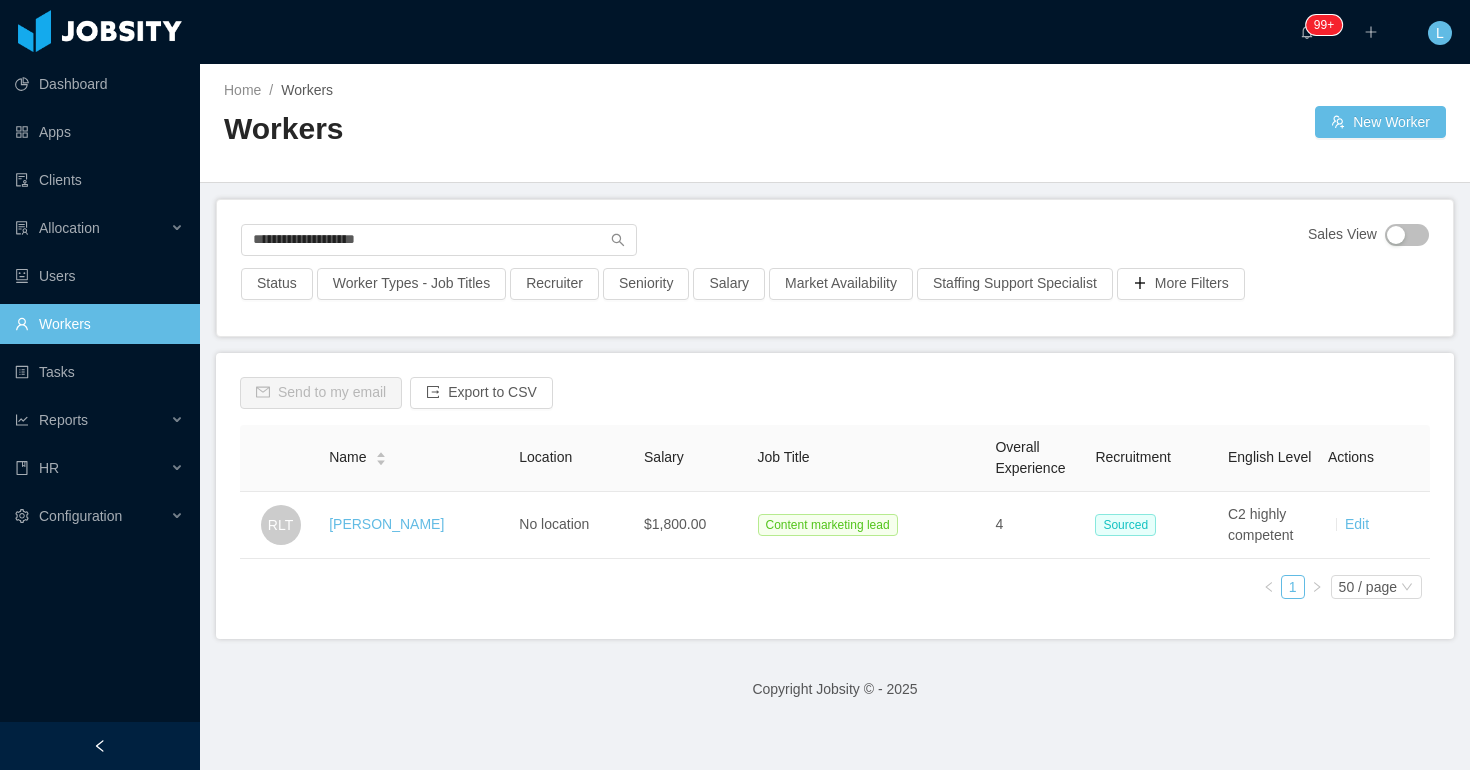 click on "Workers" at bounding box center (99, 324) 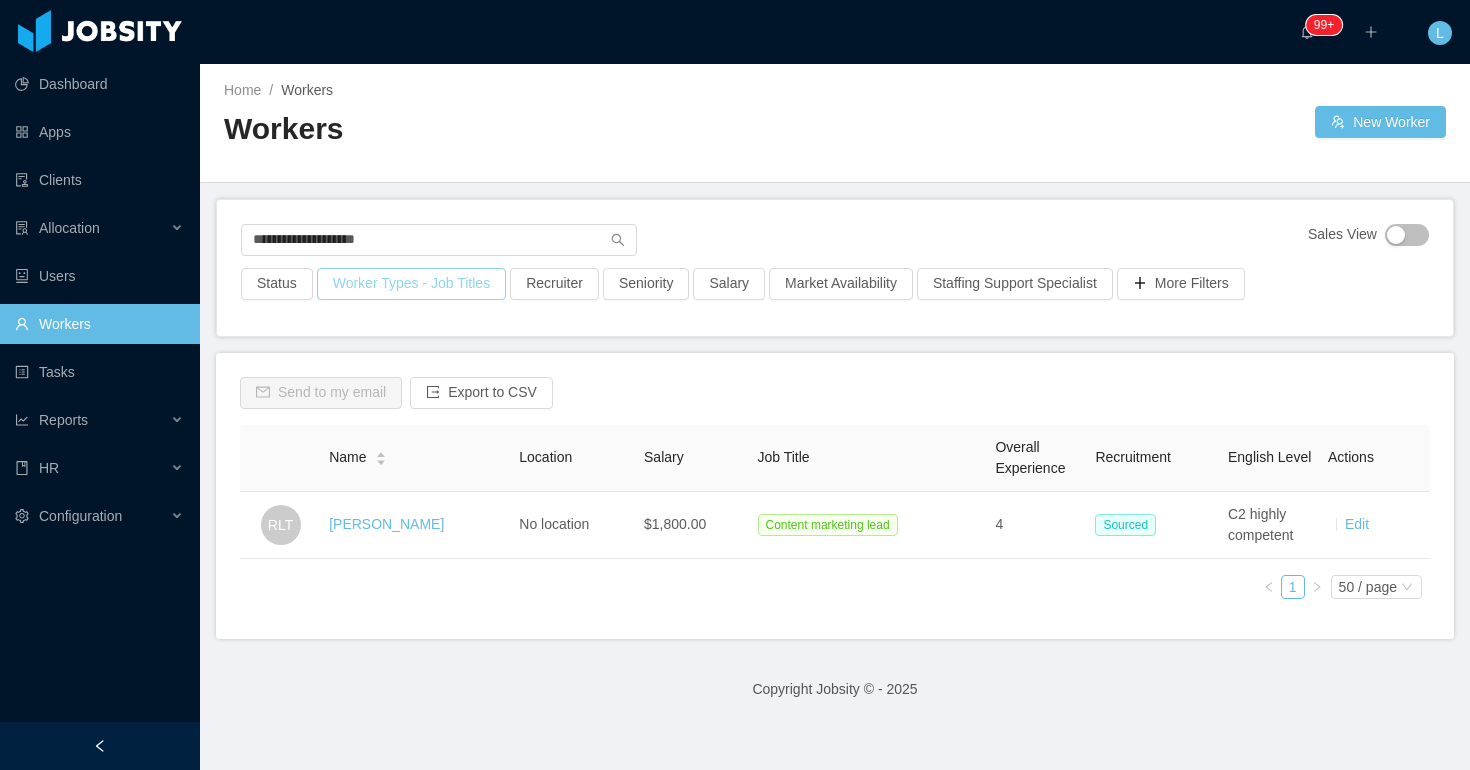 click on "Worker Types - Job Titles" at bounding box center [411, 284] 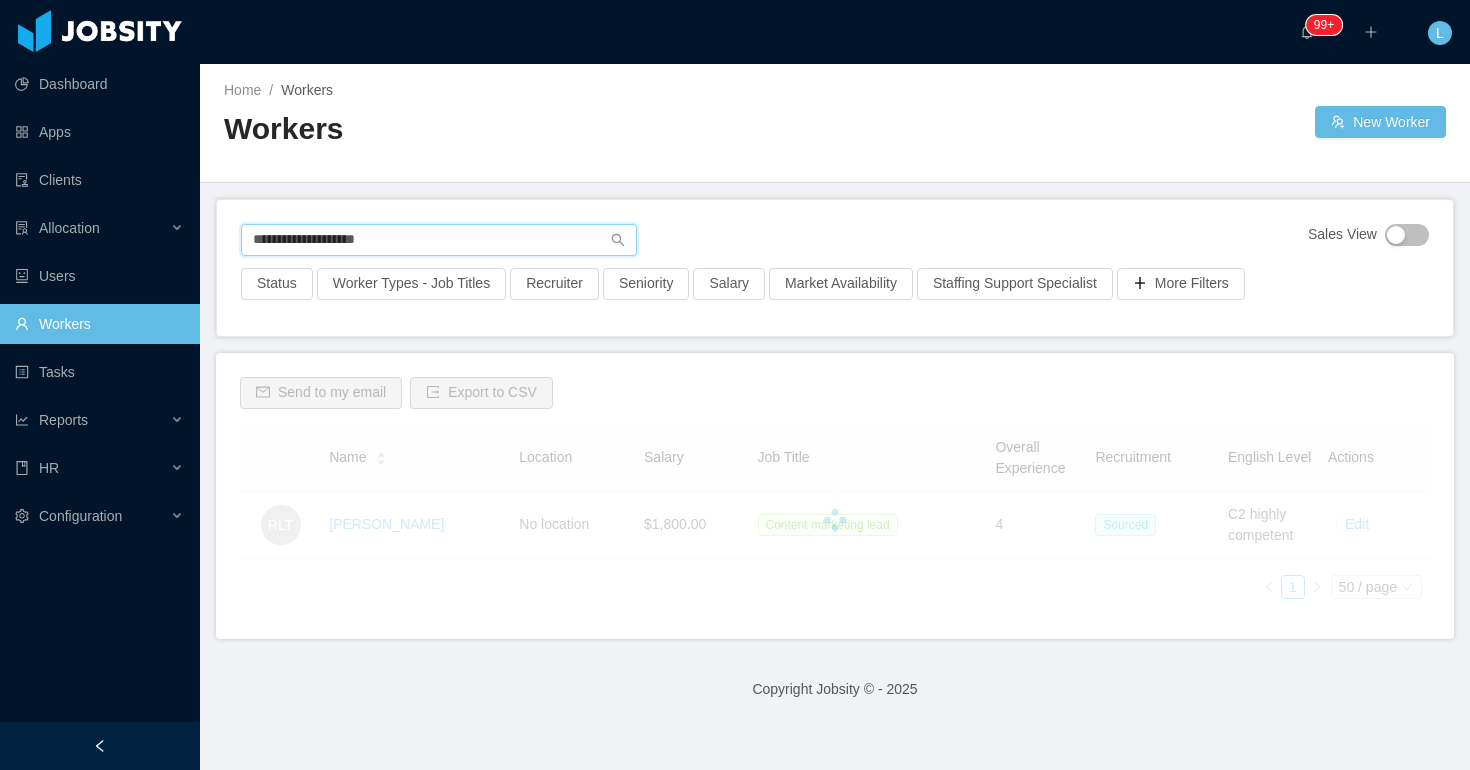 click on "**********" at bounding box center [439, 240] 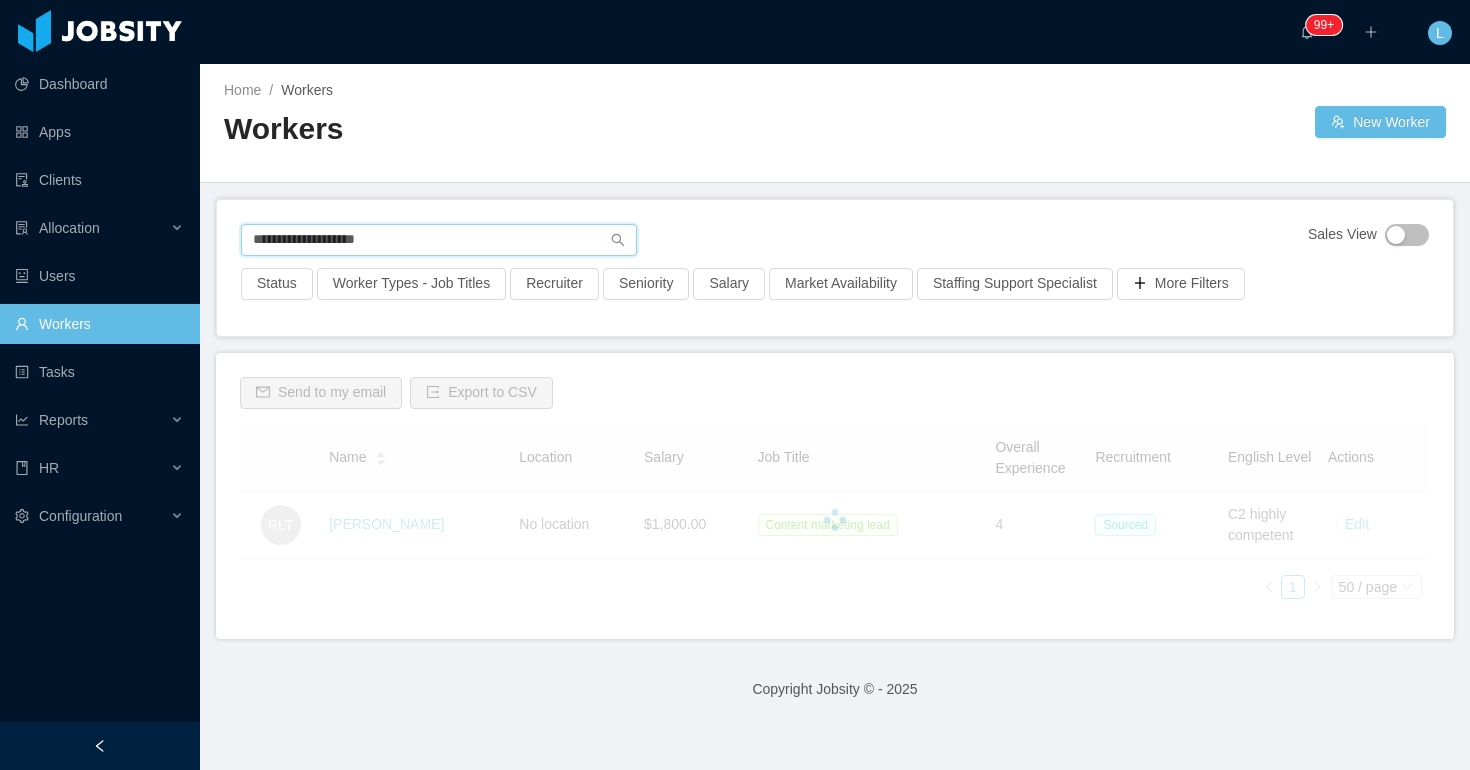 click on "**********" at bounding box center [439, 240] 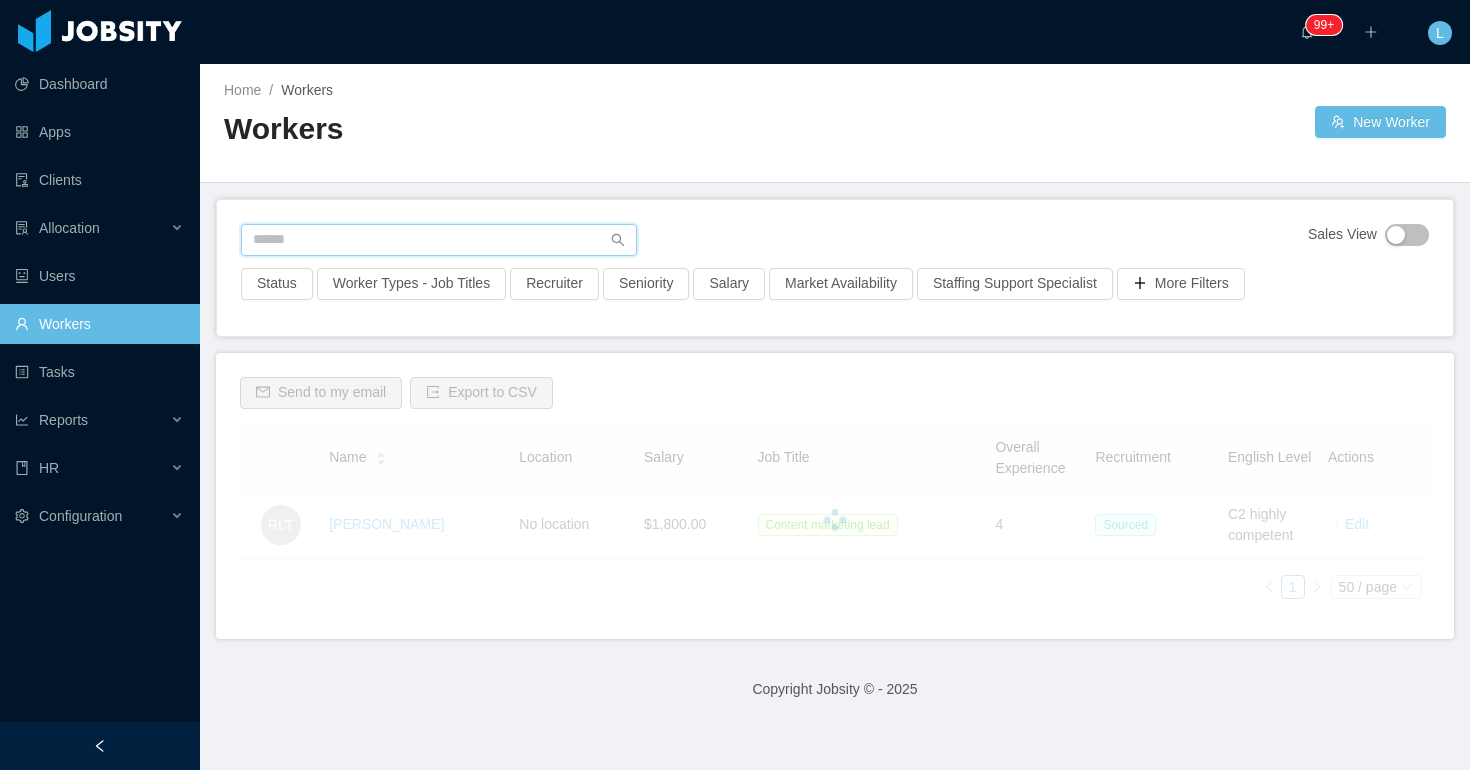 type 